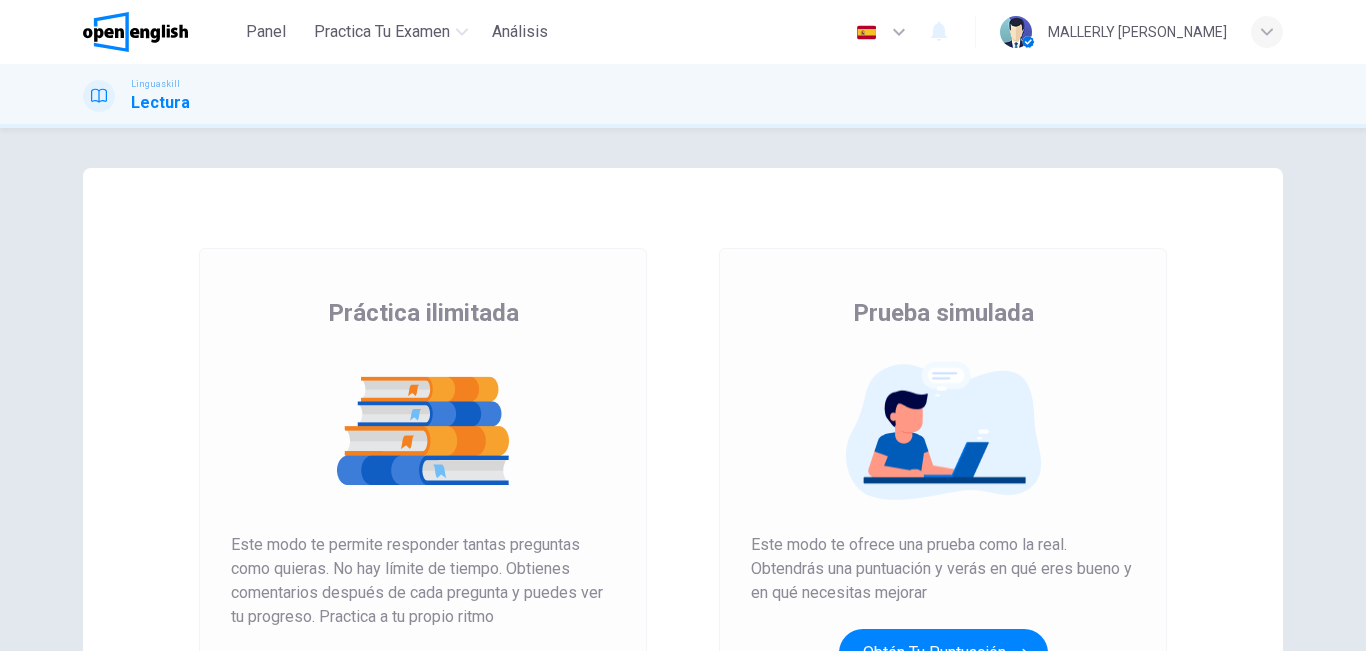 scroll, scrollTop: 0, scrollLeft: 0, axis: both 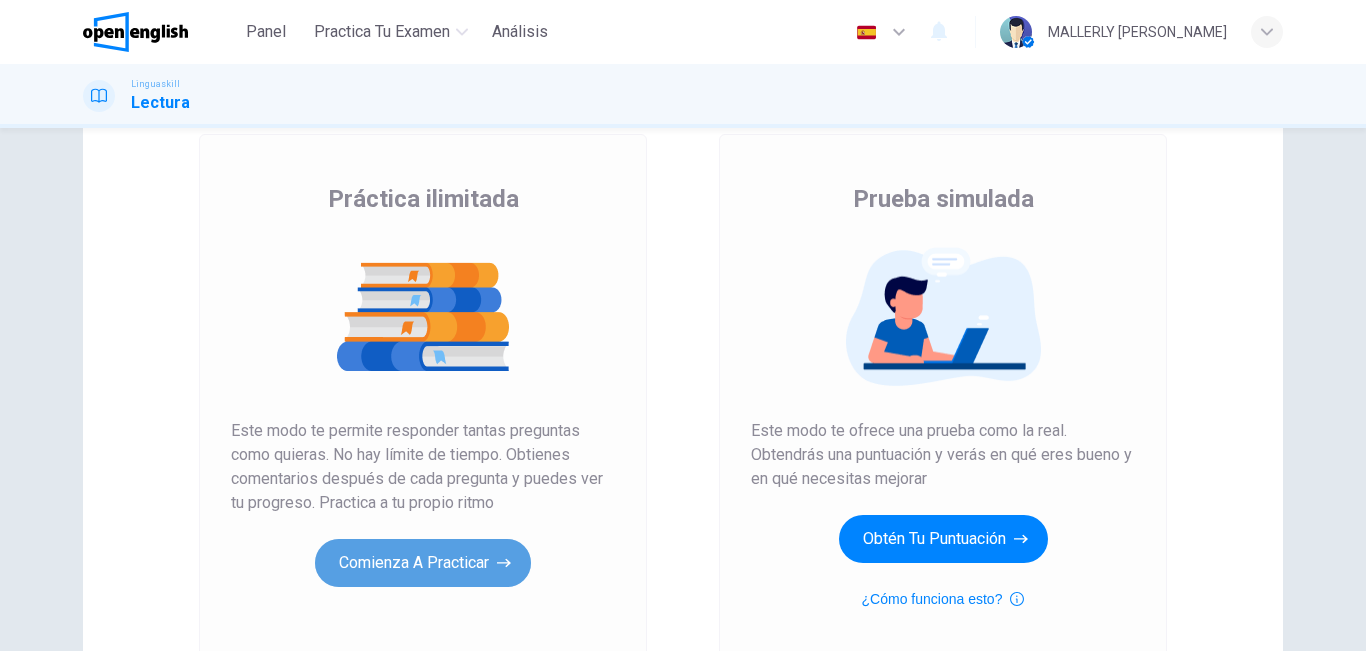 click on "Comienza a practicar" at bounding box center [423, 563] 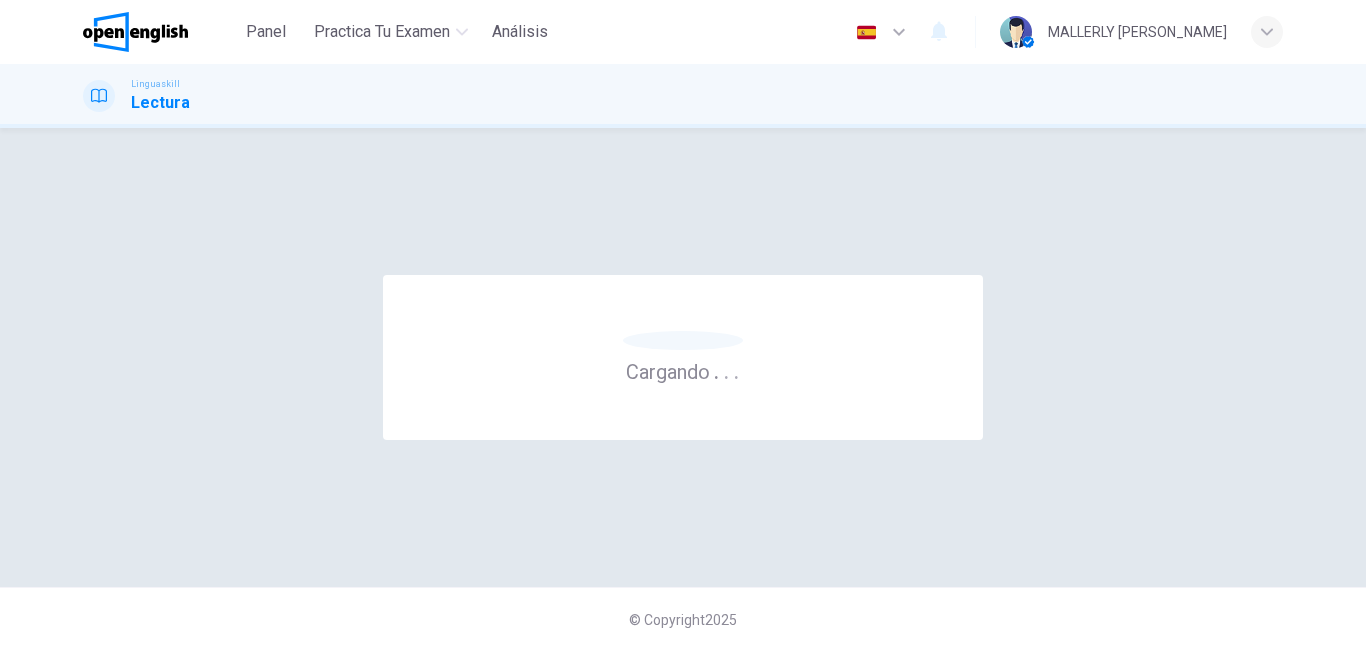 scroll, scrollTop: 0, scrollLeft: 0, axis: both 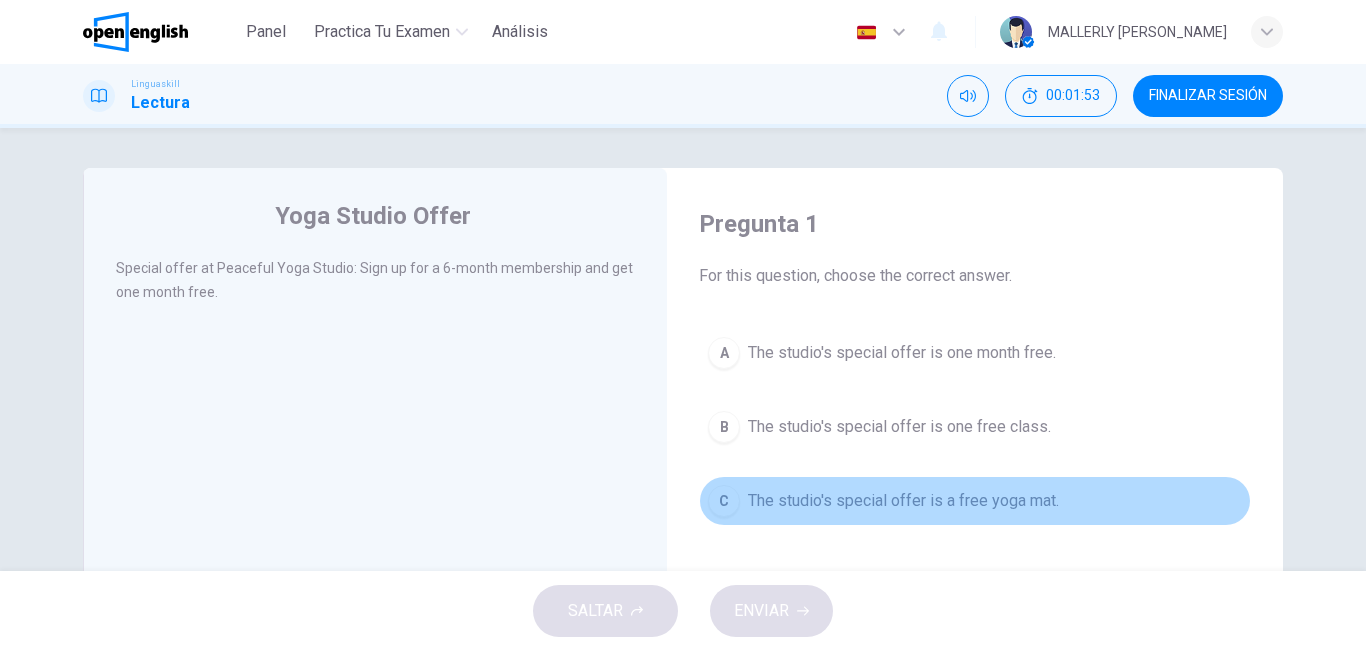 click on "C" at bounding box center [724, 501] 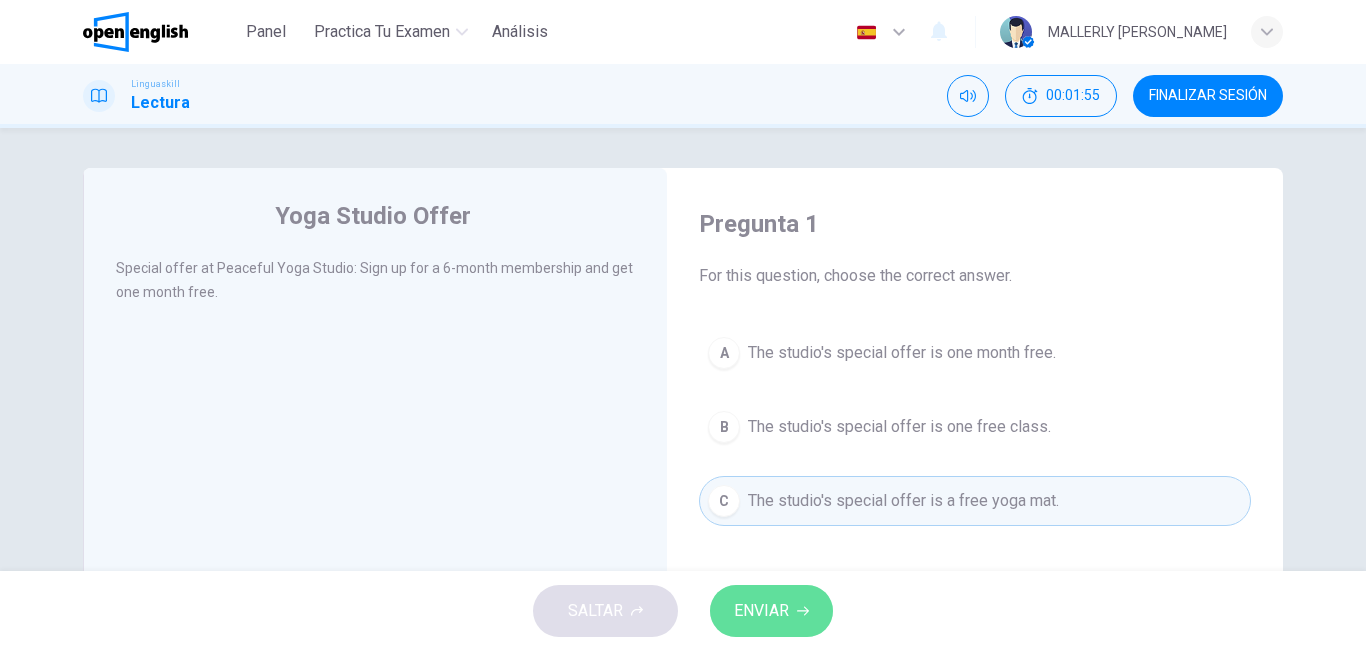 click on "ENVIAR" at bounding box center [771, 611] 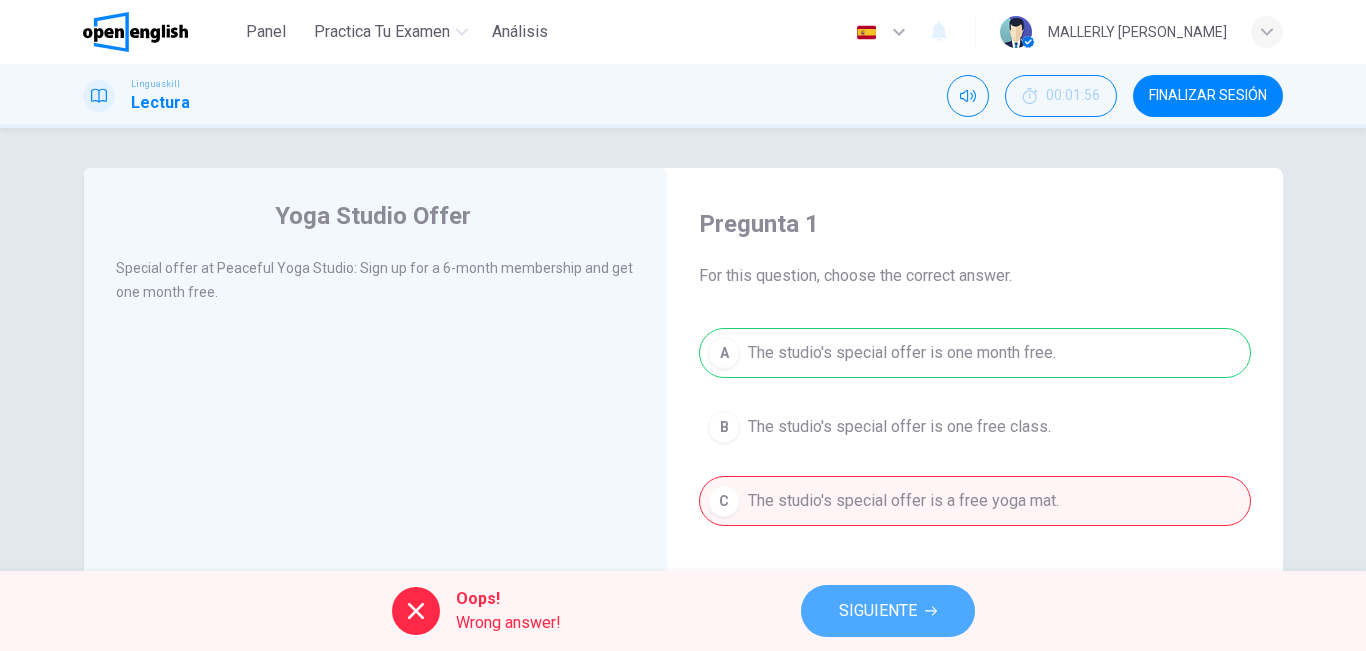 click on "SIGUIENTE" at bounding box center [878, 611] 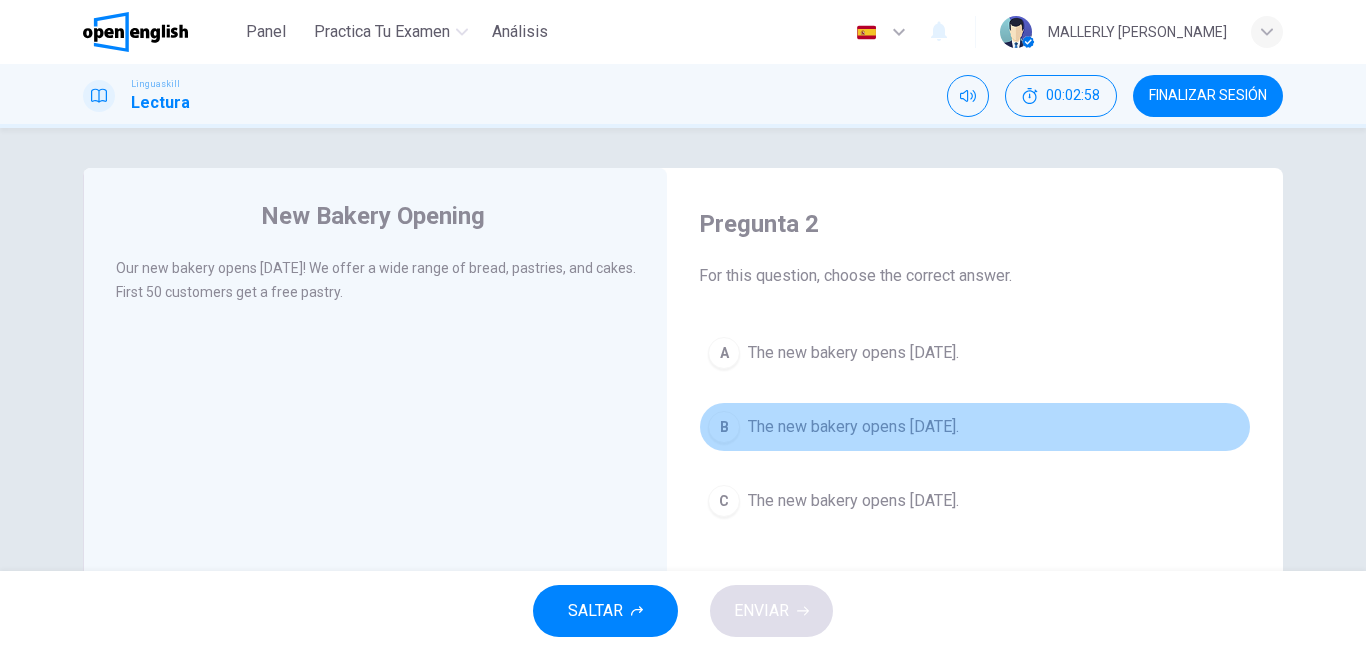 click on "B" at bounding box center [724, 427] 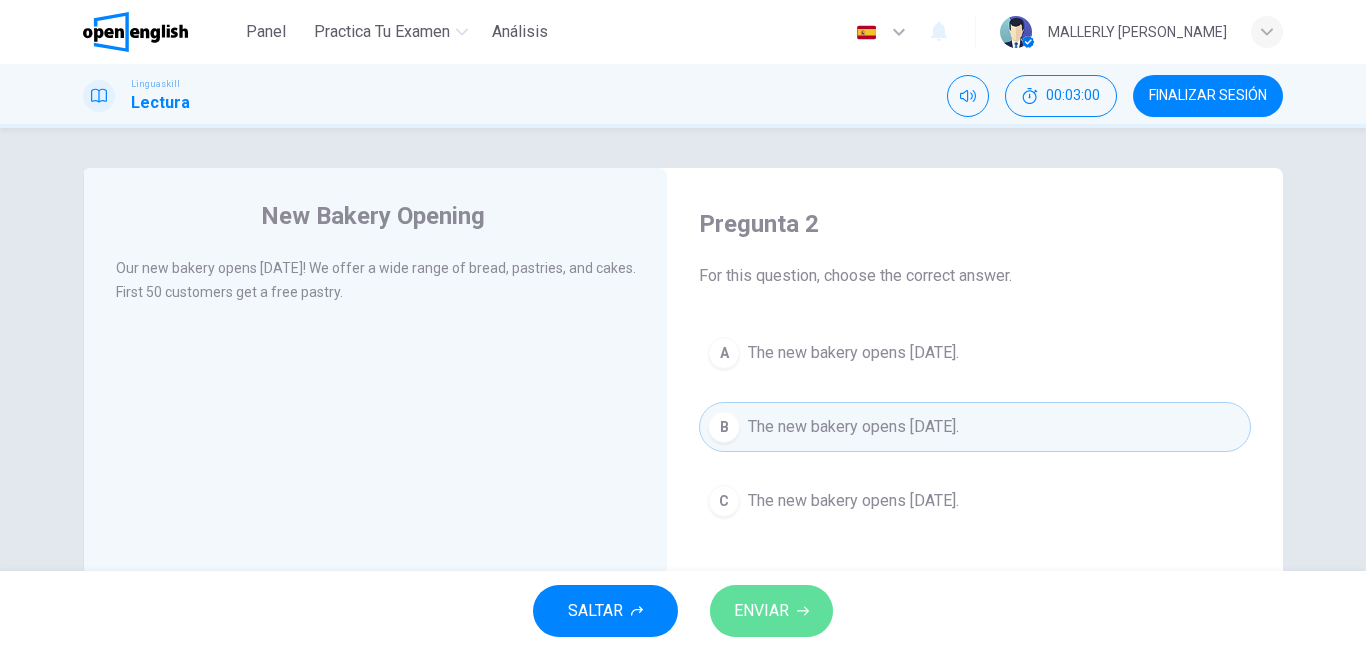 click on "ENVIAR" at bounding box center (761, 611) 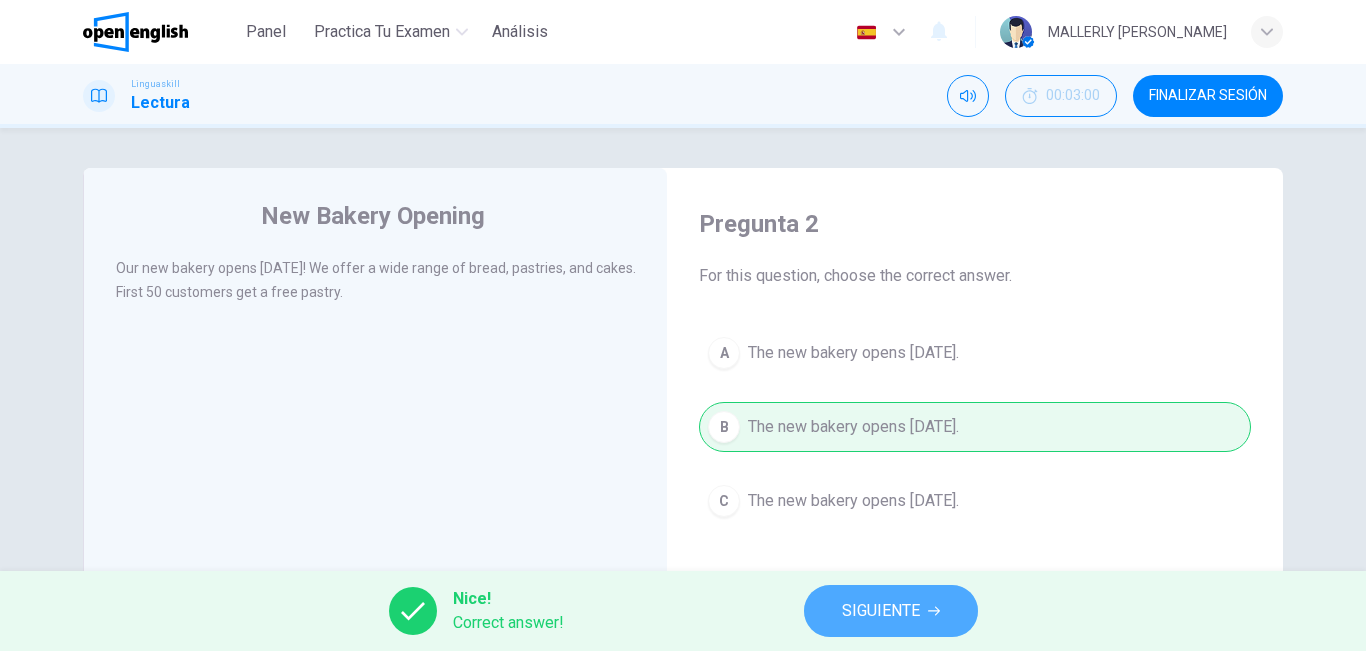 click on "SIGUIENTE" at bounding box center (881, 611) 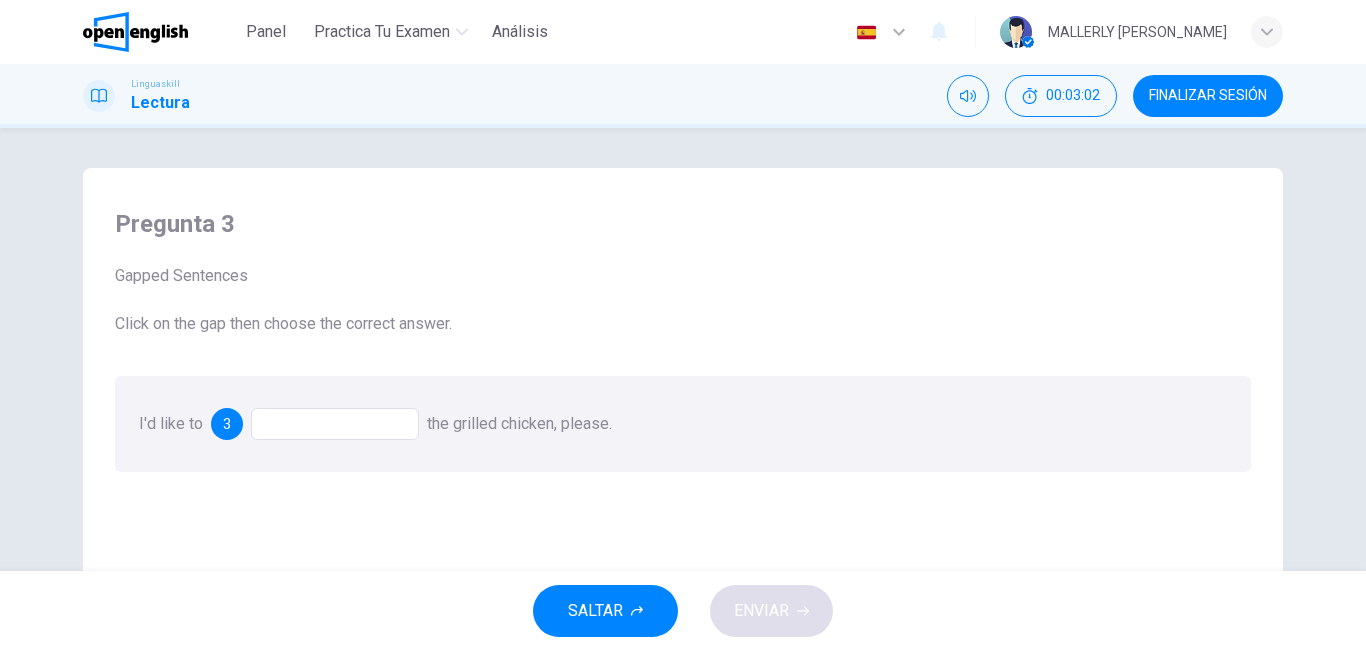 click at bounding box center (335, 424) 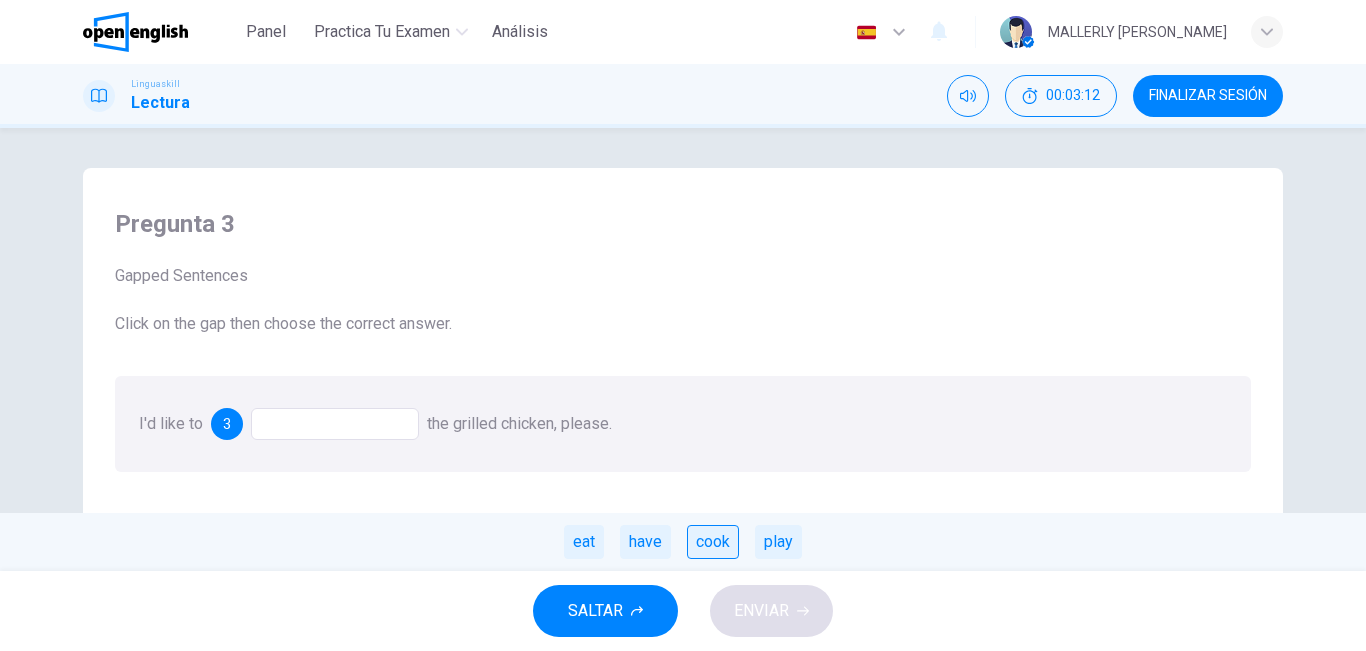 click on "cook" at bounding box center [713, 542] 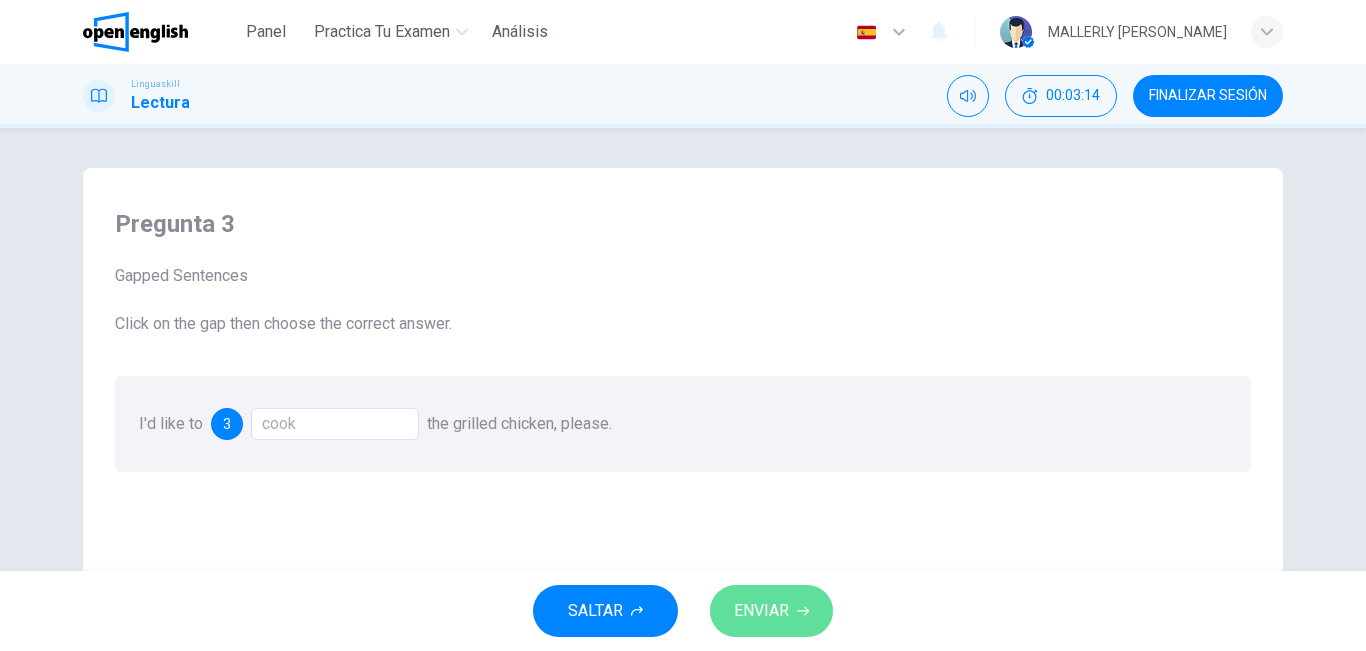 click on "ENVIAR" at bounding box center [761, 611] 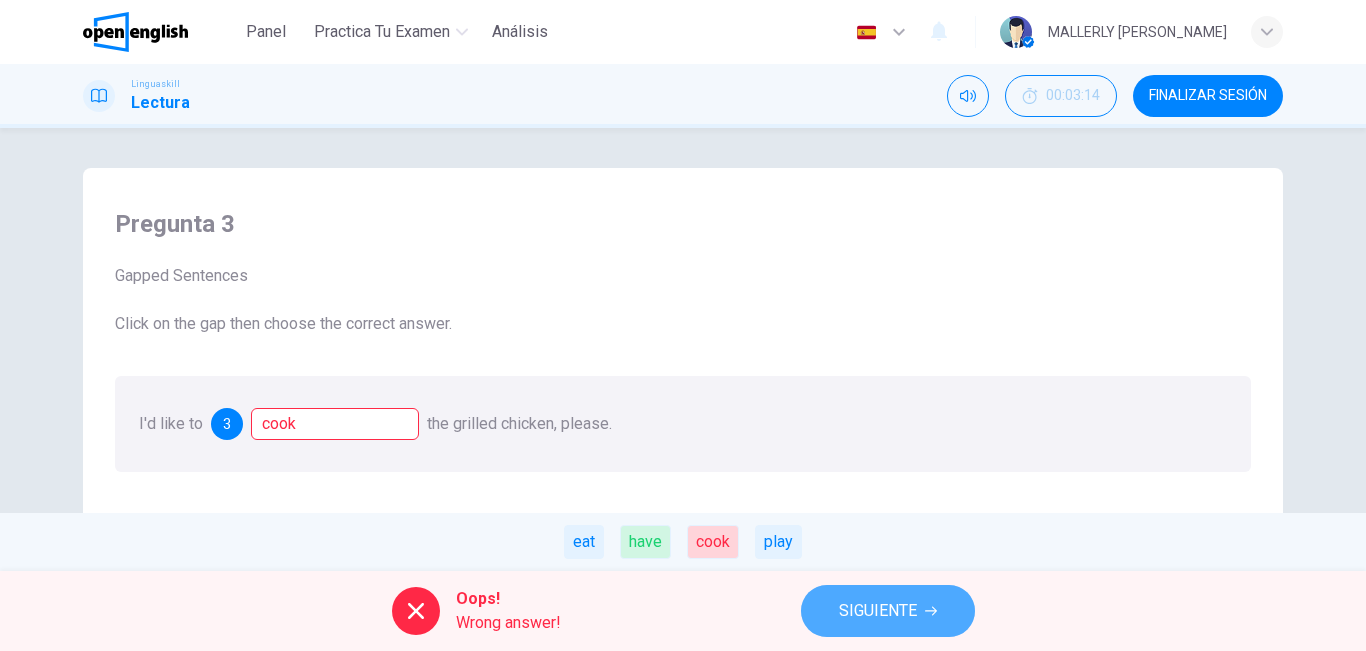 click on "SIGUIENTE" at bounding box center (878, 611) 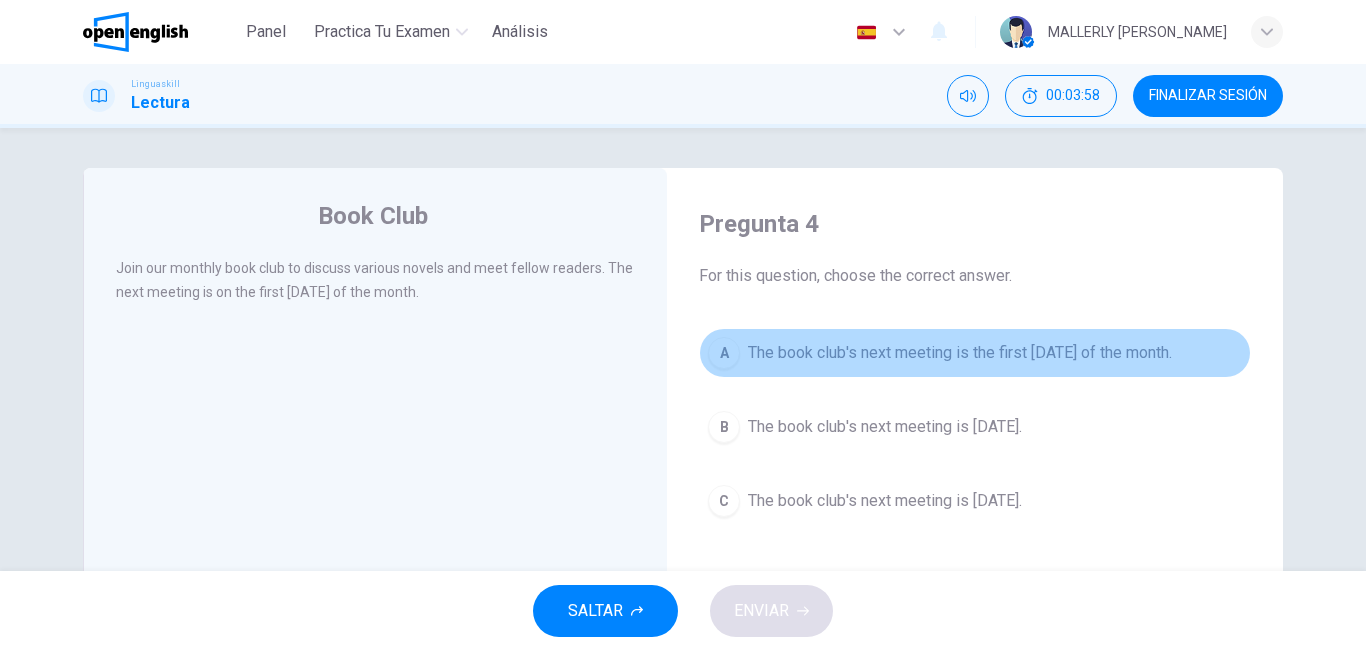 click on "A" at bounding box center [724, 353] 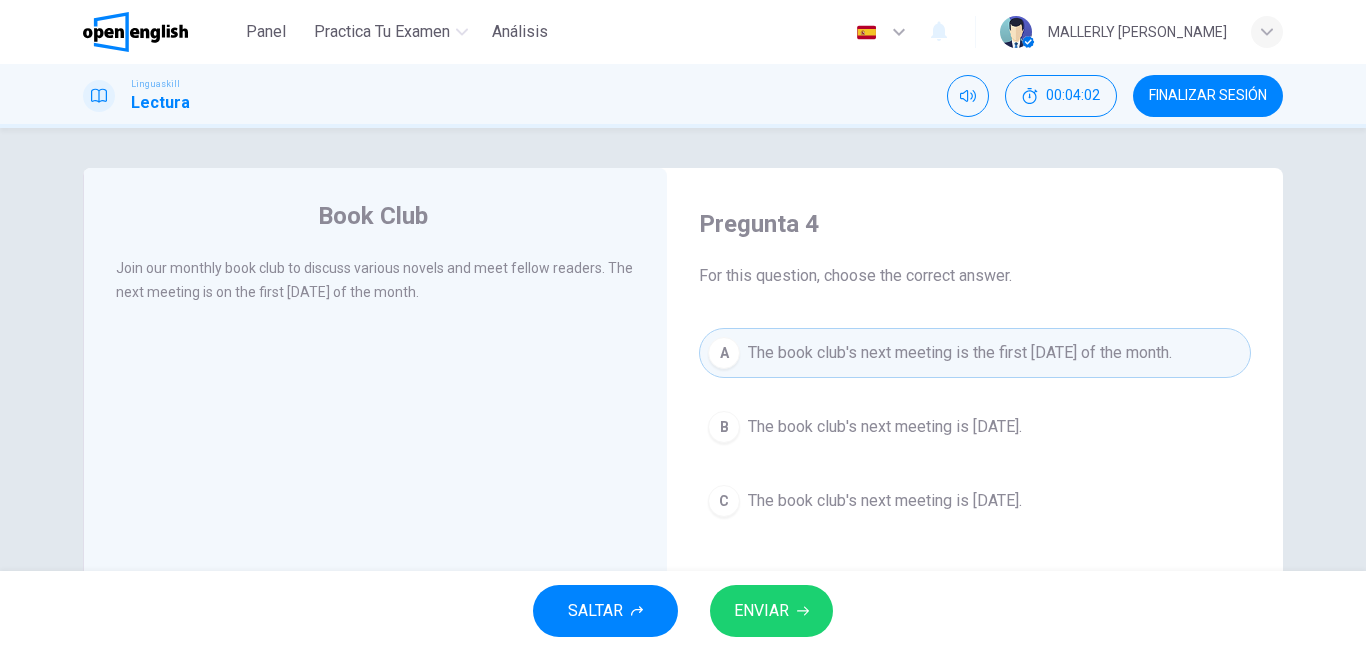 click on "ENVIAR" at bounding box center [771, 611] 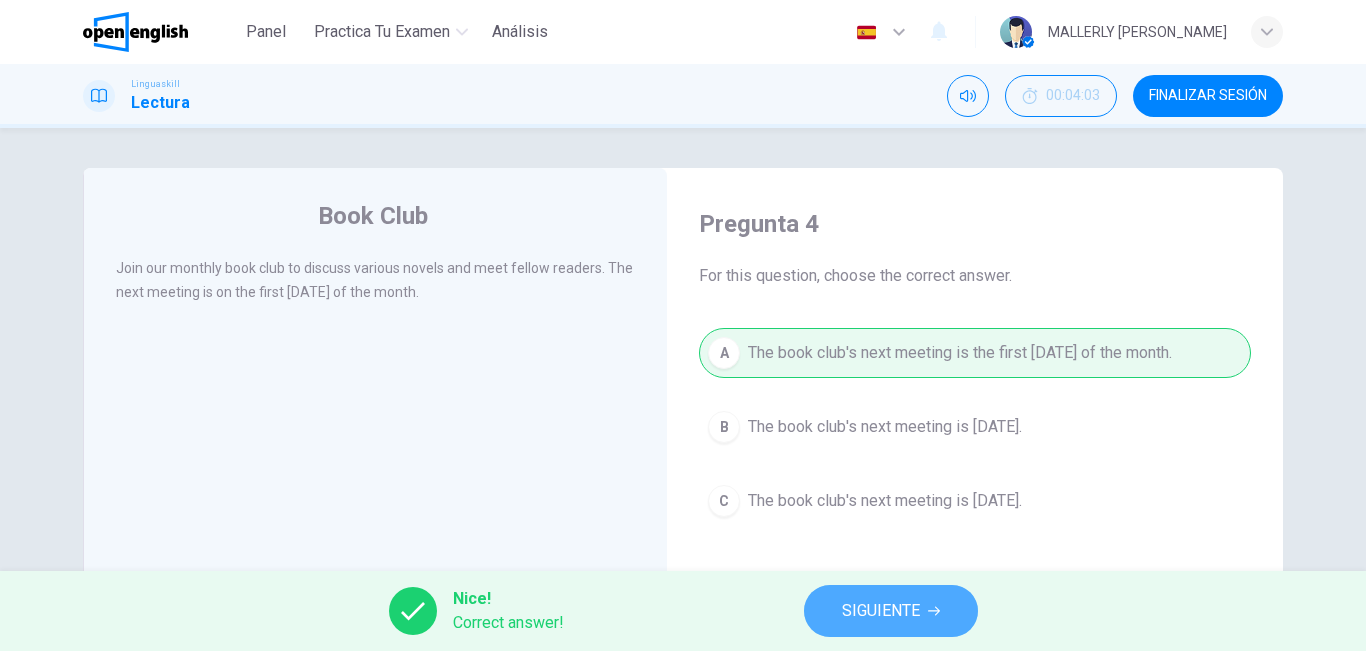 click on "SIGUIENTE" at bounding box center [881, 611] 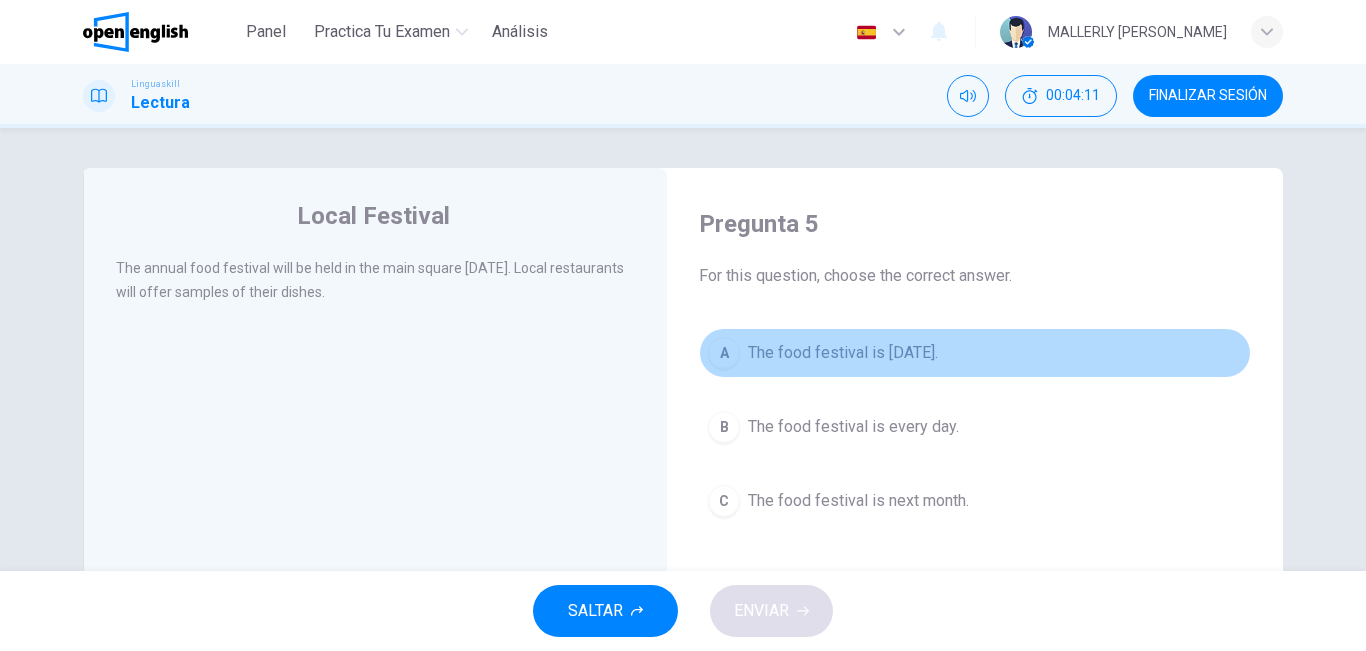 click on "A" at bounding box center (724, 353) 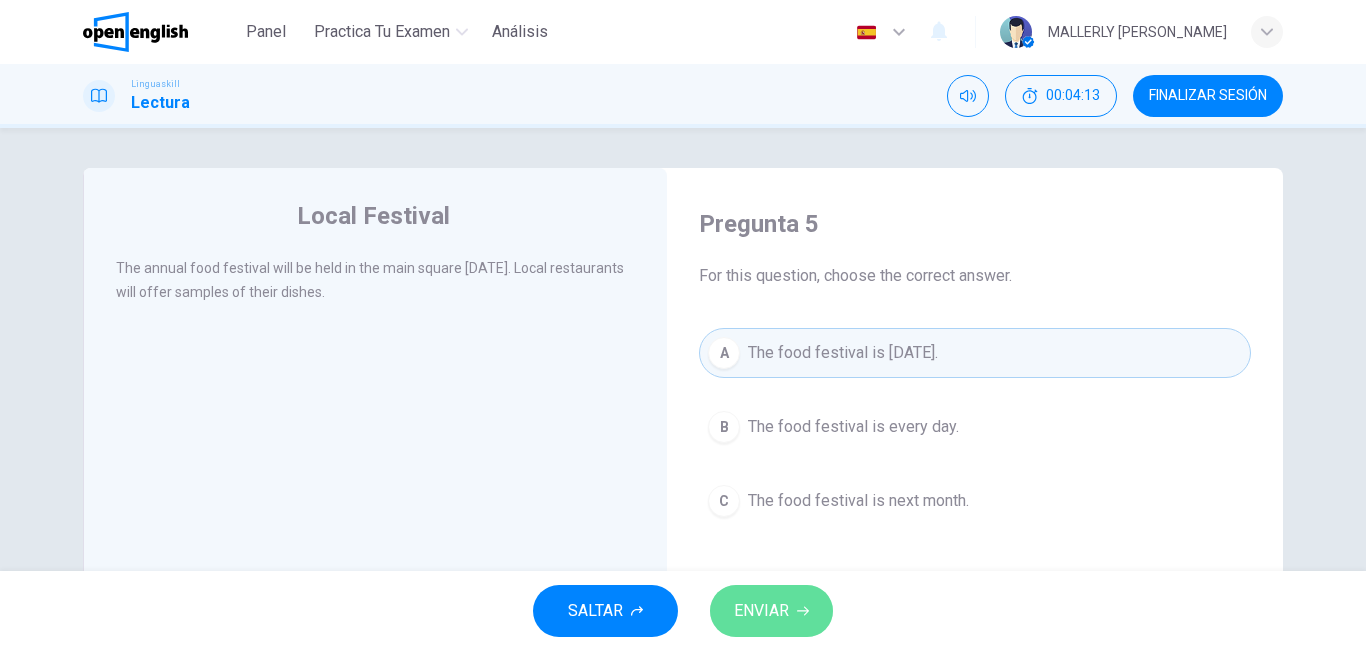 click on "ENVIAR" at bounding box center [761, 611] 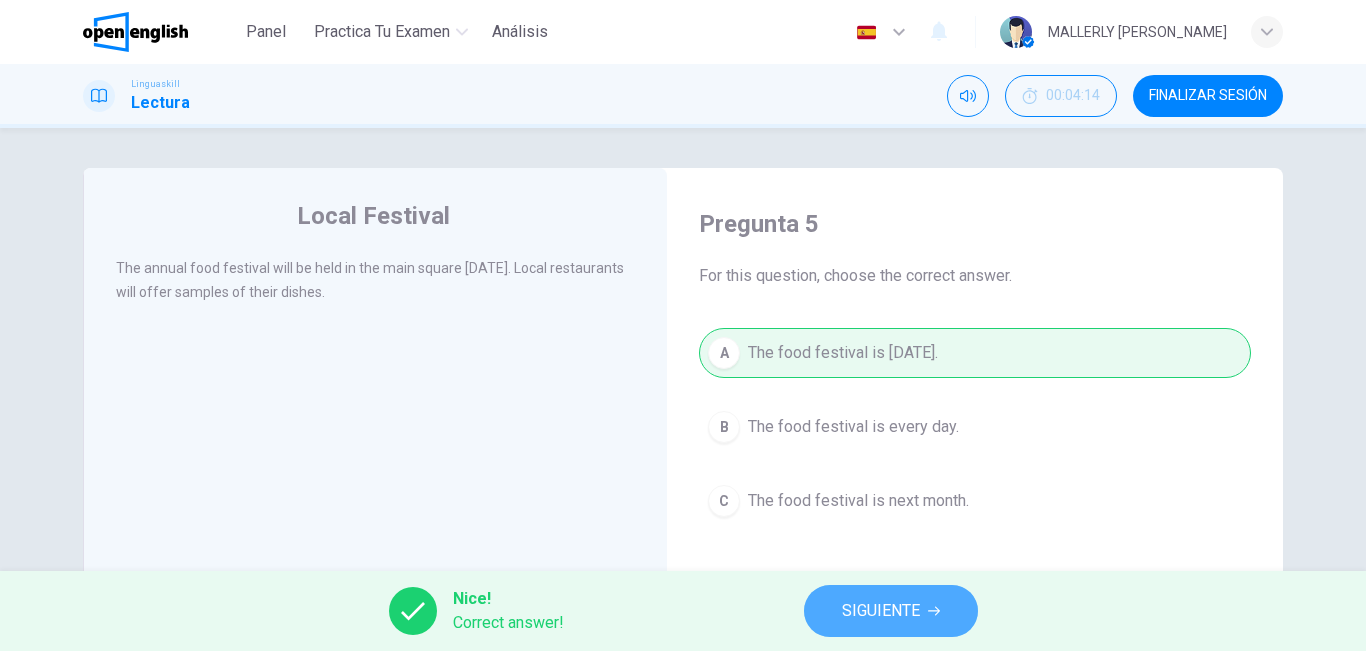 click on "SIGUIENTE" at bounding box center (881, 611) 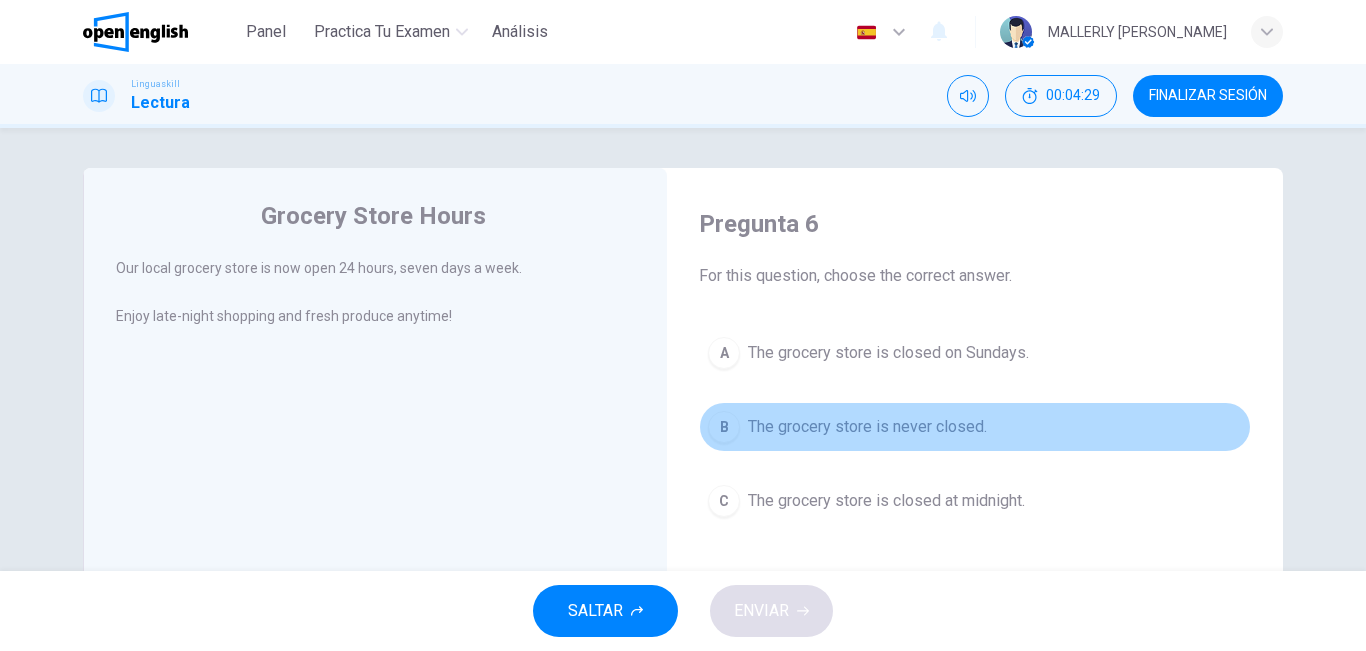 click on "B" at bounding box center (724, 427) 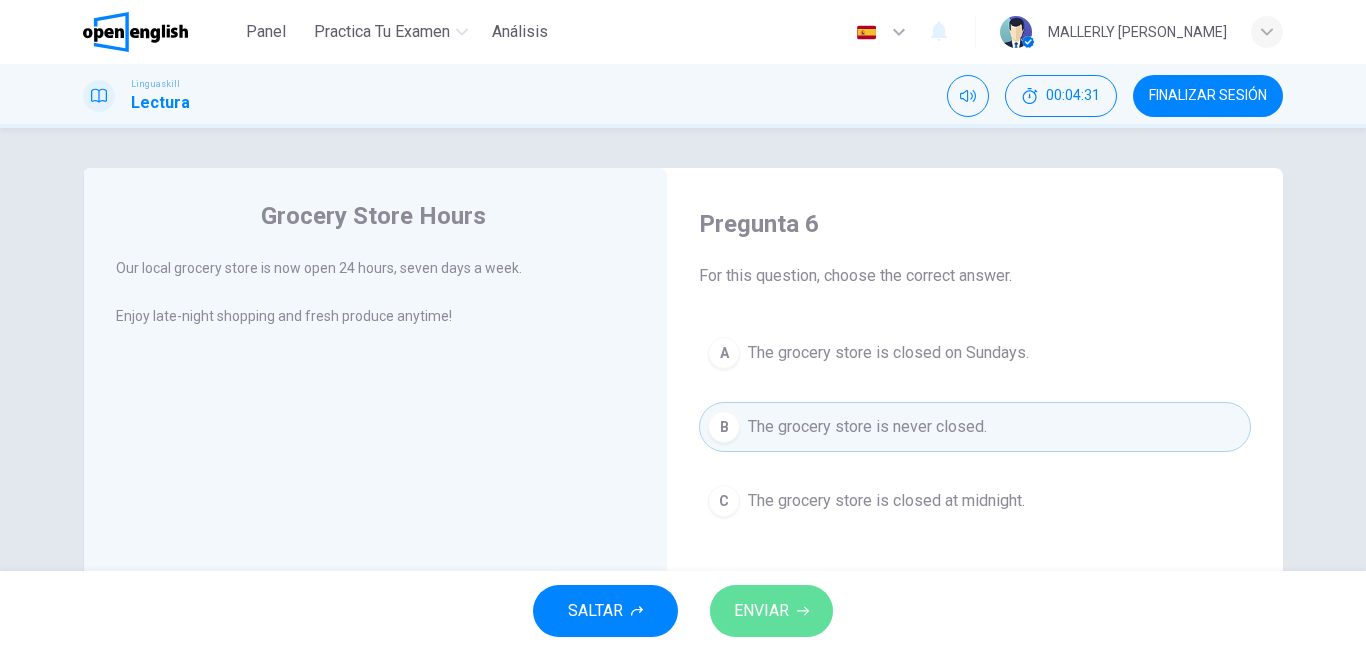 click on "ENVIAR" at bounding box center [761, 611] 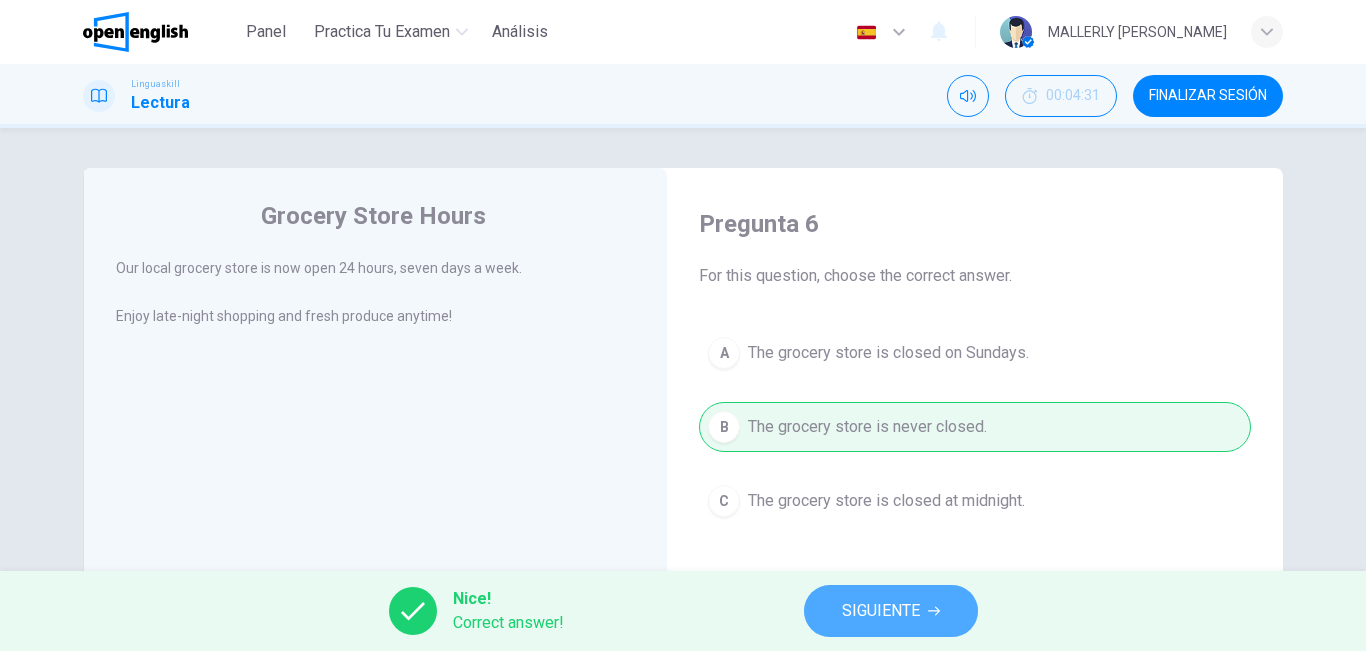 click on "SIGUIENTE" at bounding box center [881, 611] 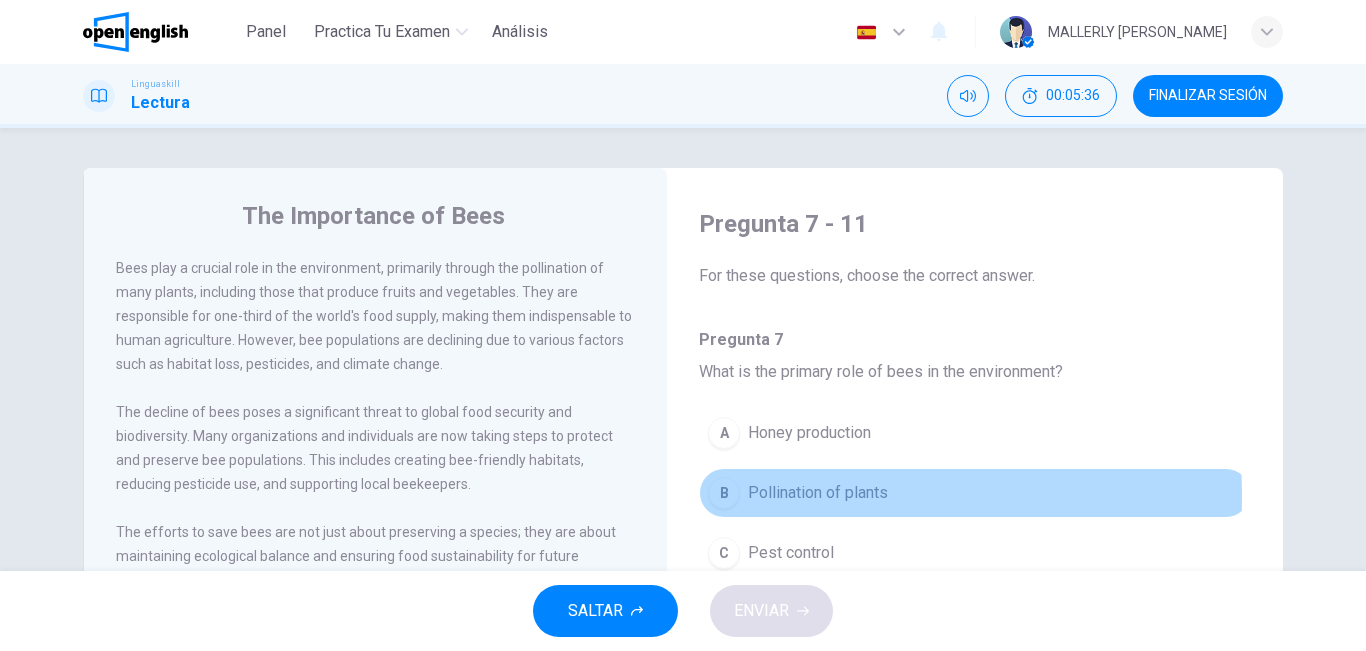 click on "B" at bounding box center (724, 493) 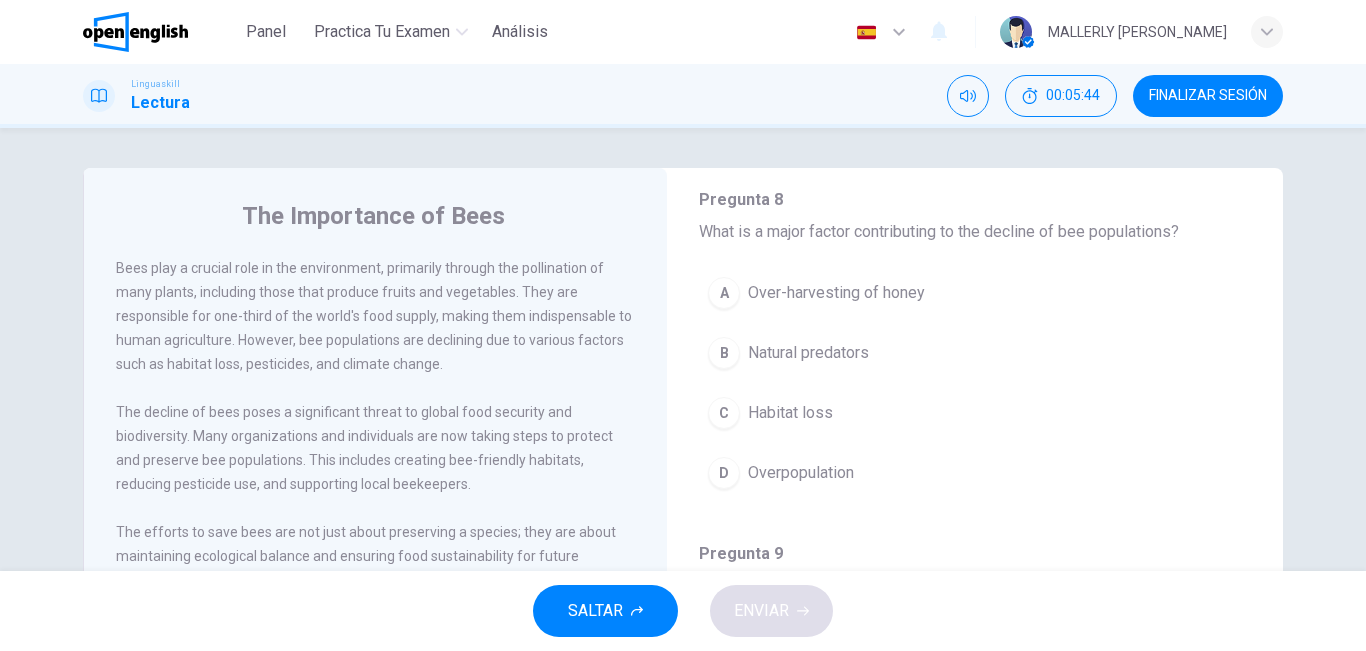 scroll, scrollTop: 497, scrollLeft: 0, axis: vertical 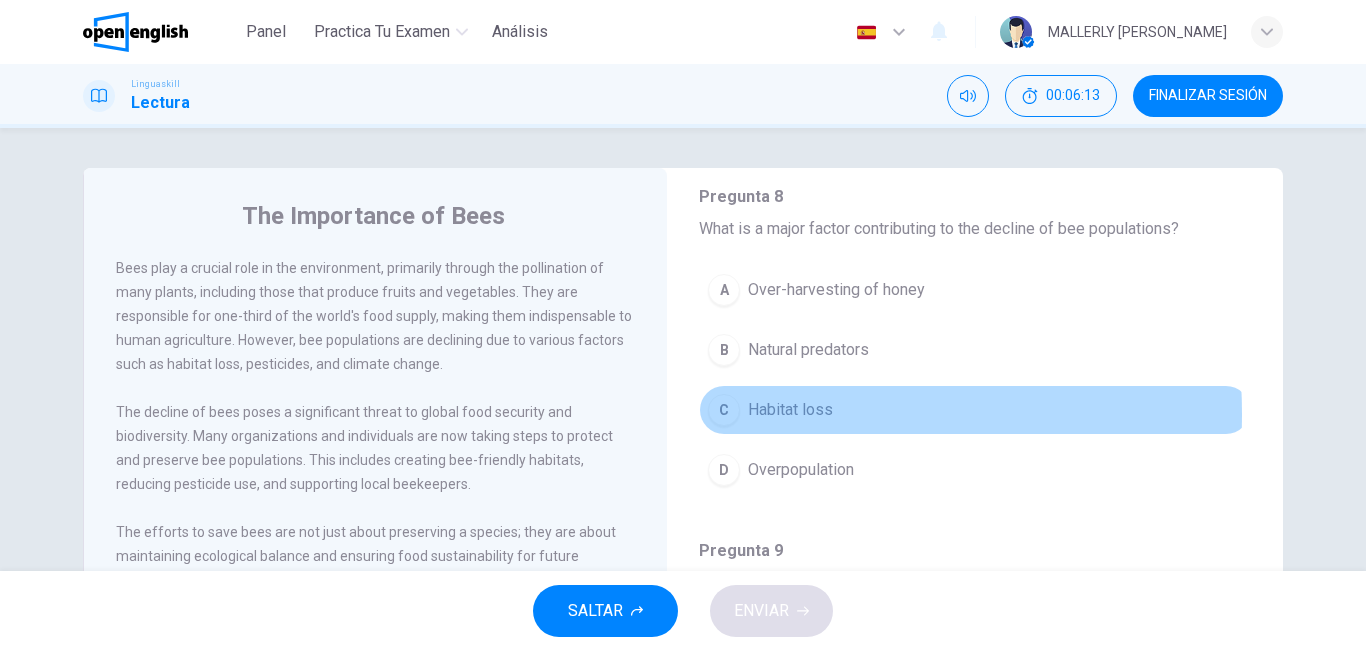 click on "C" at bounding box center (724, 410) 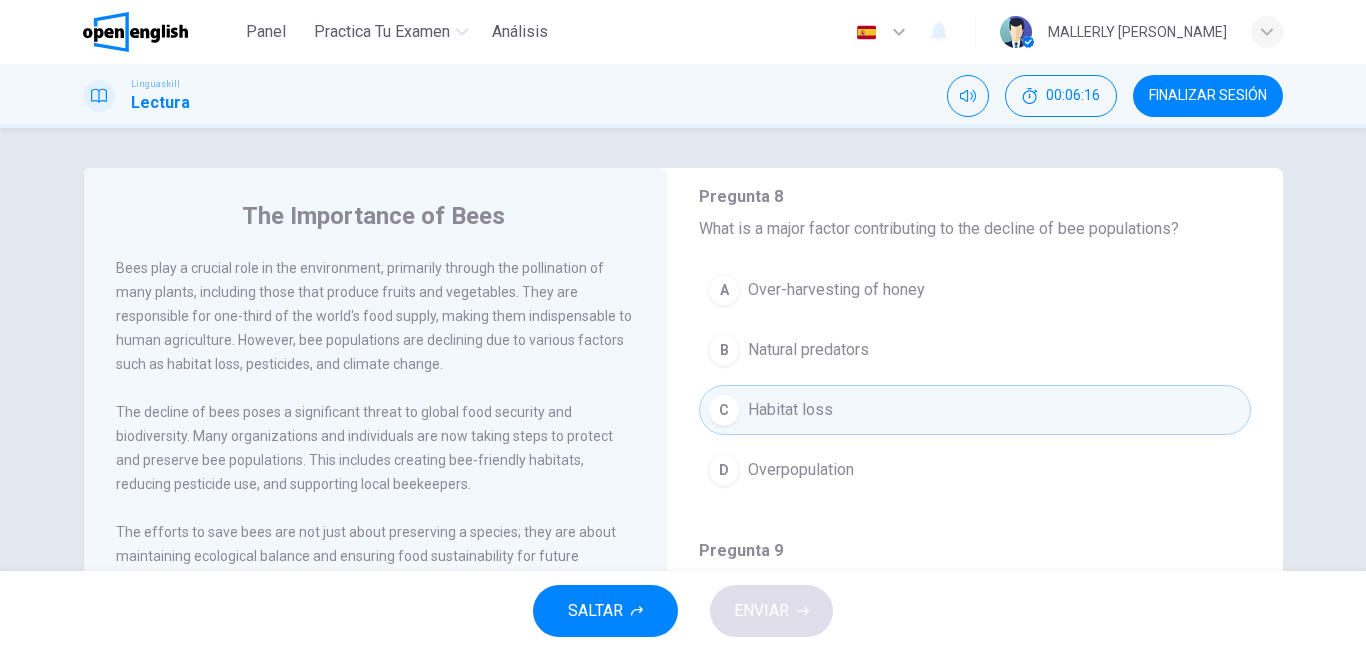 drag, startPoint x: 1262, startPoint y: 401, endPoint x: 1266, endPoint y: 427, distance: 26.305893 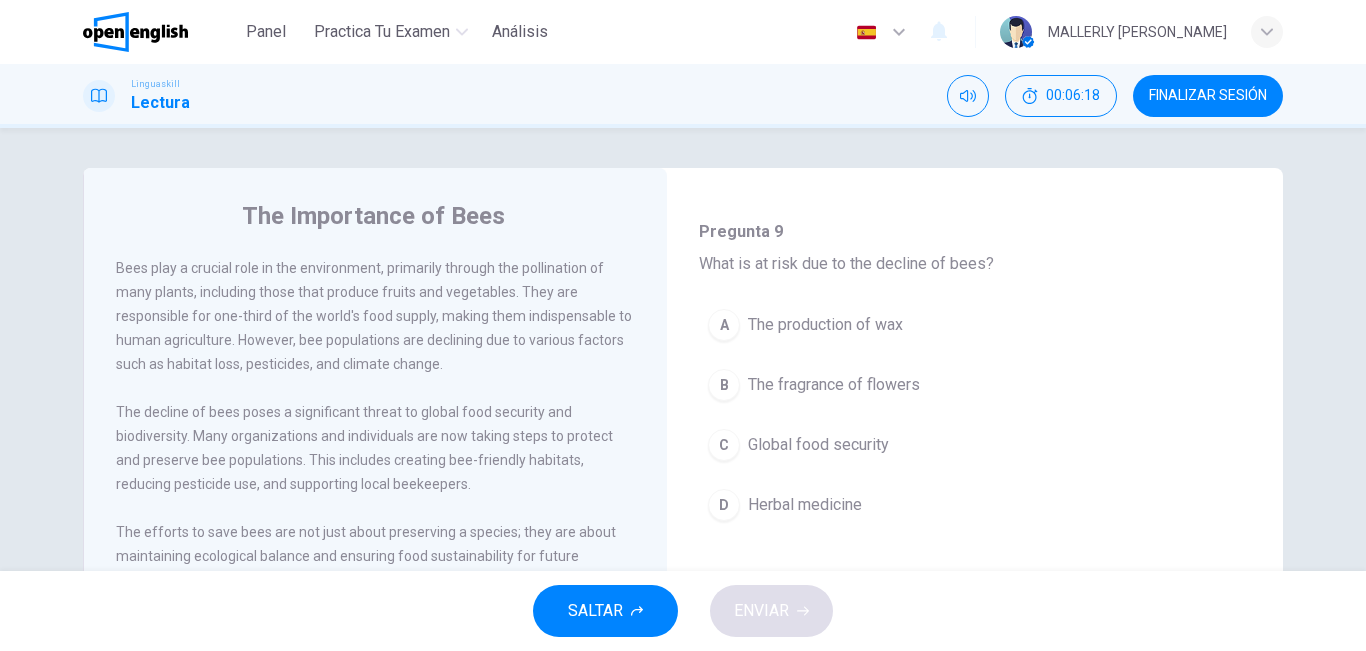 scroll, scrollTop: 819, scrollLeft: 0, axis: vertical 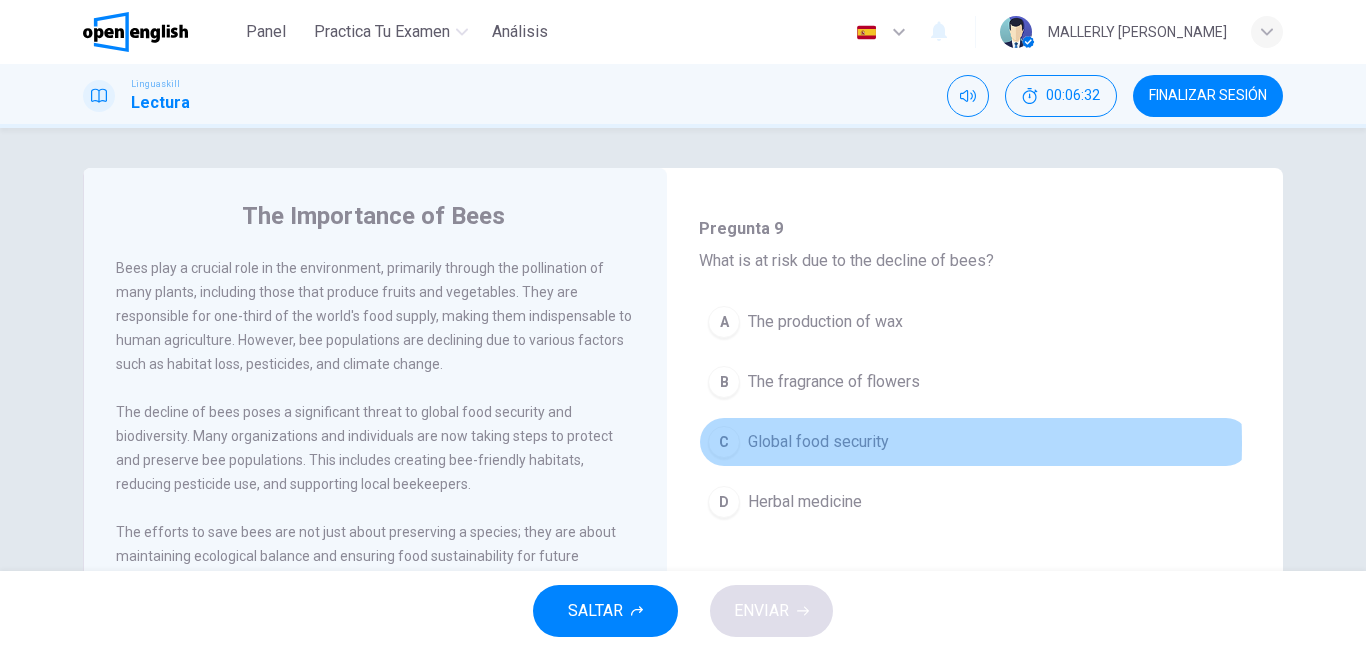 click on "C" at bounding box center [724, 442] 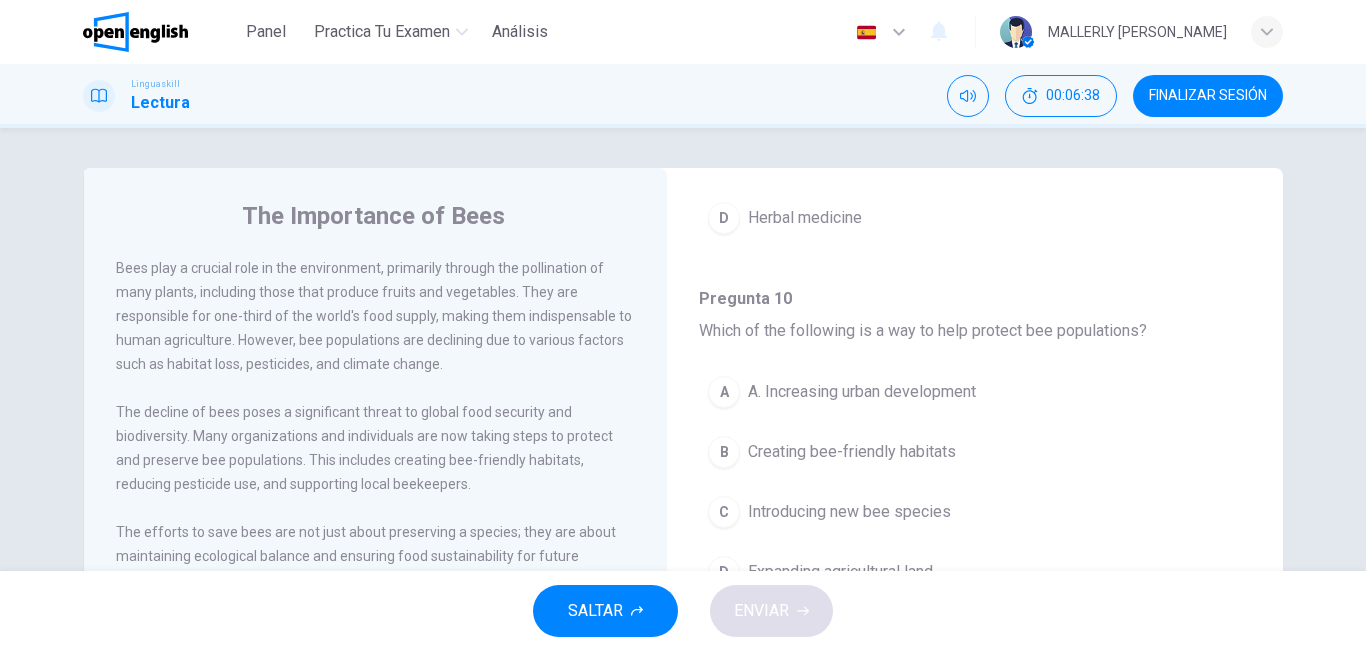 scroll, scrollTop: 1106, scrollLeft: 0, axis: vertical 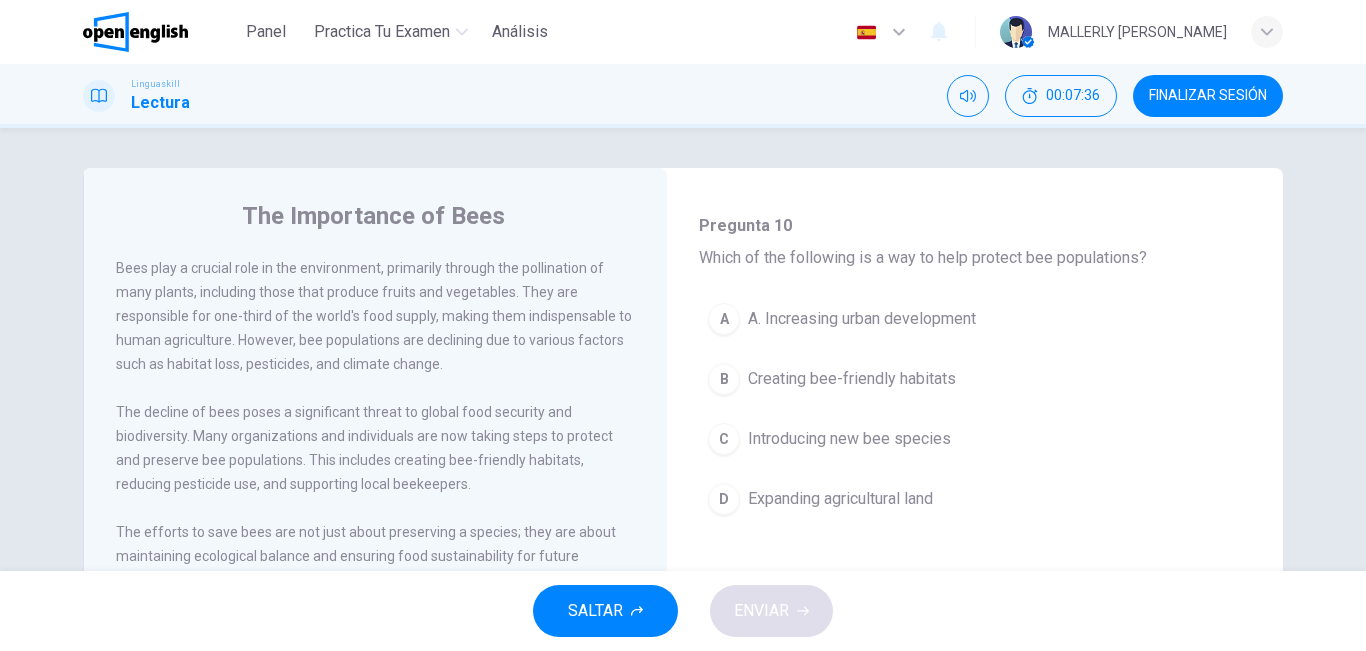 drag, startPoint x: 1228, startPoint y: 450, endPoint x: 1305, endPoint y: 340, distance: 134.27211 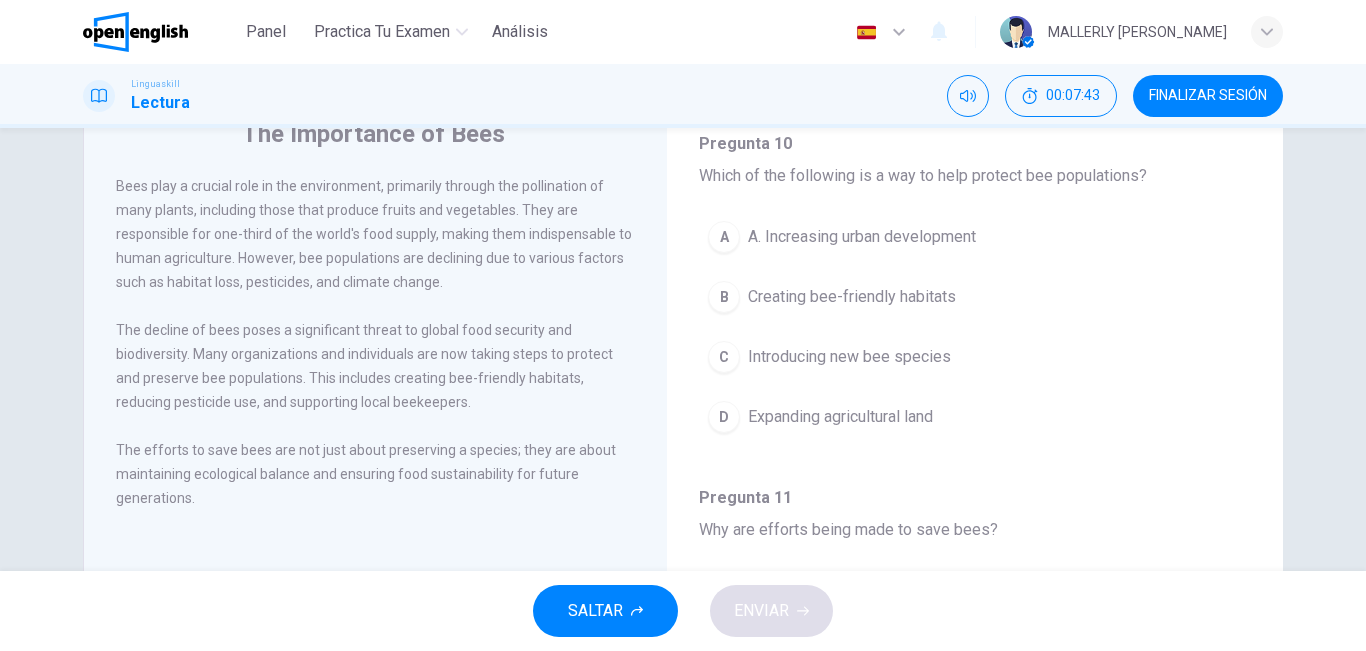 scroll, scrollTop: 78, scrollLeft: 0, axis: vertical 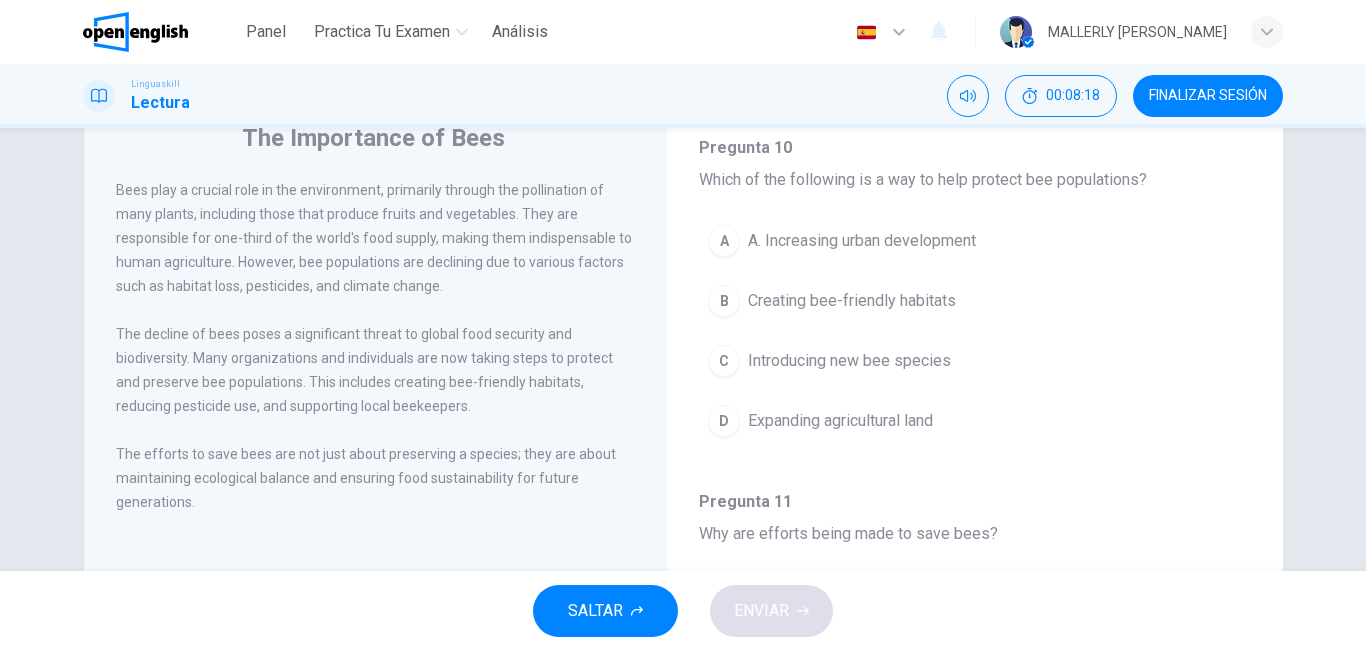 click on "Pregunta 7 - 11 For these questions, choose the correct answer. Pregunta   7 What is the primary role of bees in the environment? A Honey production B Pollination of plants	 C Pest control D Flower fertilization Pregunta   8 What is a major factor contributing to the decline of bee populations? A Over-harvesting of honey B Natural predators C Habitat loss D Overpopulation Pregunta   9 What is at risk due to the decline of bees? A The production of wax B The fragrance of flowers C Global food security D Herbal medicine Pregunta   10 Which of the following is a way to help protect bee populations? A A. Increasing urban development B Creating bee-friendly habitats C Introducing new bee species D Expanding agricultural land Pregunta   11 Why are efforts being made to save bees? A To increase honey production B To maintain ecological balance C To create new species of bees D For scientific research" at bounding box center [975, -113] 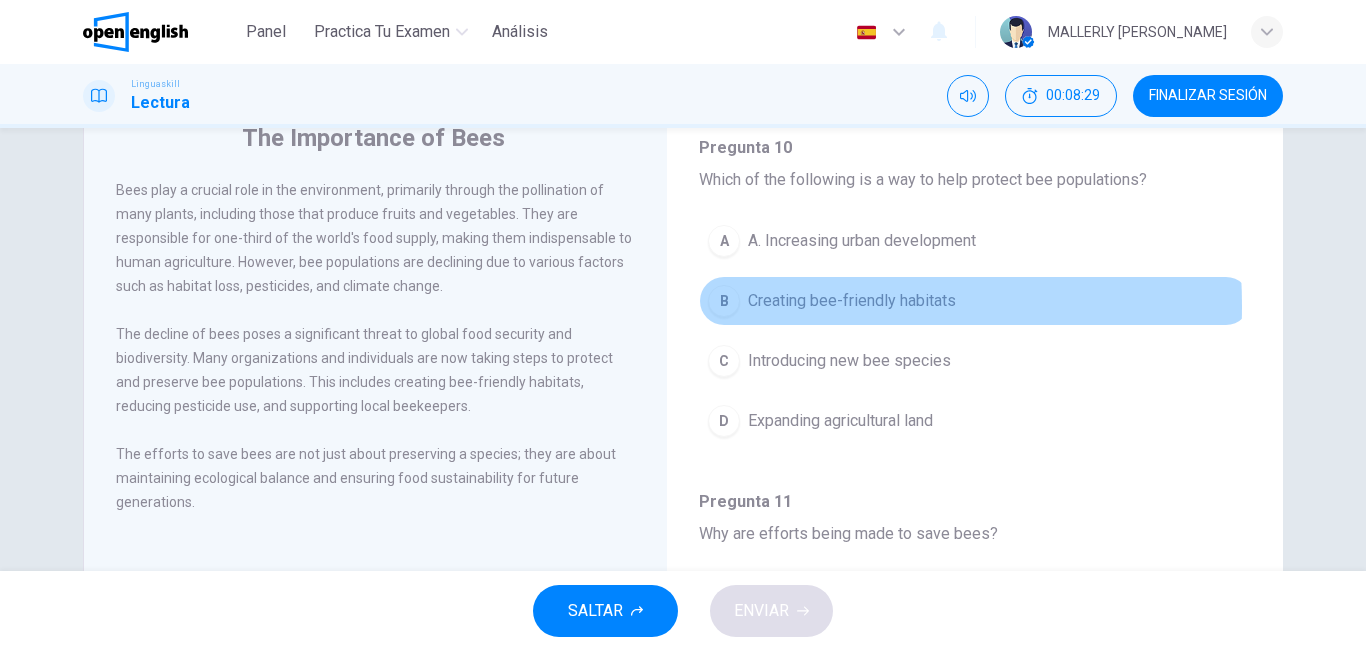 click on "B" at bounding box center [724, 301] 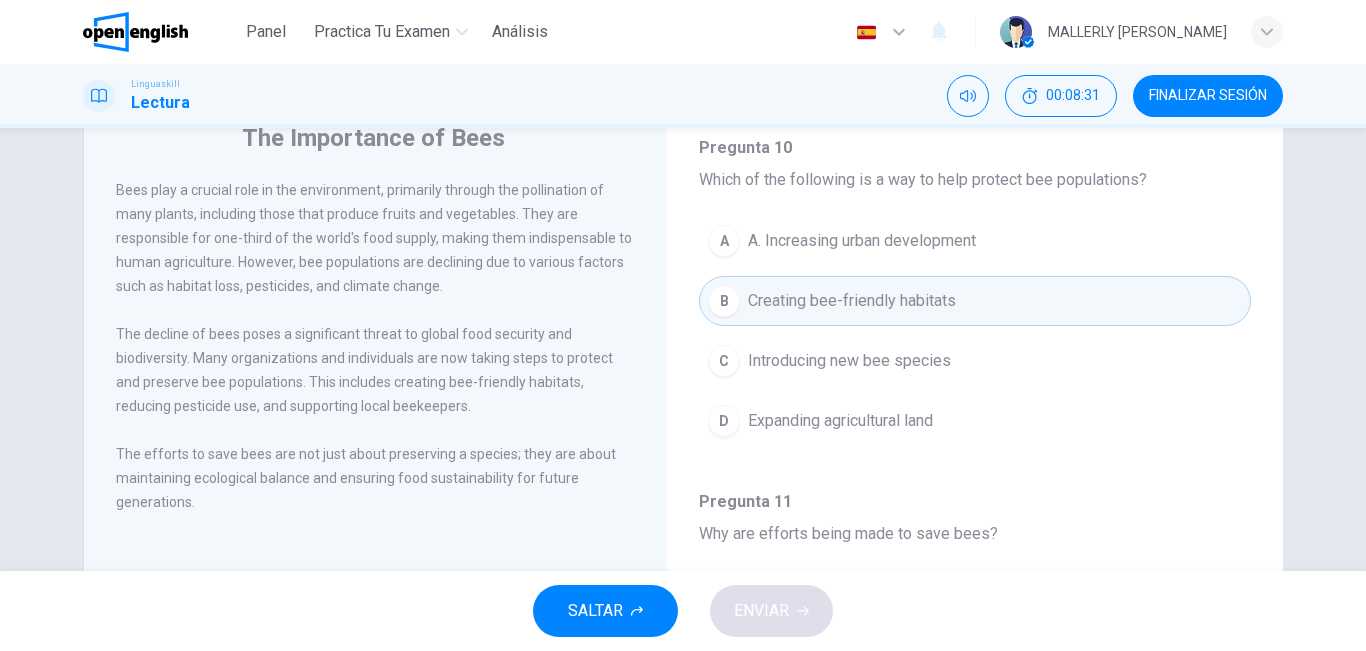 drag, startPoint x: 1252, startPoint y: 551, endPoint x: 1256, endPoint y: 585, distance: 34.234486 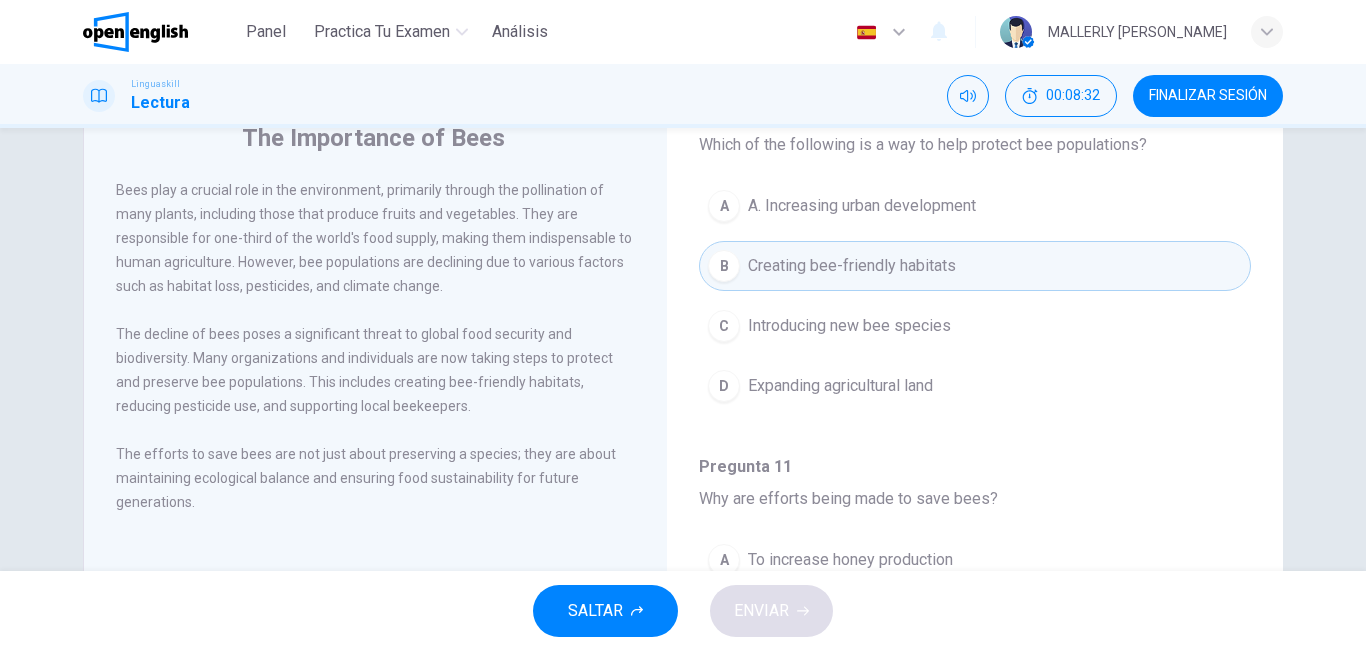 scroll, scrollTop: 1251, scrollLeft: 0, axis: vertical 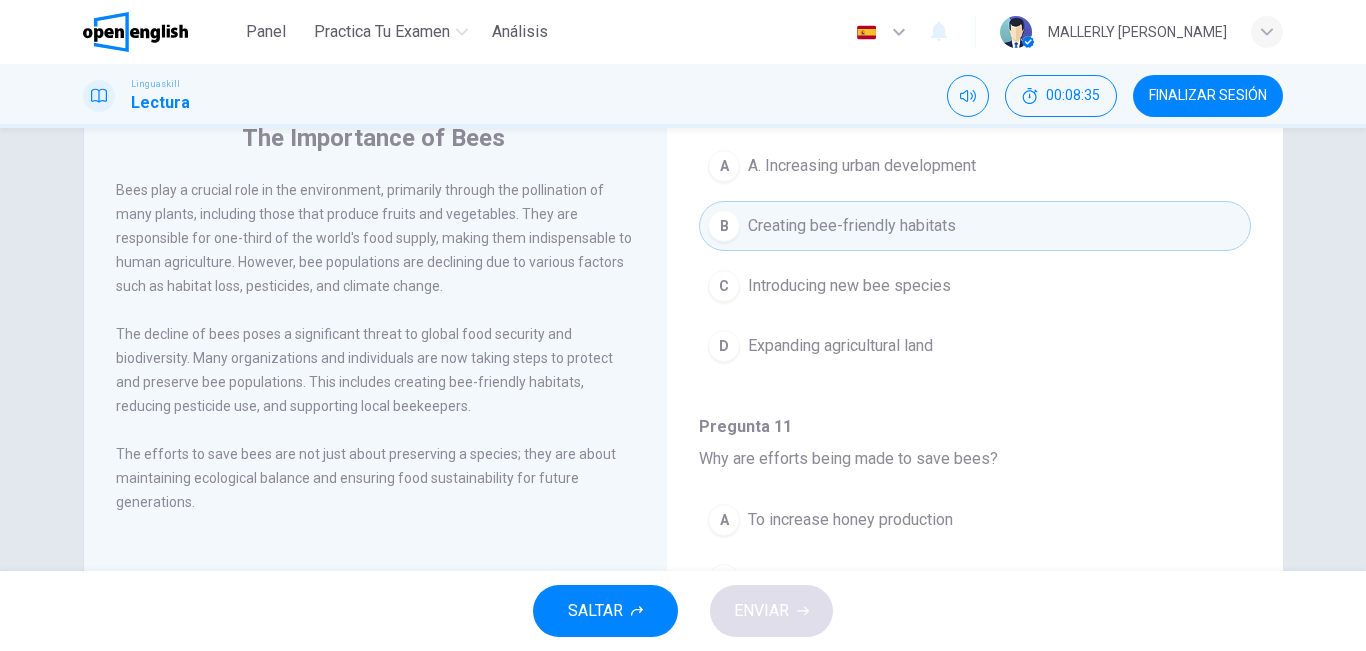 drag, startPoint x: 1262, startPoint y: 560, endPoint x: 1258, endPoint y: 570, distance: 10.770329 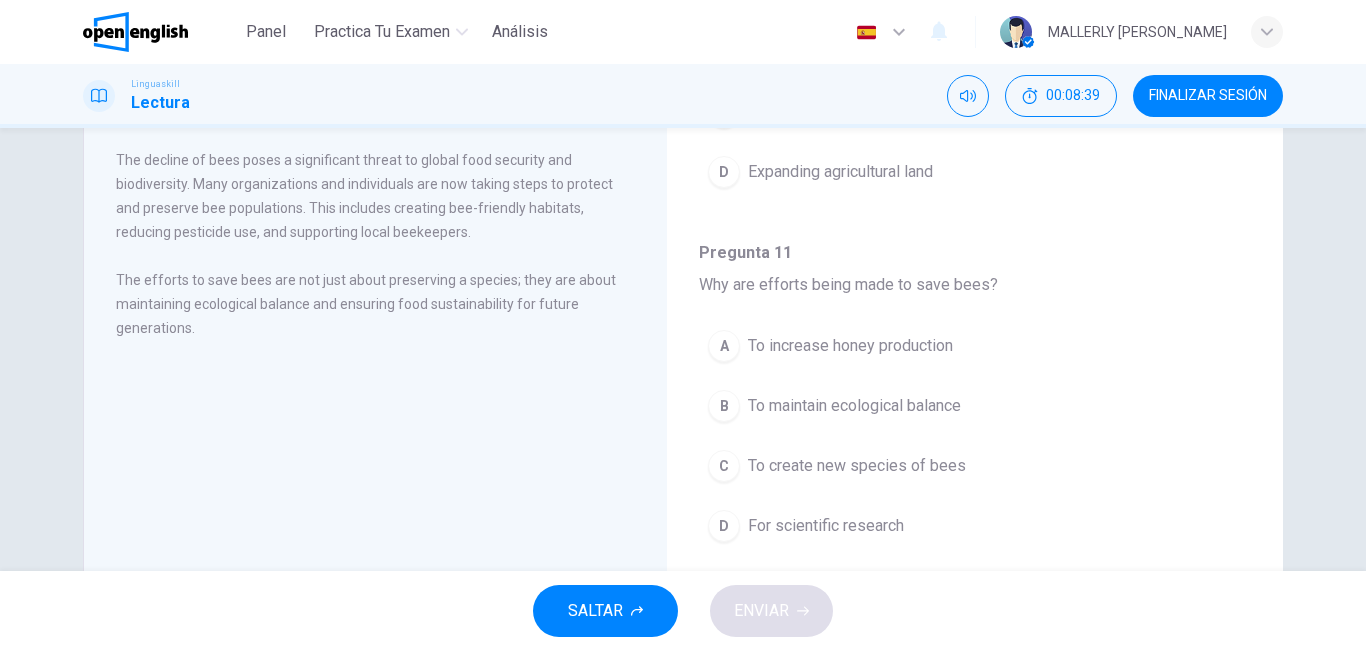 scroll, scrollTop: 256, scrollLeft: 0, axis: vertical 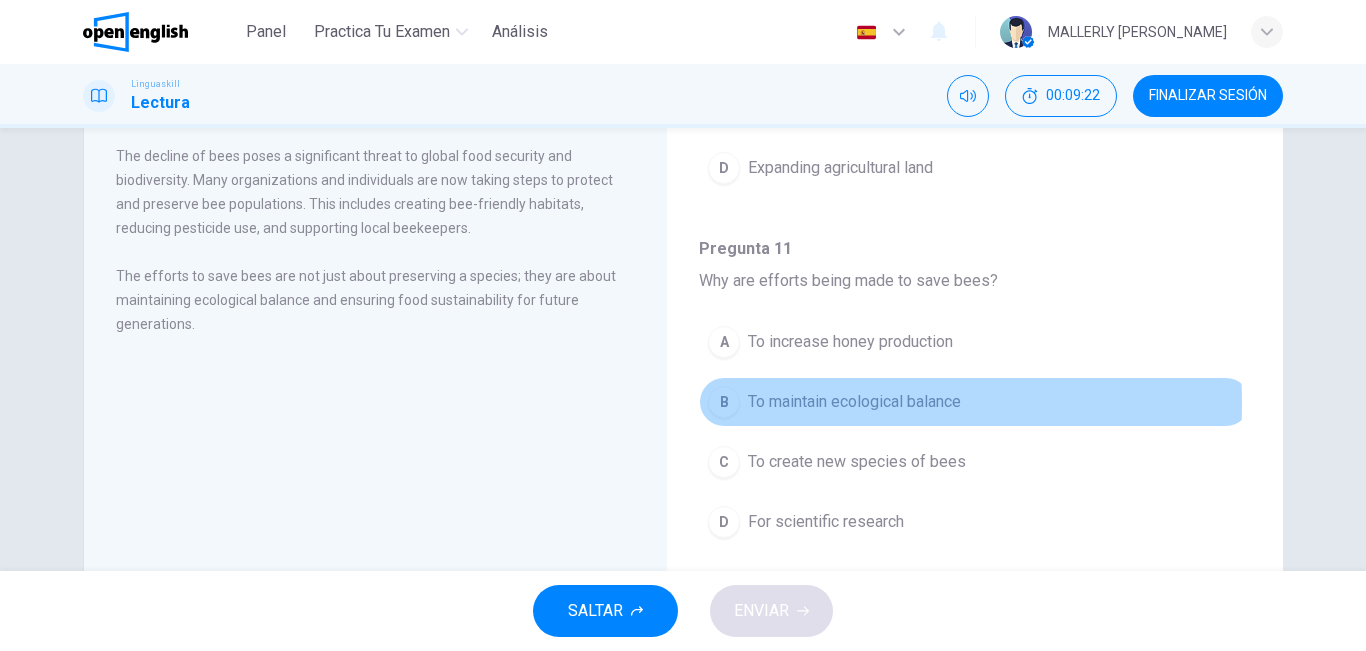 click on "B" at bounding box center (724, 402) 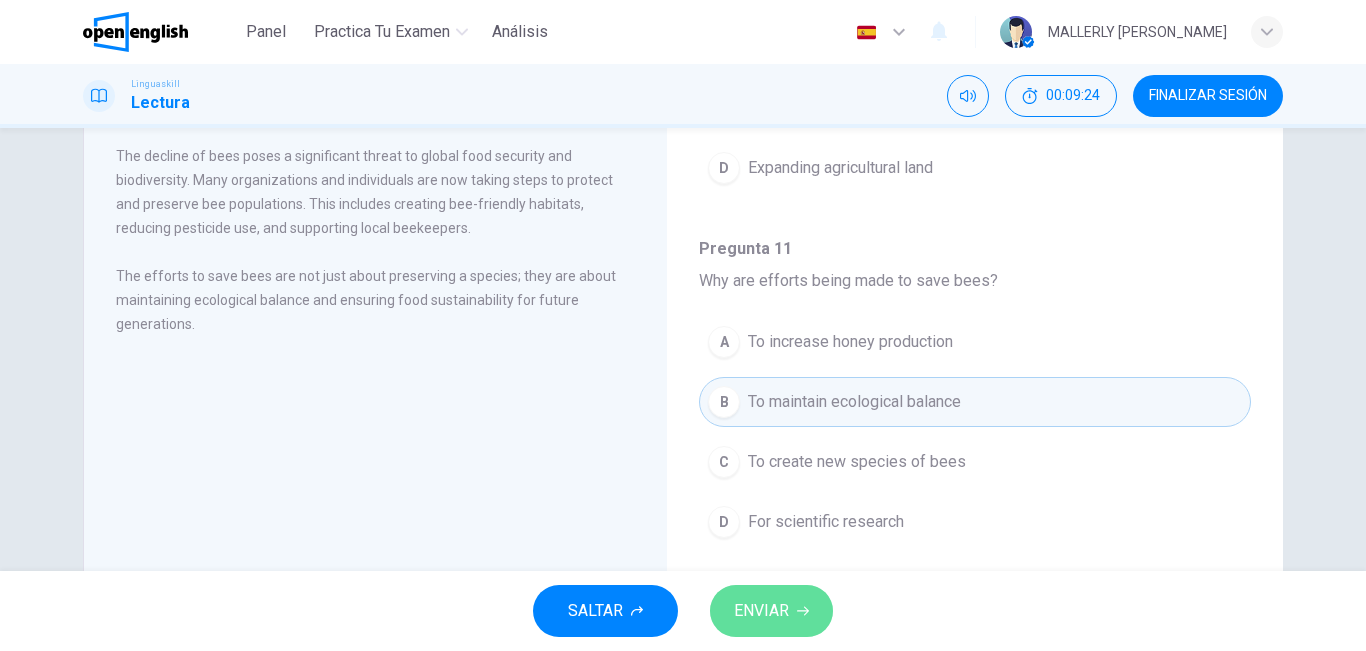 click on "ENVIAR" at bounding box center (761, 611) 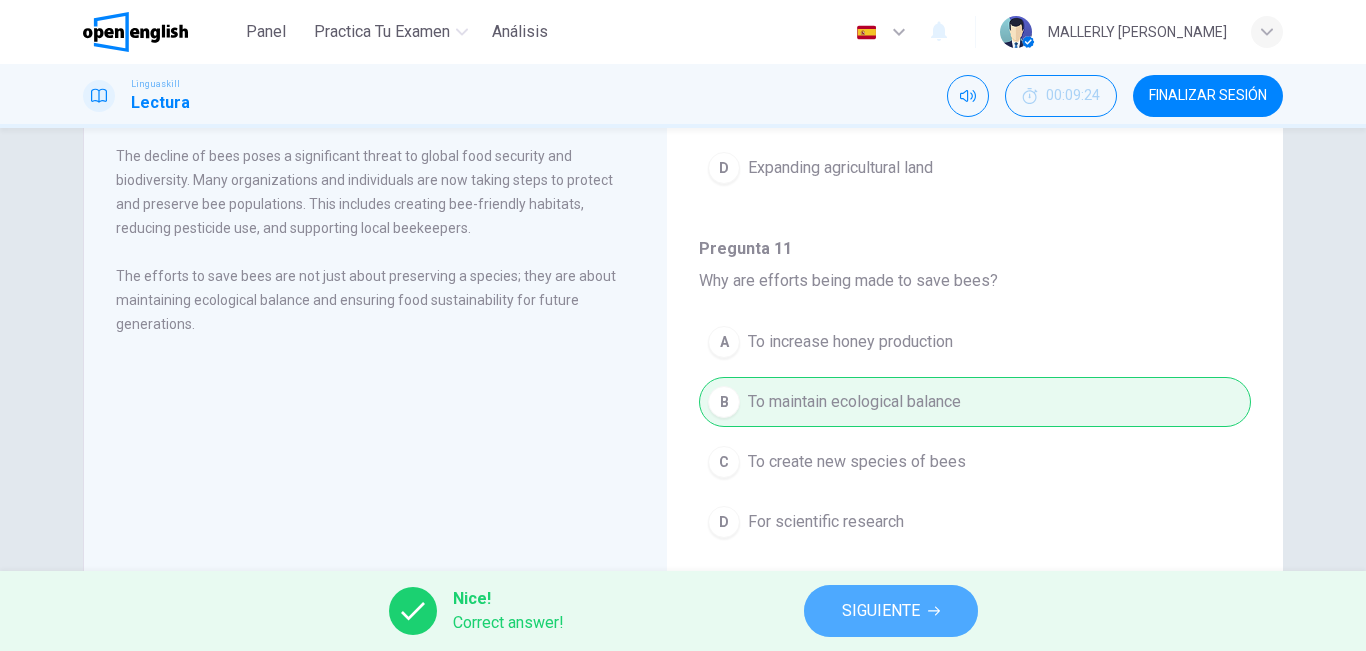 click on "SIGUIENTE" at bounding box center [891, 611] 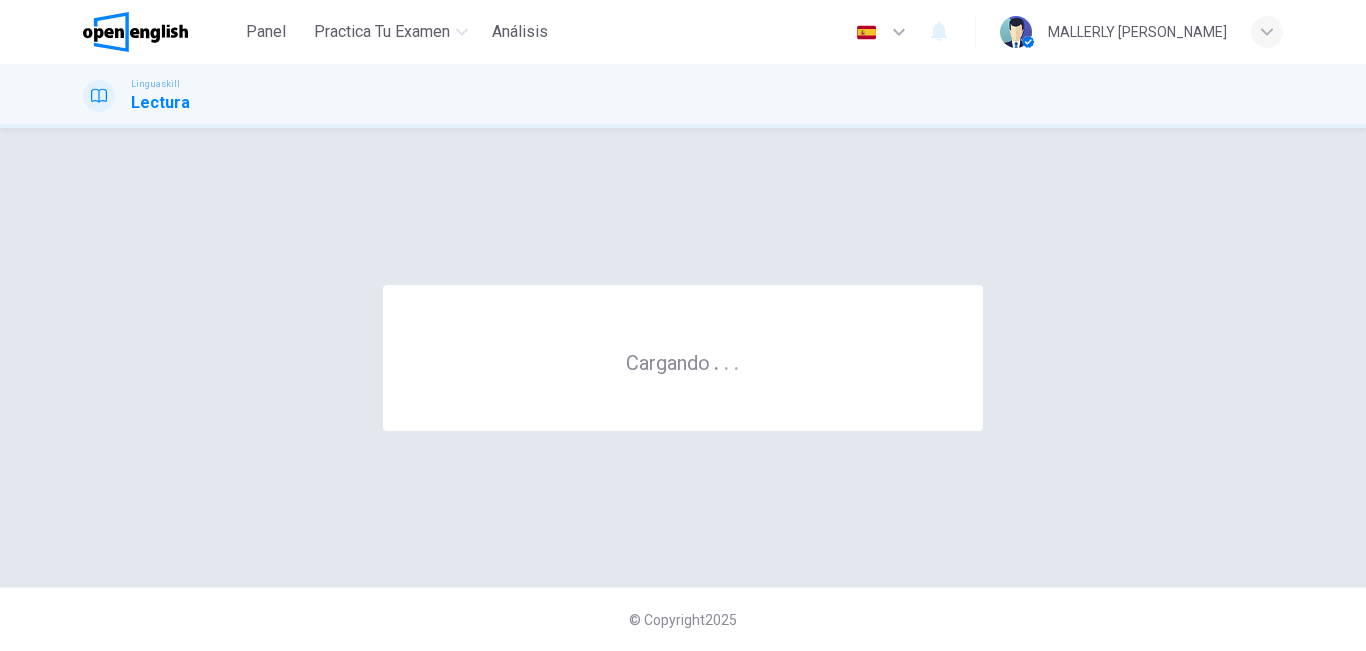 scroll, scrollTop: 0, scrollLeft: 0, axis: both 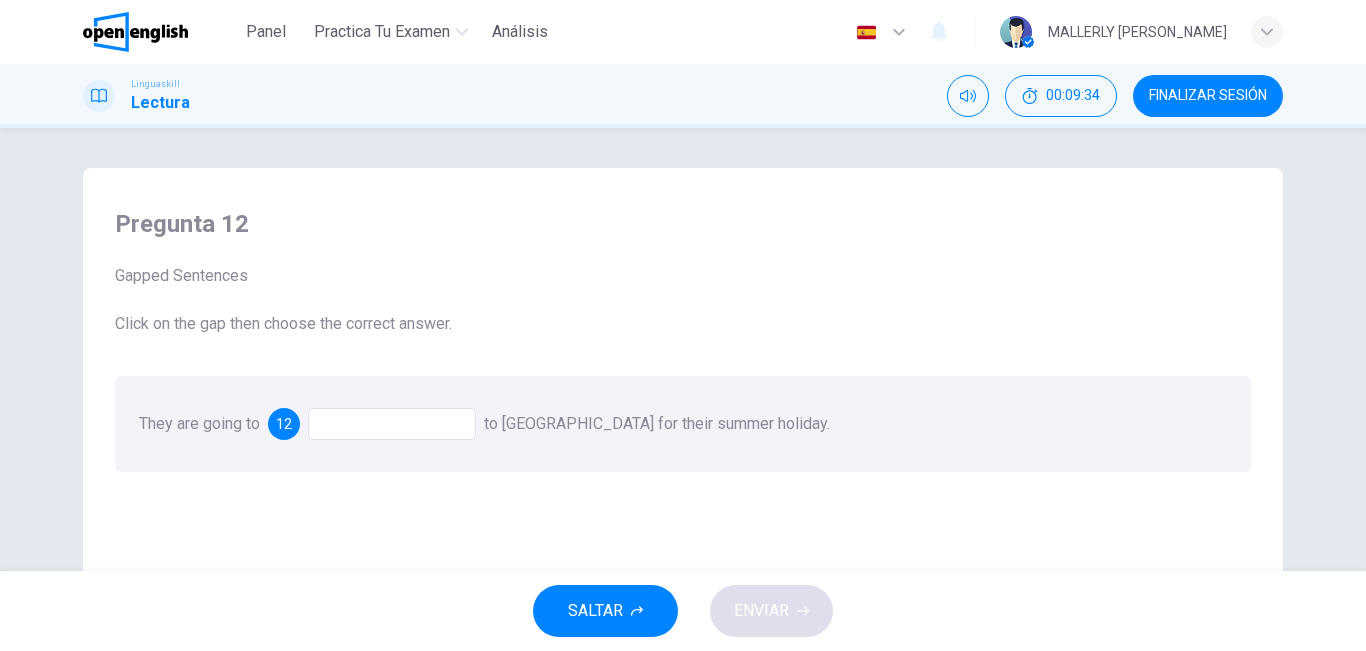 click at bounding box center [392, 424] 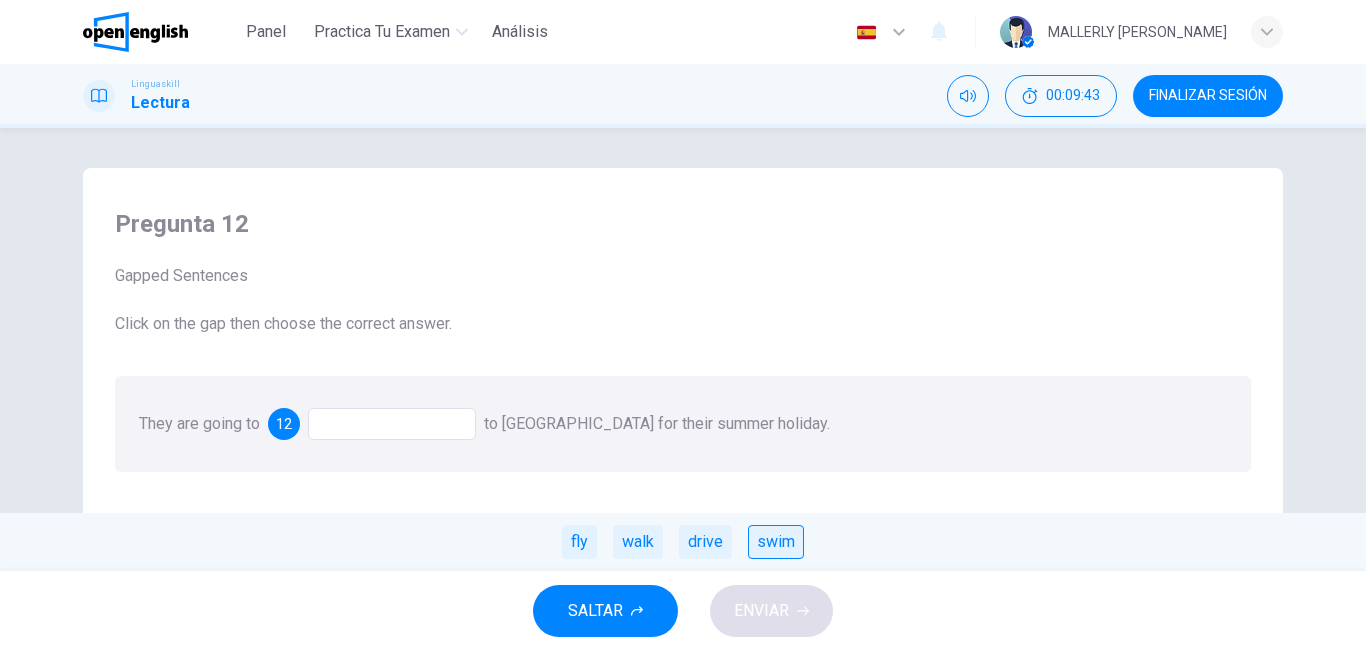 click on "swim" at bounding box center (776, 542) 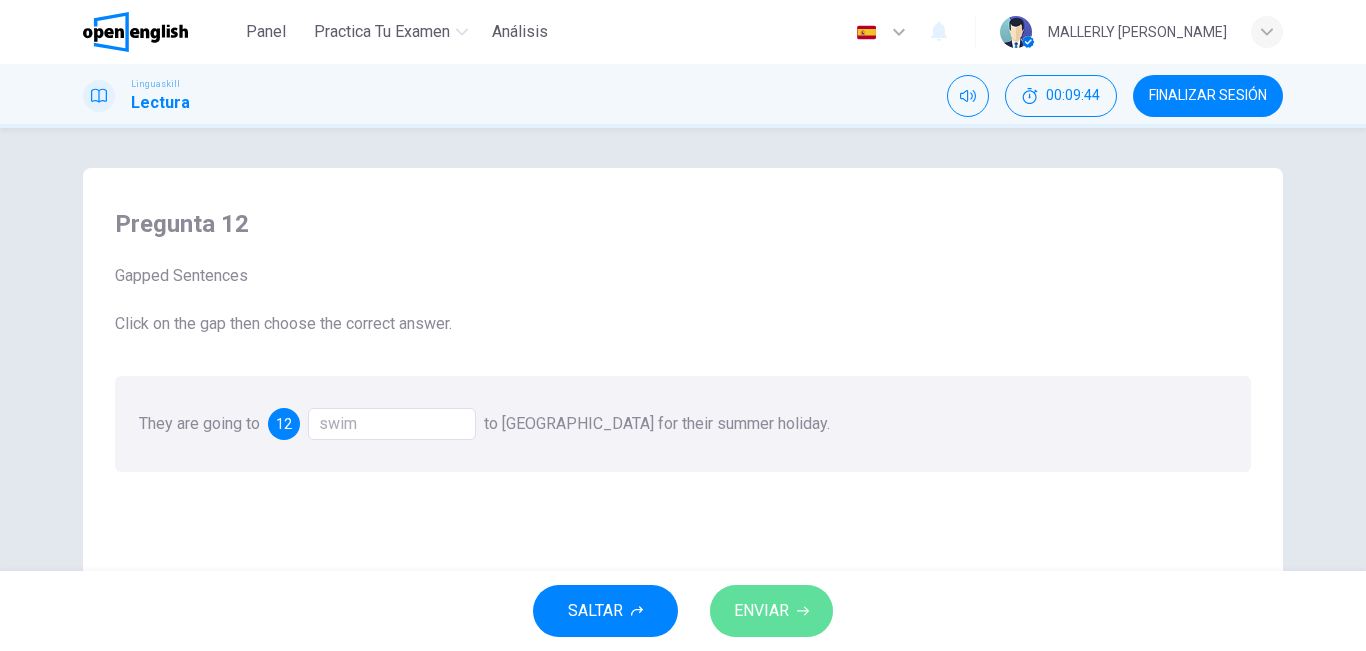 click on "ENVIAR" at bounding box center [761, 611] 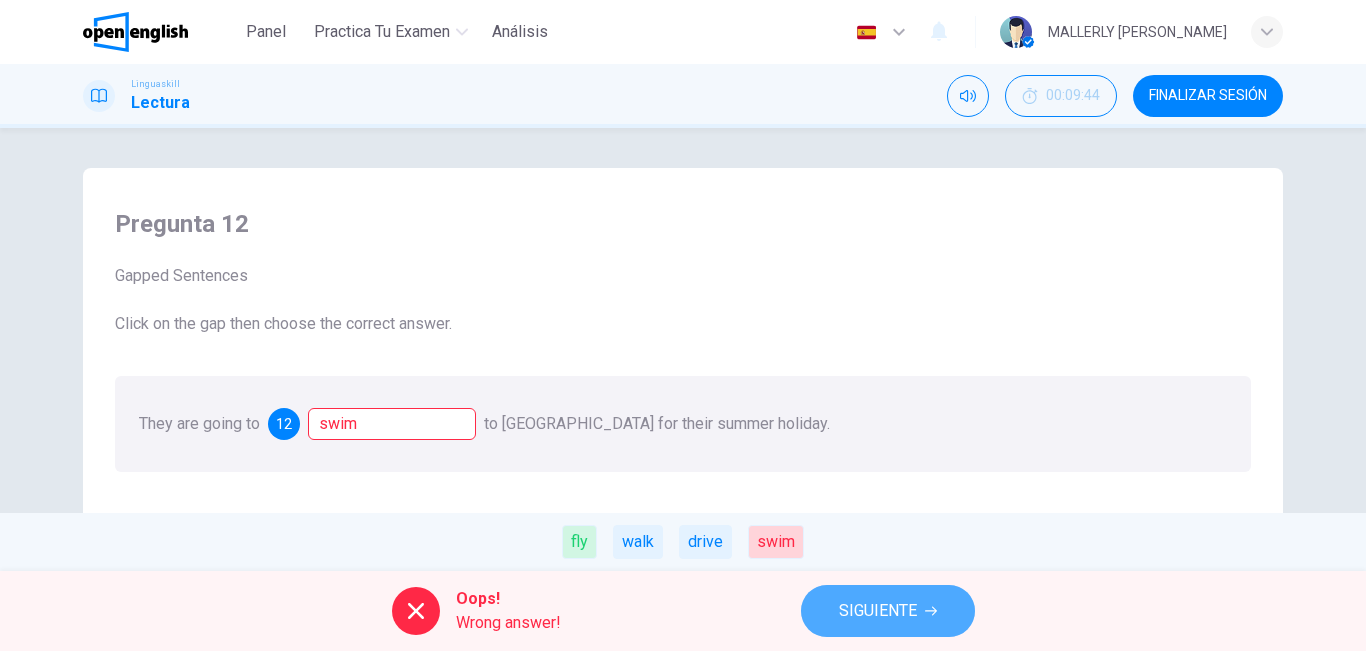 click on "SIGUIENTE" at bounding box center (888, 611) 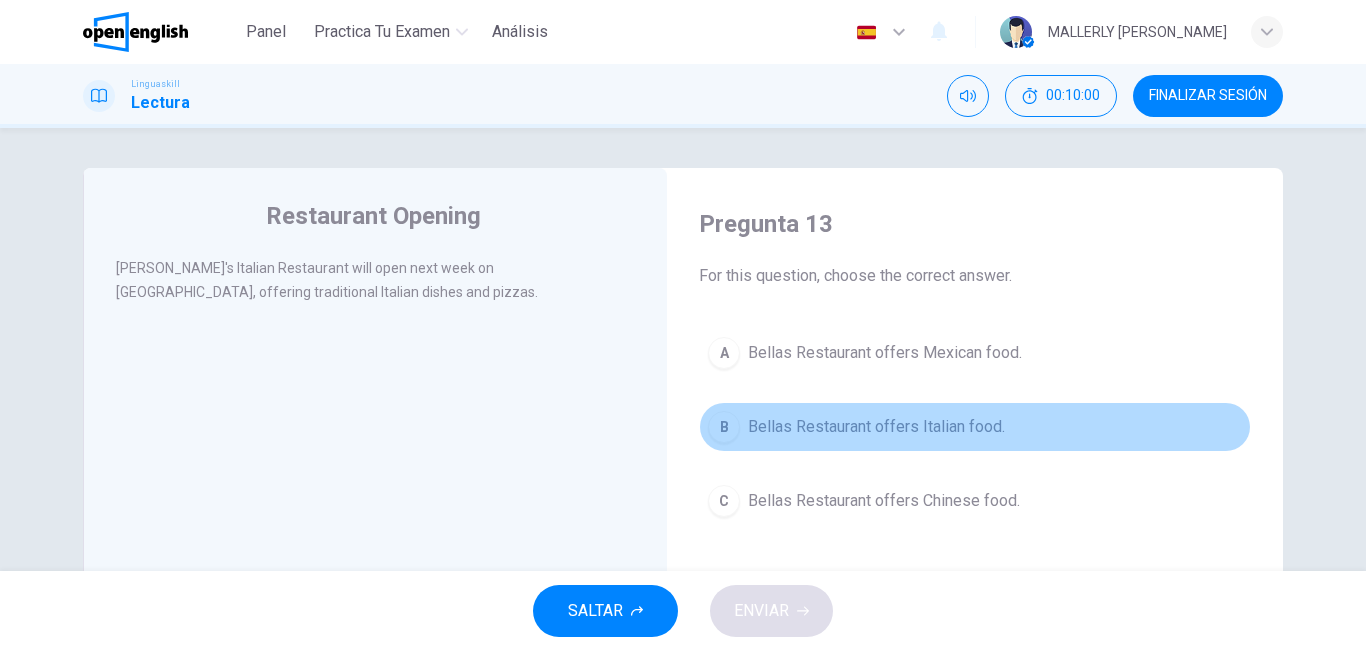 click on "B" at bounding box center (724, 427) 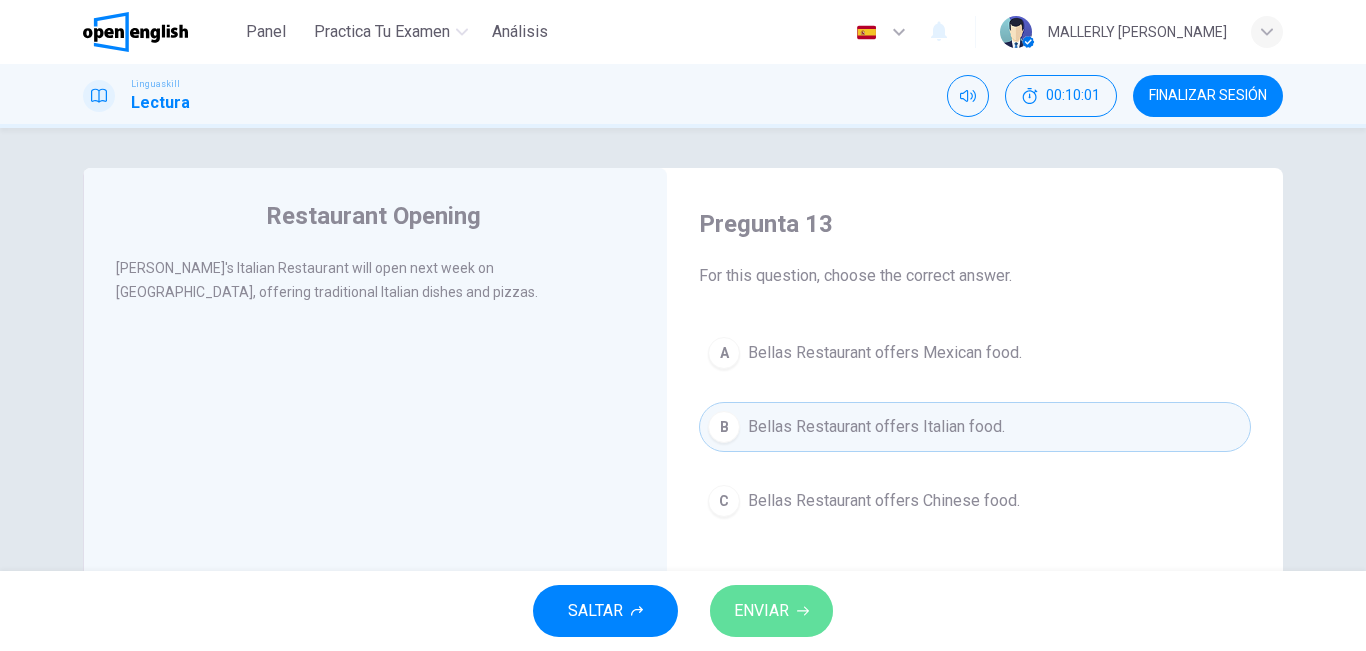 click on "ENVIAR" at bounding box center (761, 611) 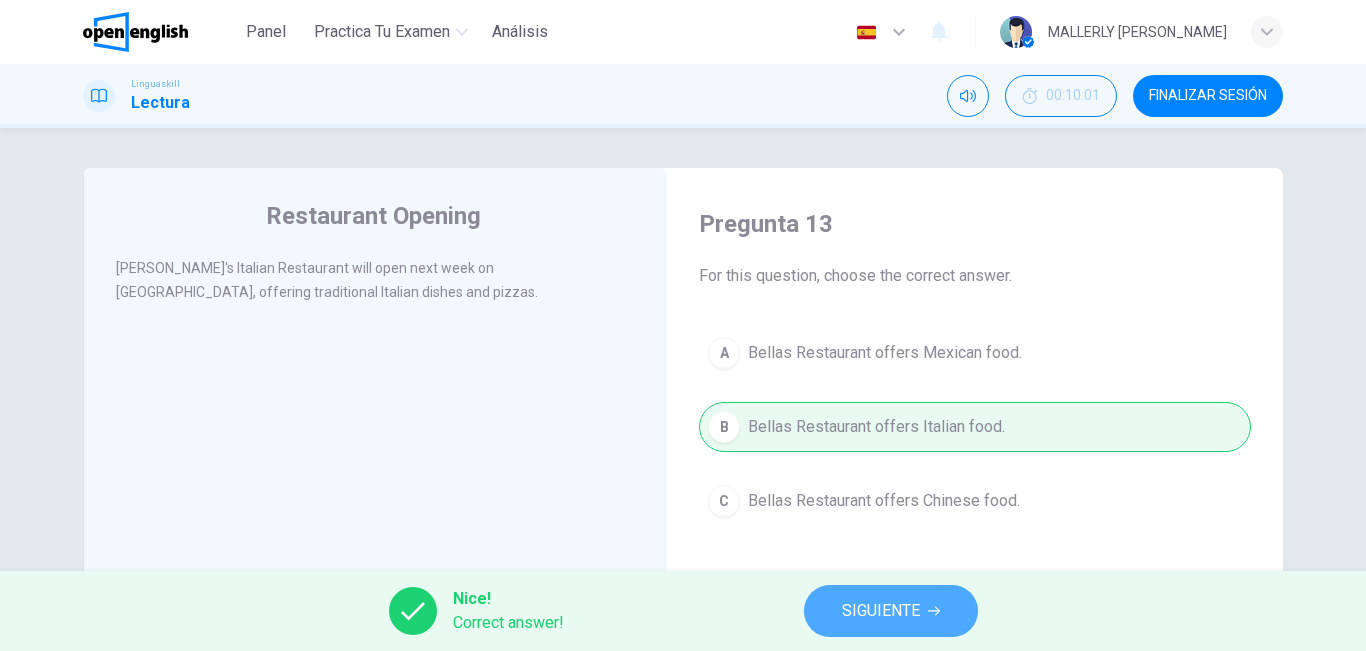 click on "SIGUIENTE" at bounding box center [881, 611] 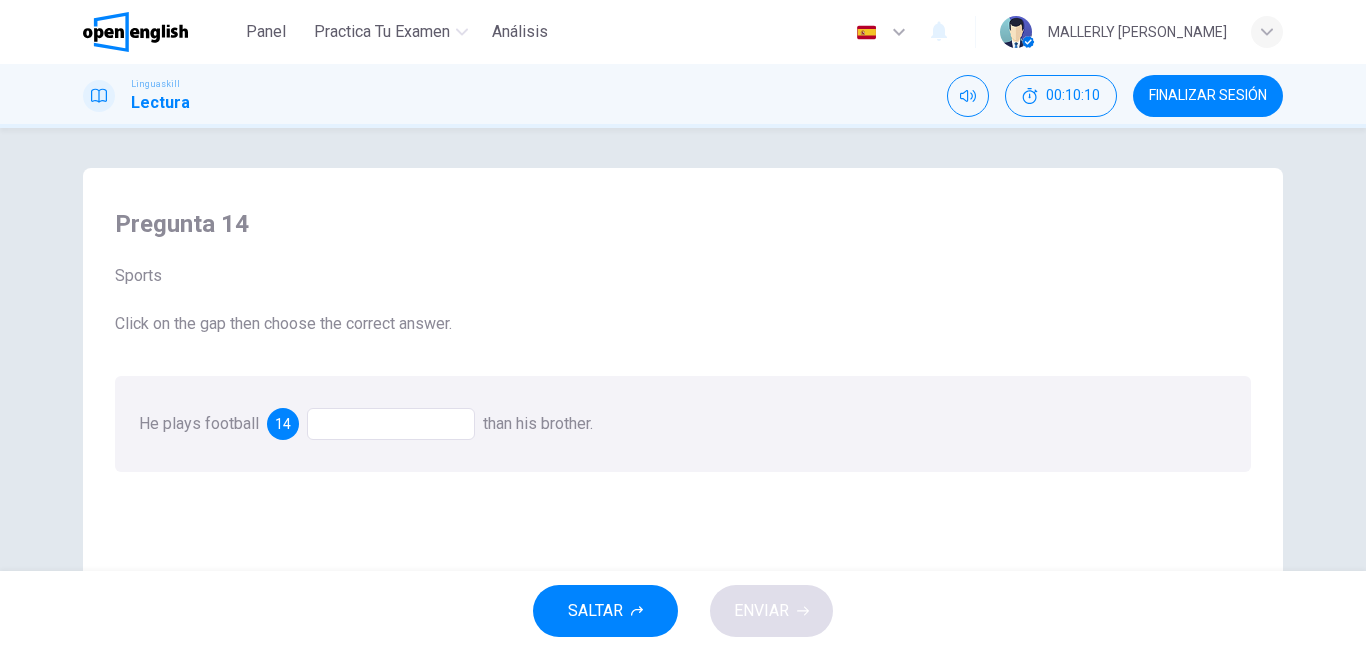 click at bounding box center (391, 424) 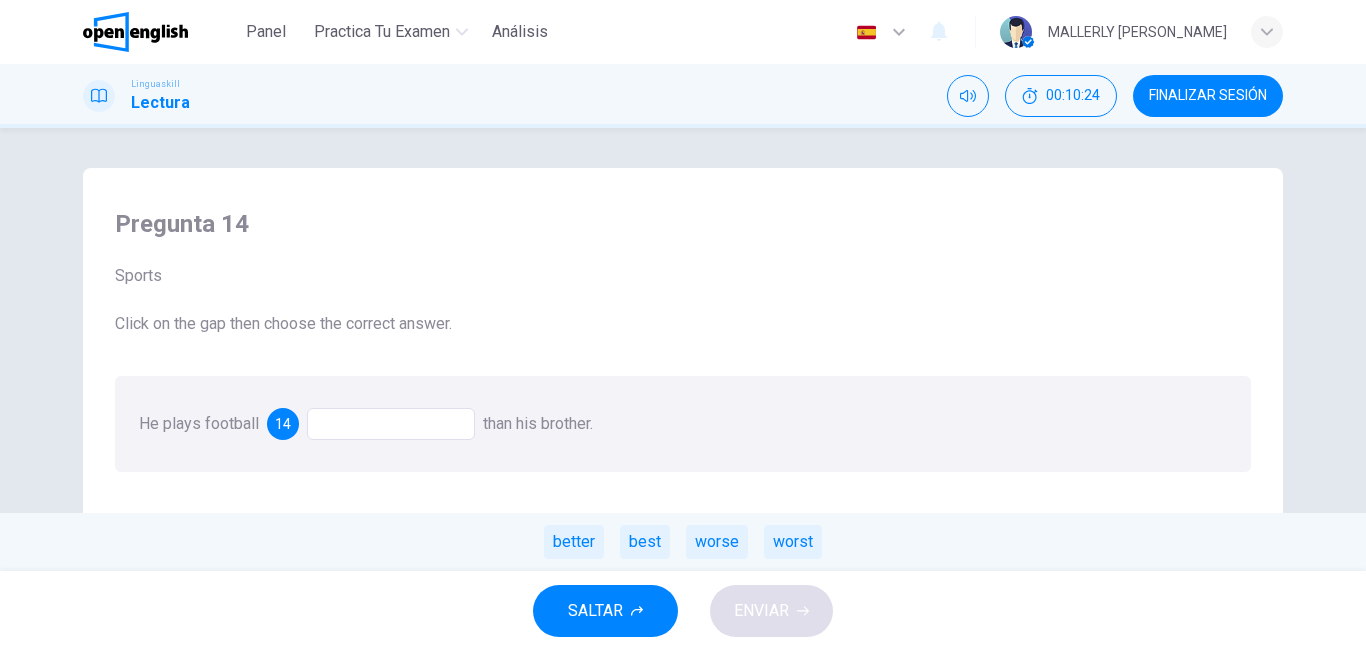 click at bounding box center [391, 424] 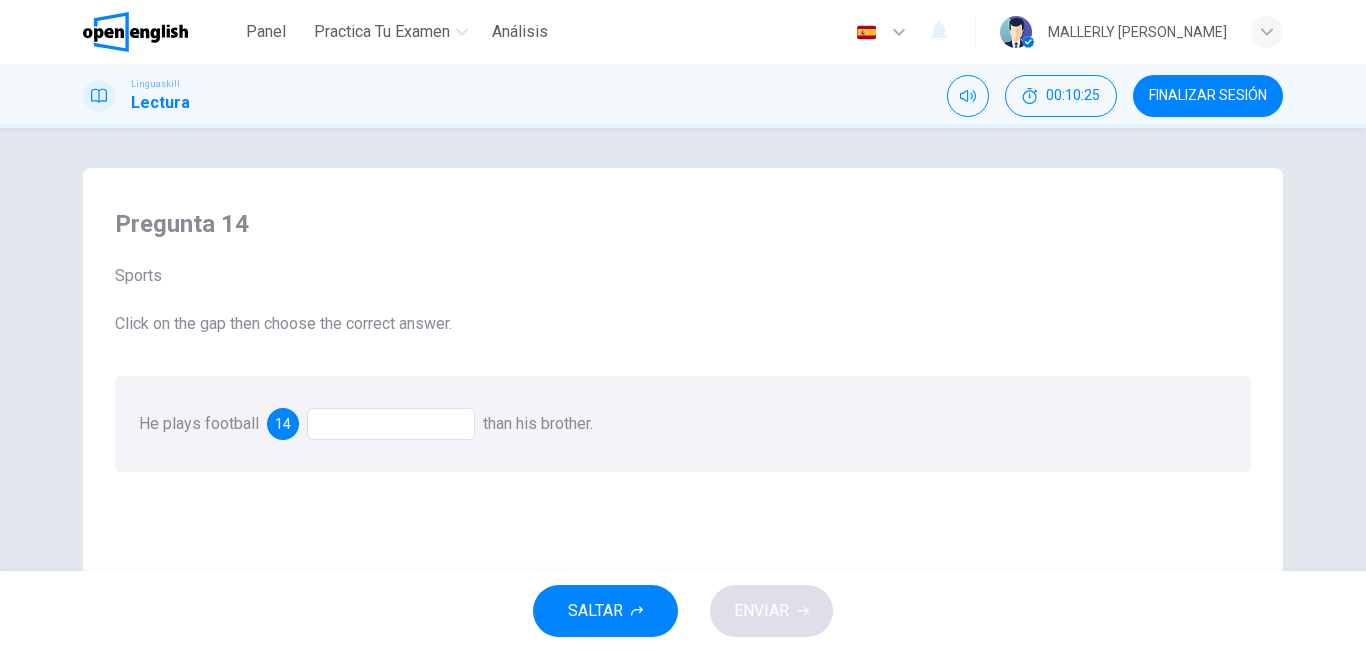click at bounding box center [391, 424] 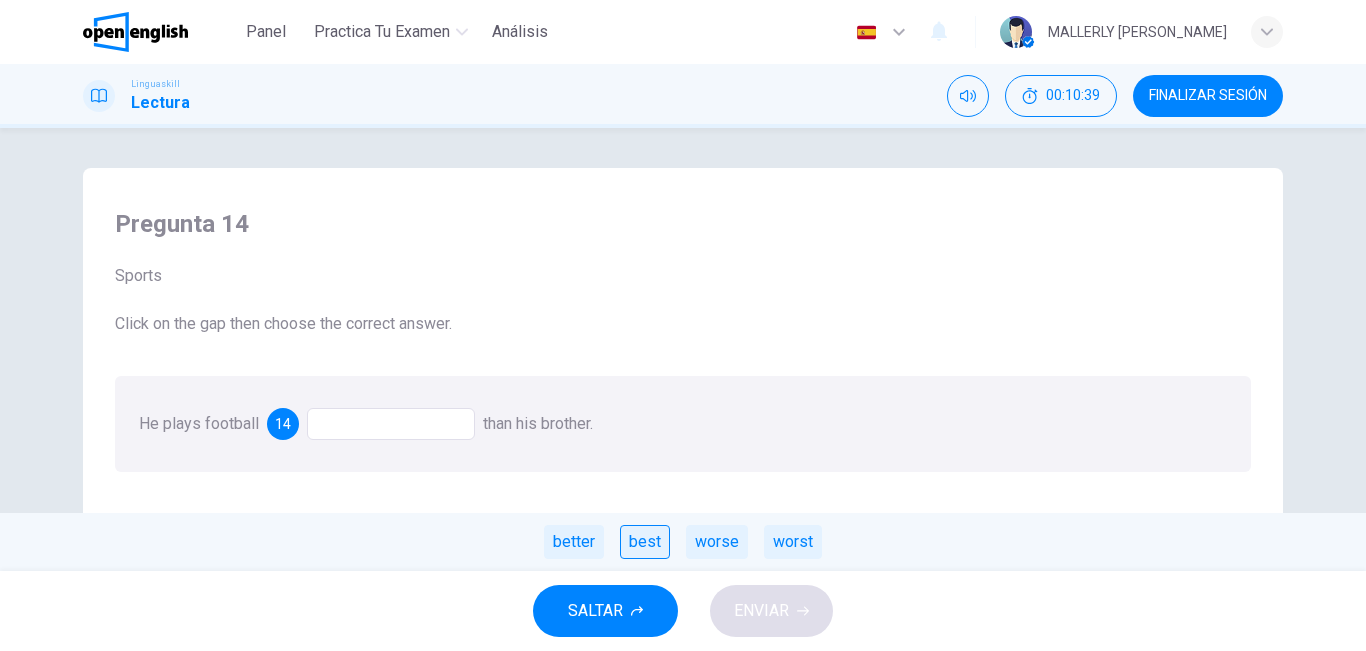 click on "best" at bounding box center (645, 542) 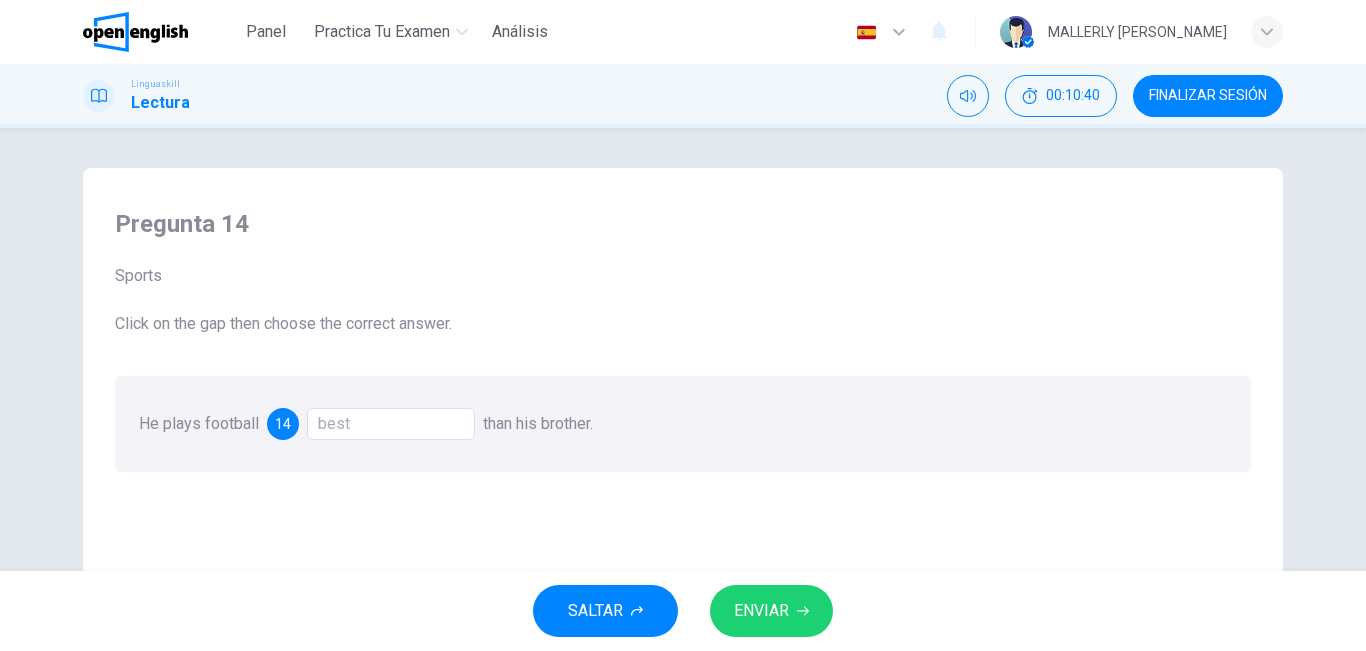 click on "ENVIAR" at bounding box center [771, 611] 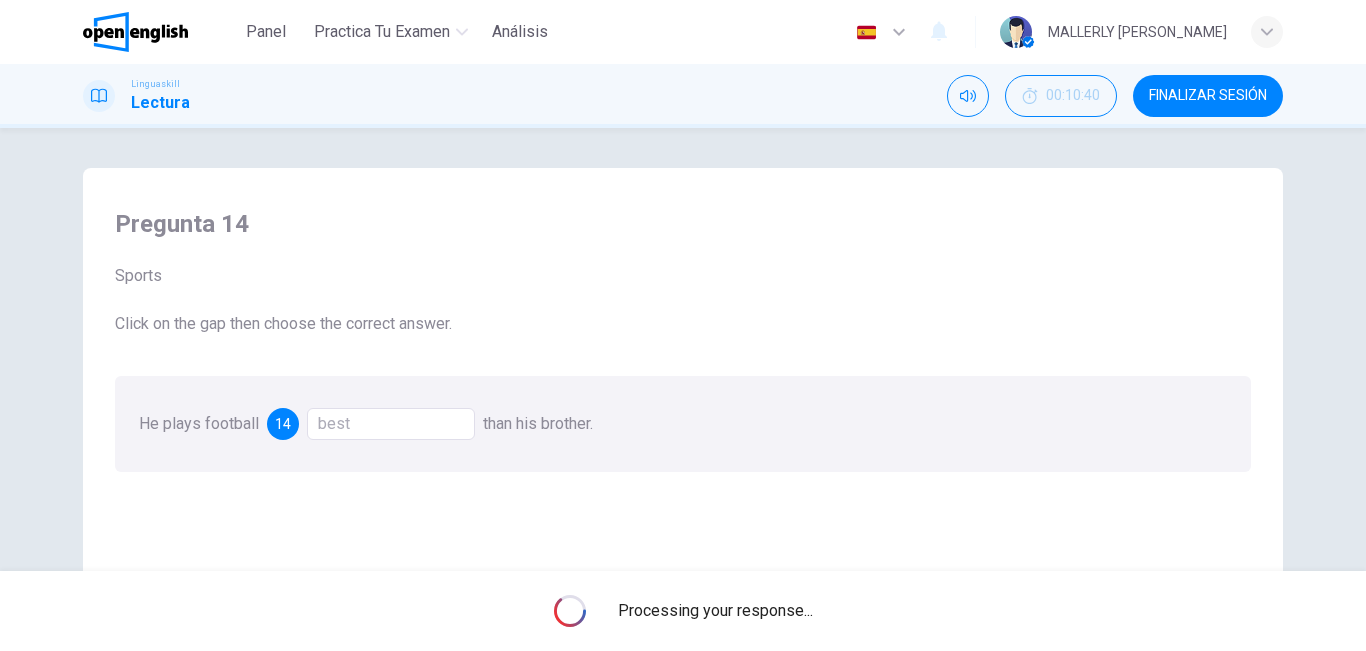 click on "Processing your response..." at bounding box center (683, 611) 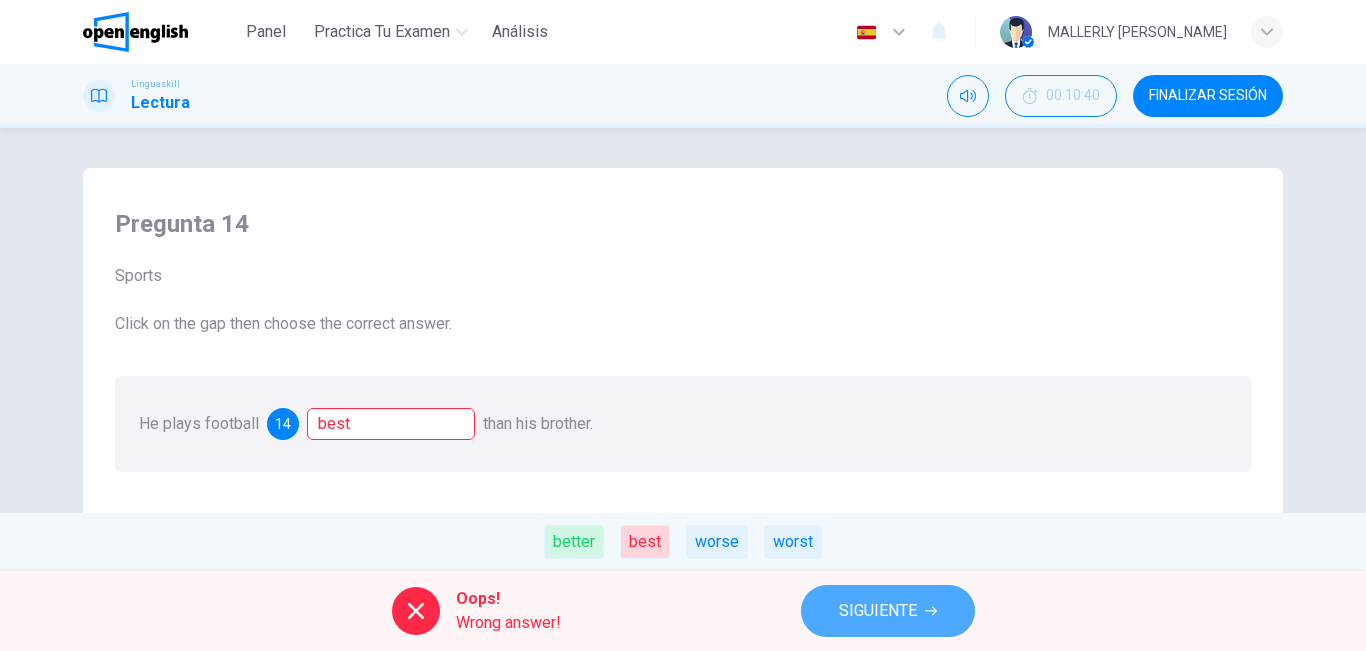 click on "SIGUIENTE" at bounding box center (878, 611) 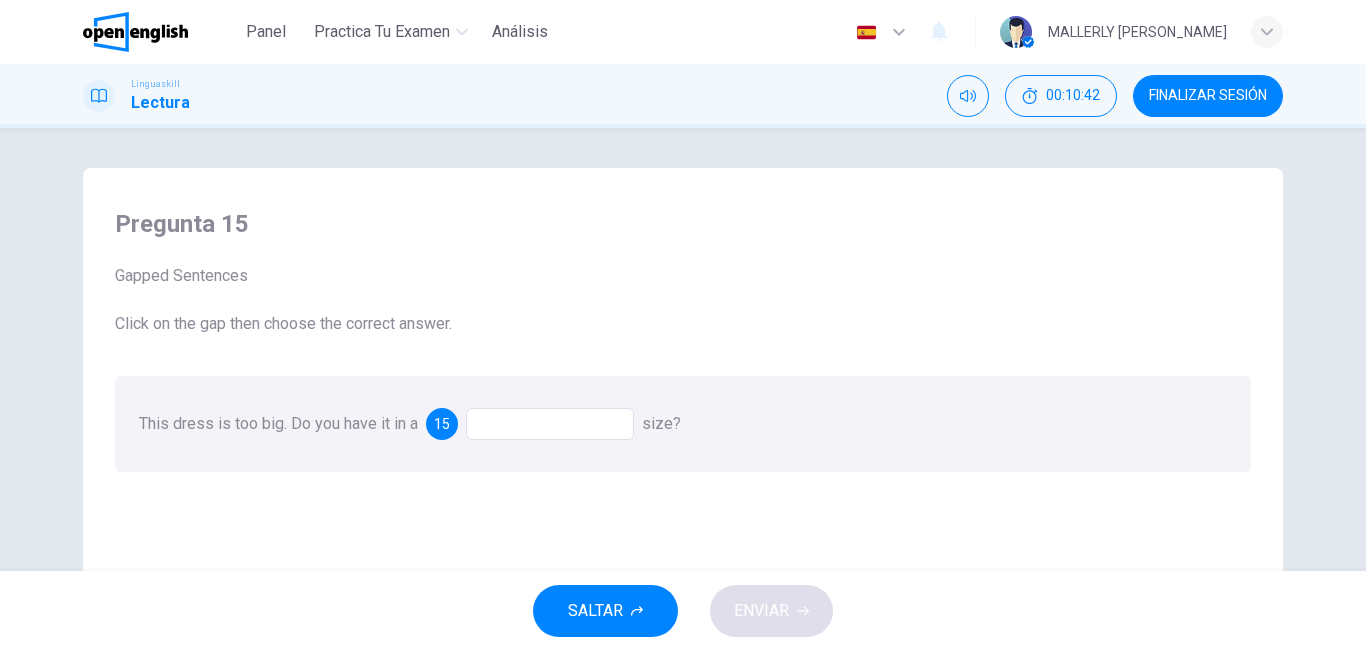 click on "SALTAR ENVIAR" at bounding box center (683, 611) 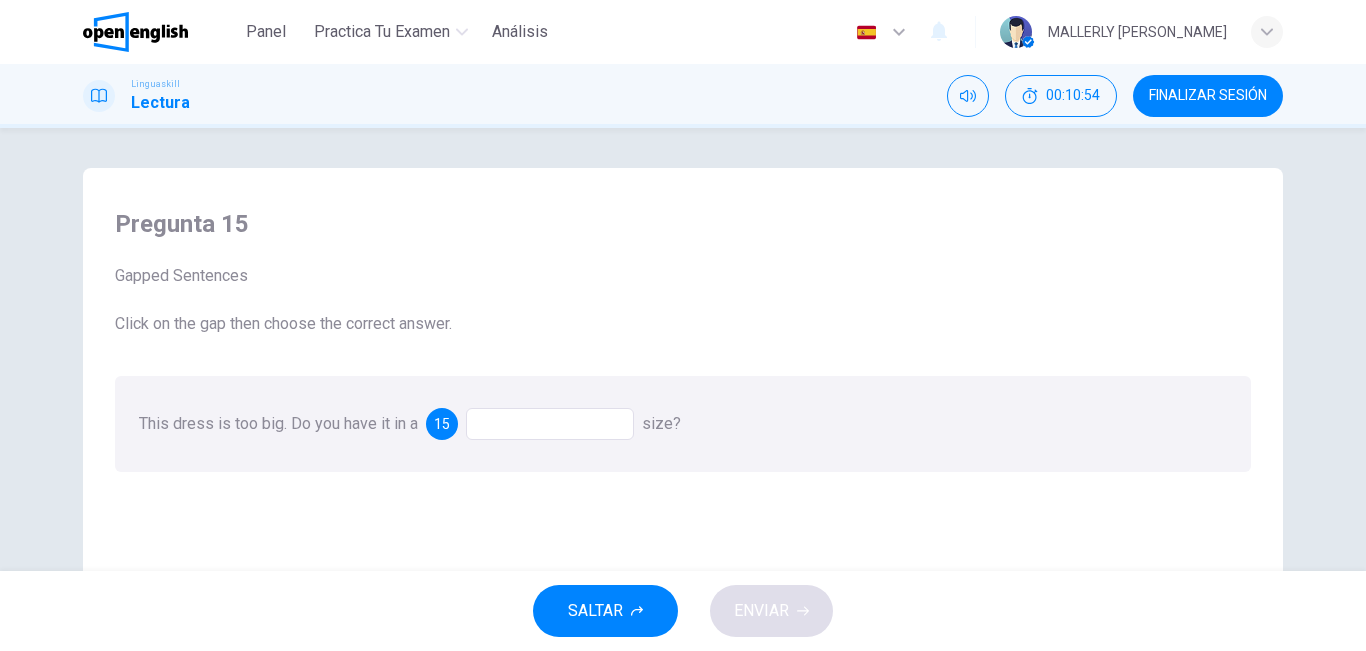 click at bounding box center (550, 424) 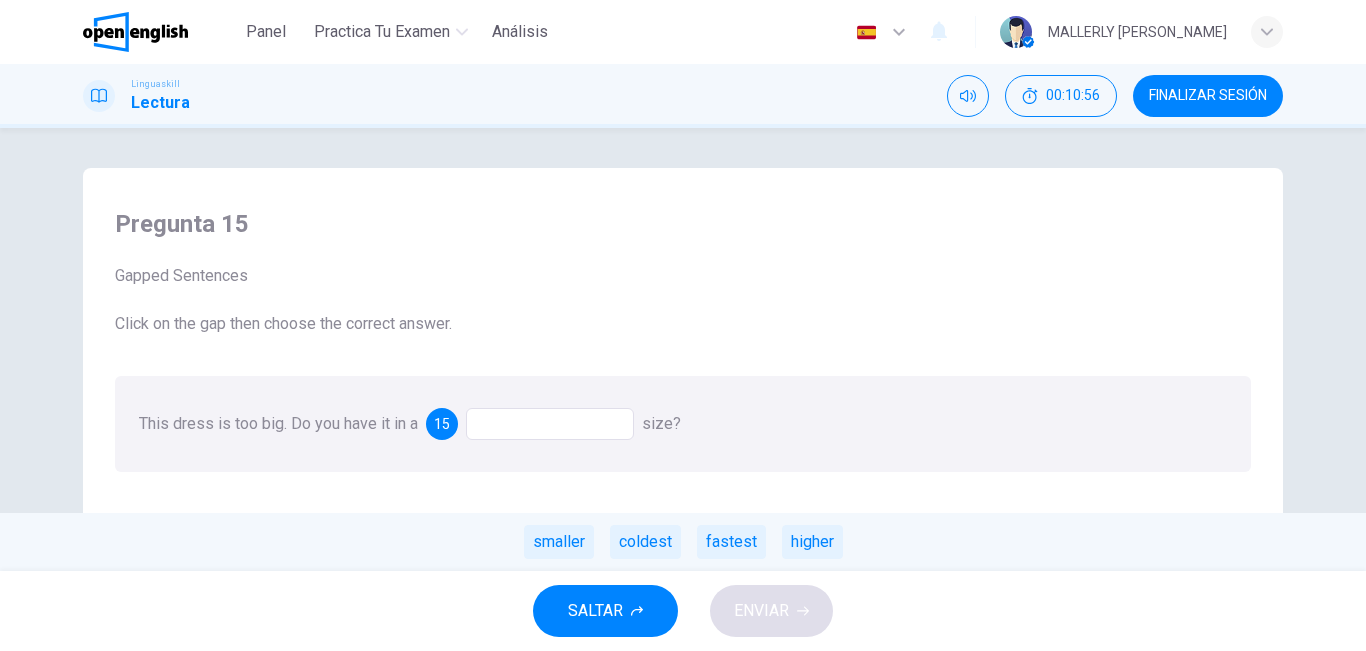 click at bounding box center [550, 424] 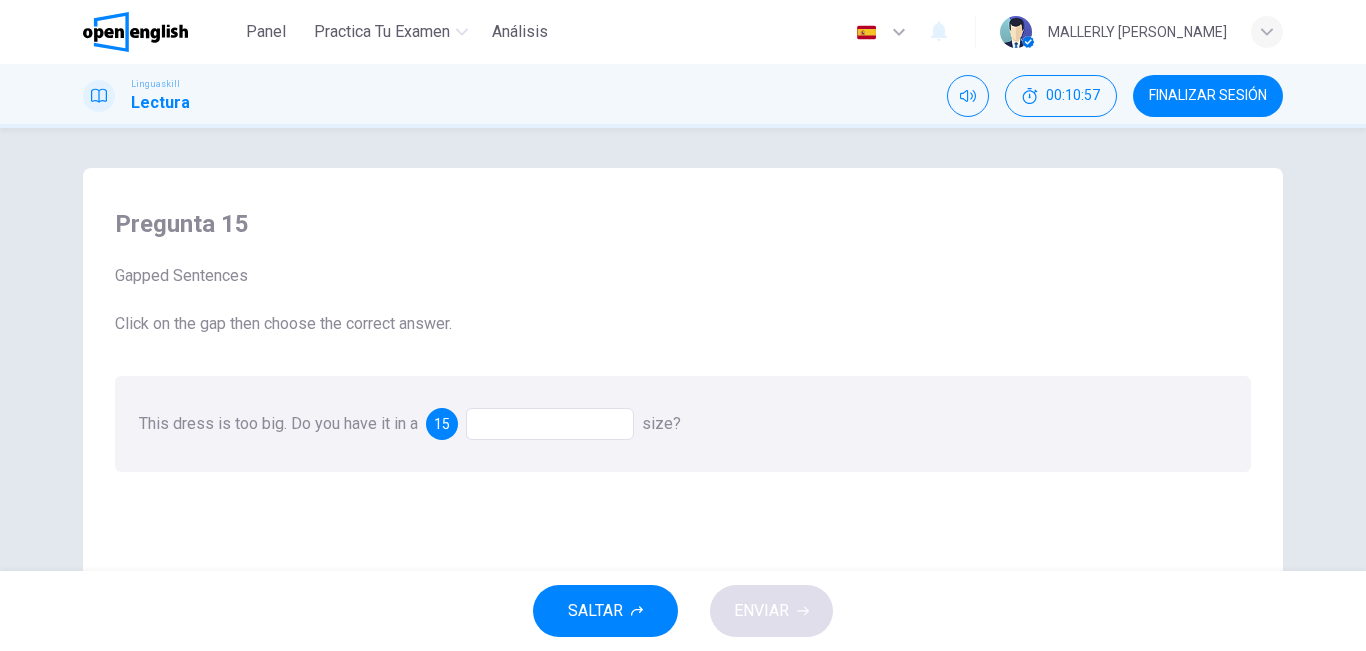 click at bounding box center [550, 424] 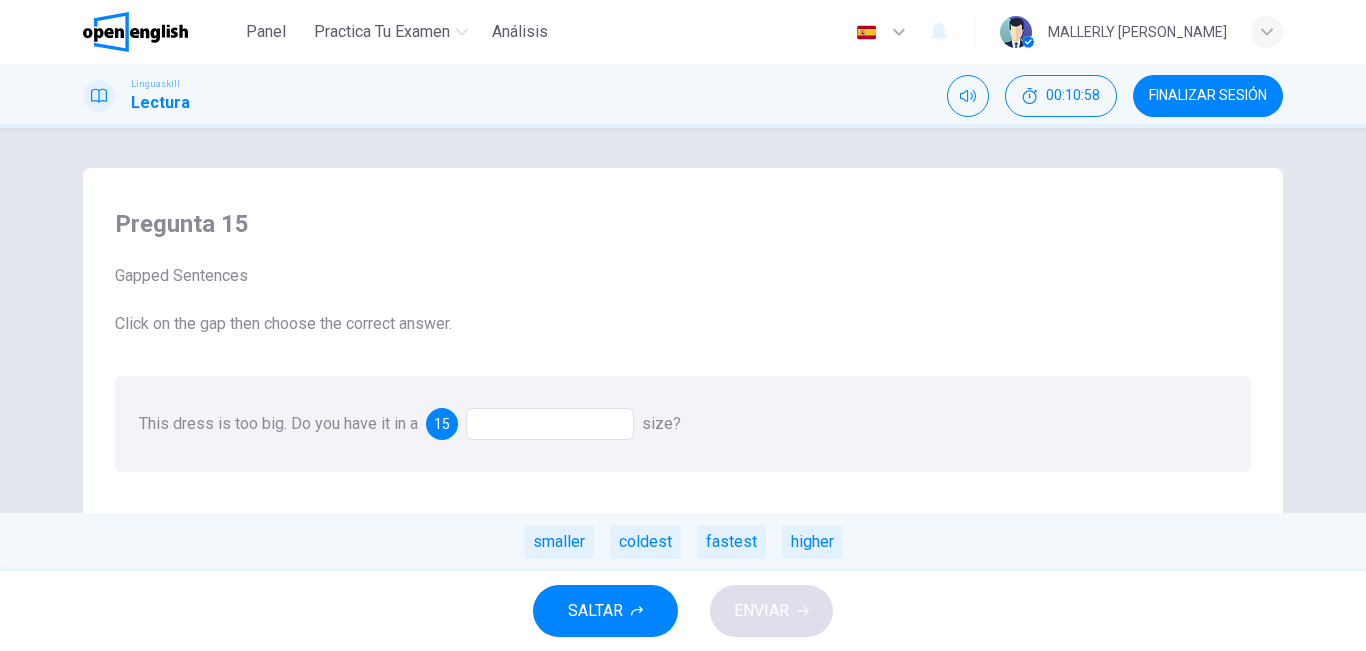 click at bounding box center (550, 424) 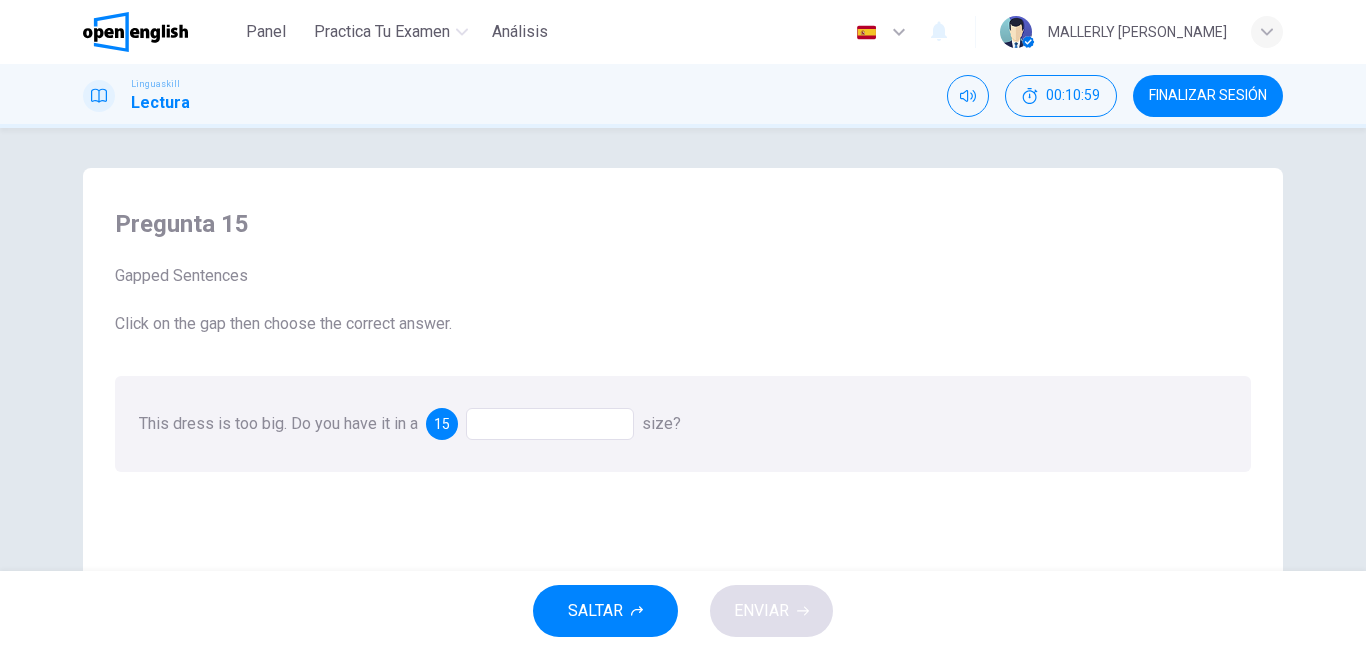 click at bounding box center [550, 424] 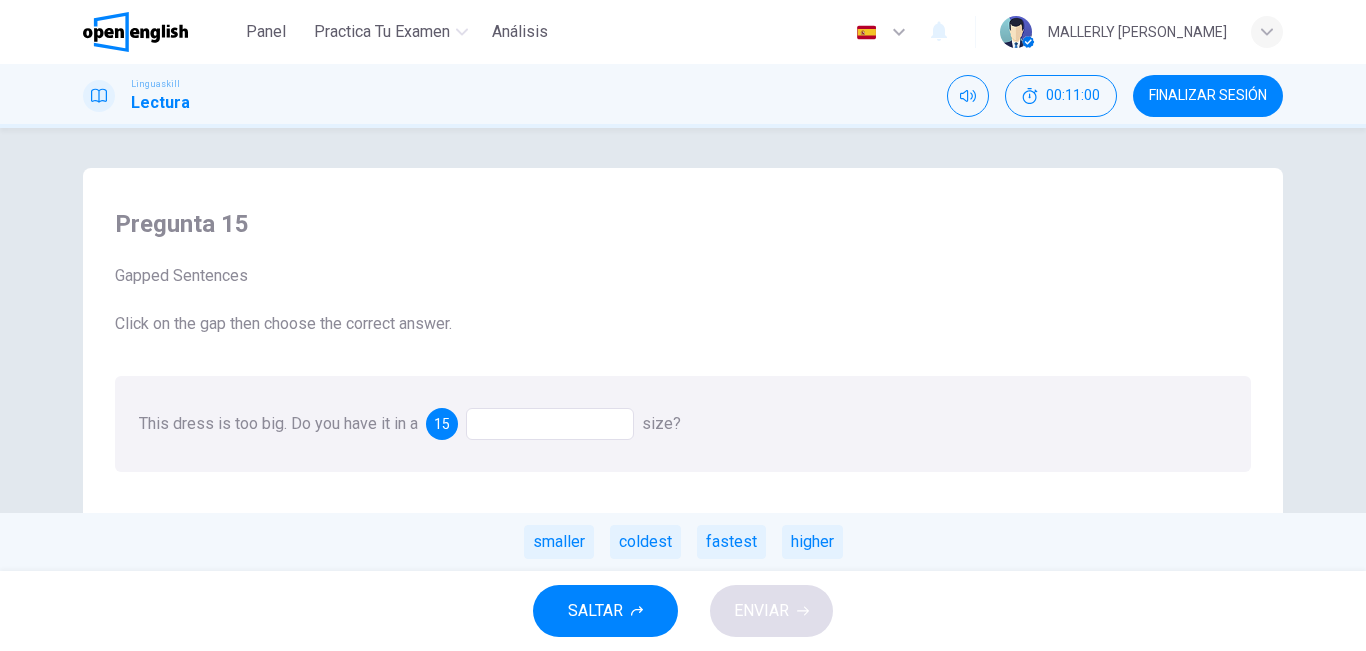click at bounding box center [550, 424] 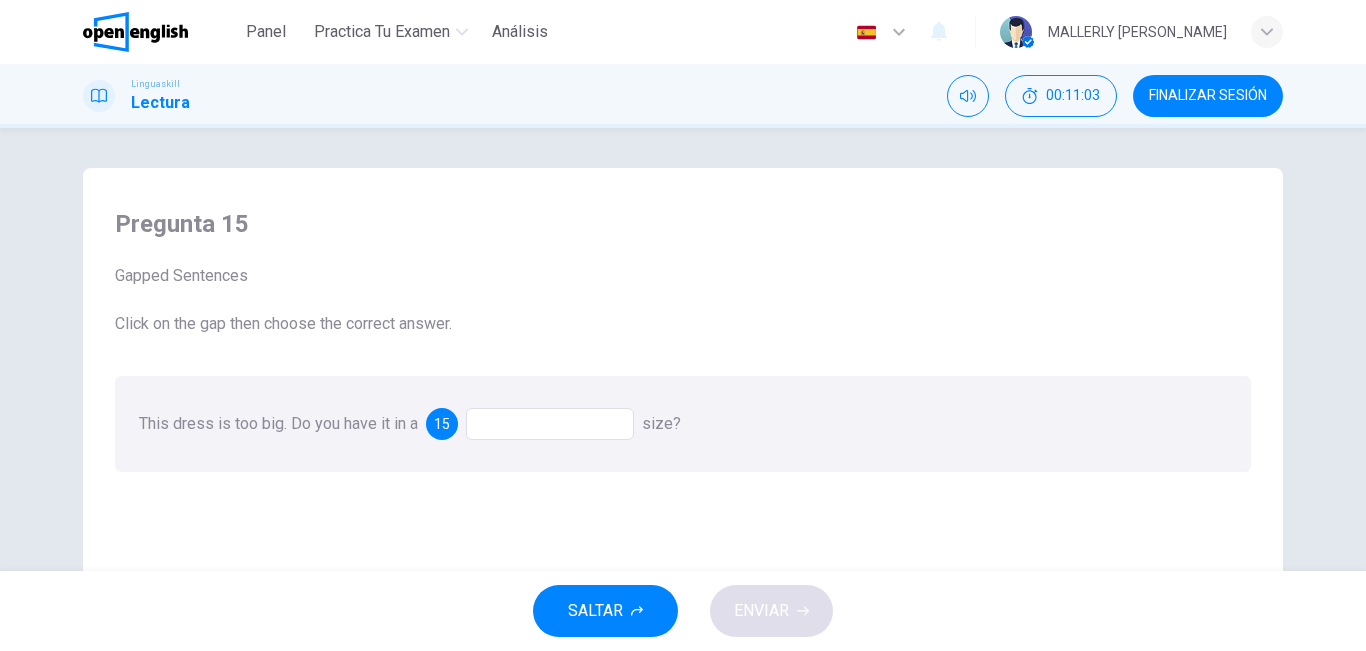 click at bounding box center [550, 424] 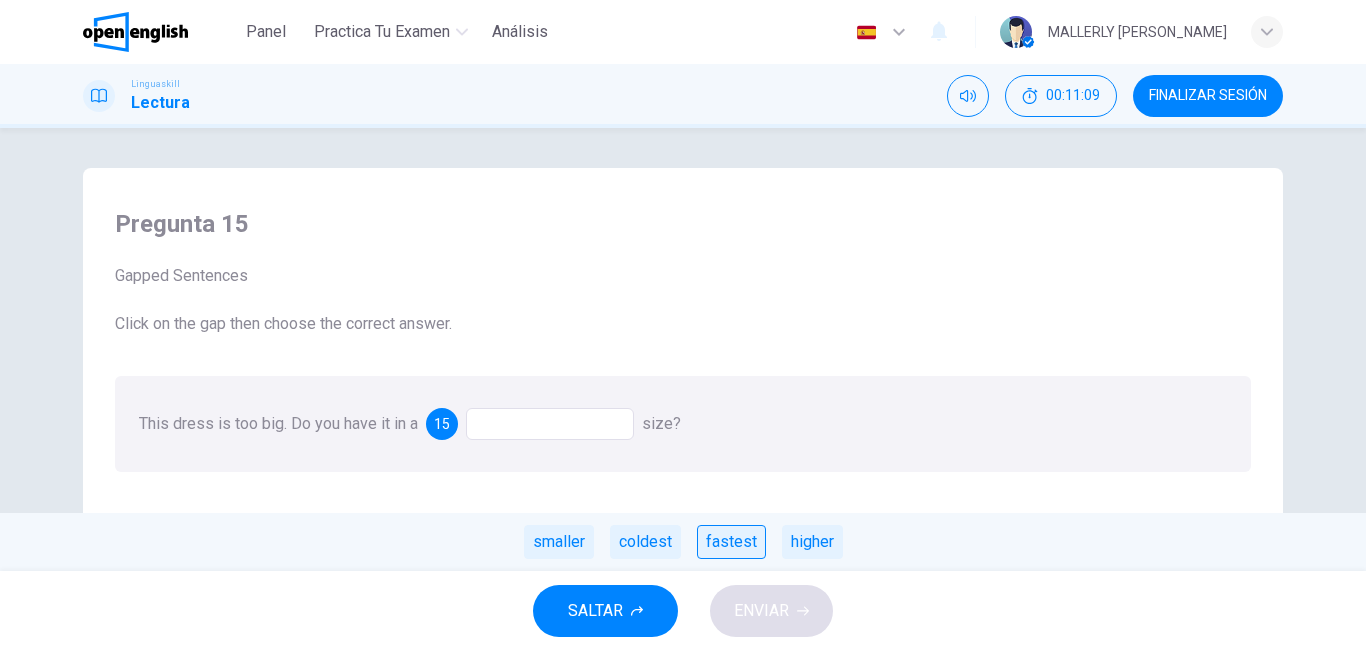 click on "fastest" at bounding box center (731, 542) 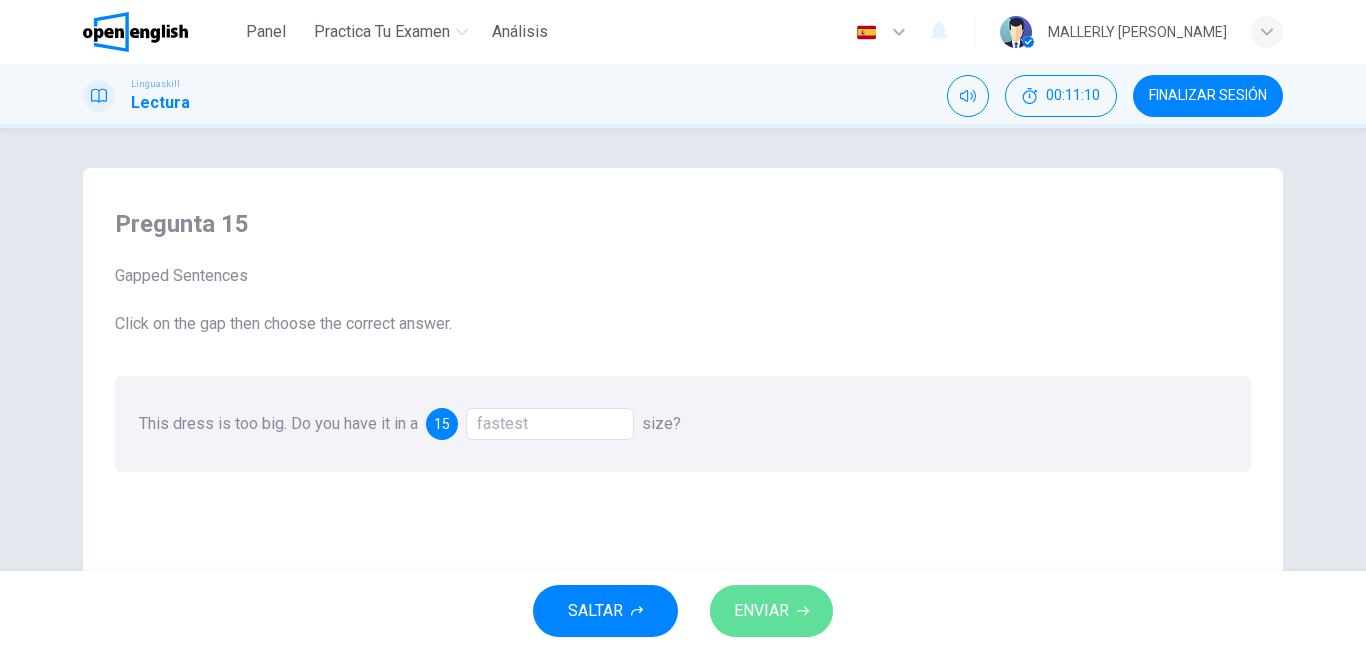 click on "ENVIAR" at bounding box center (771, 611) 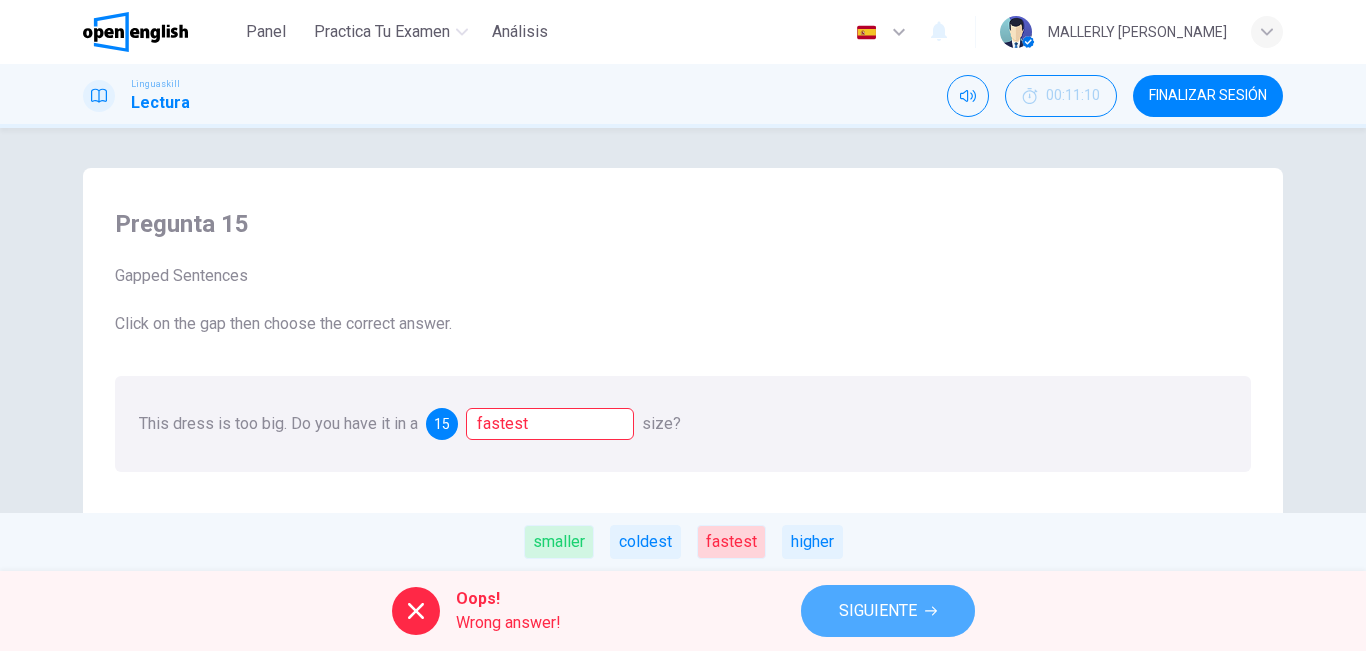 click on "SIGUIENTE" at bounding box center (878, 611) 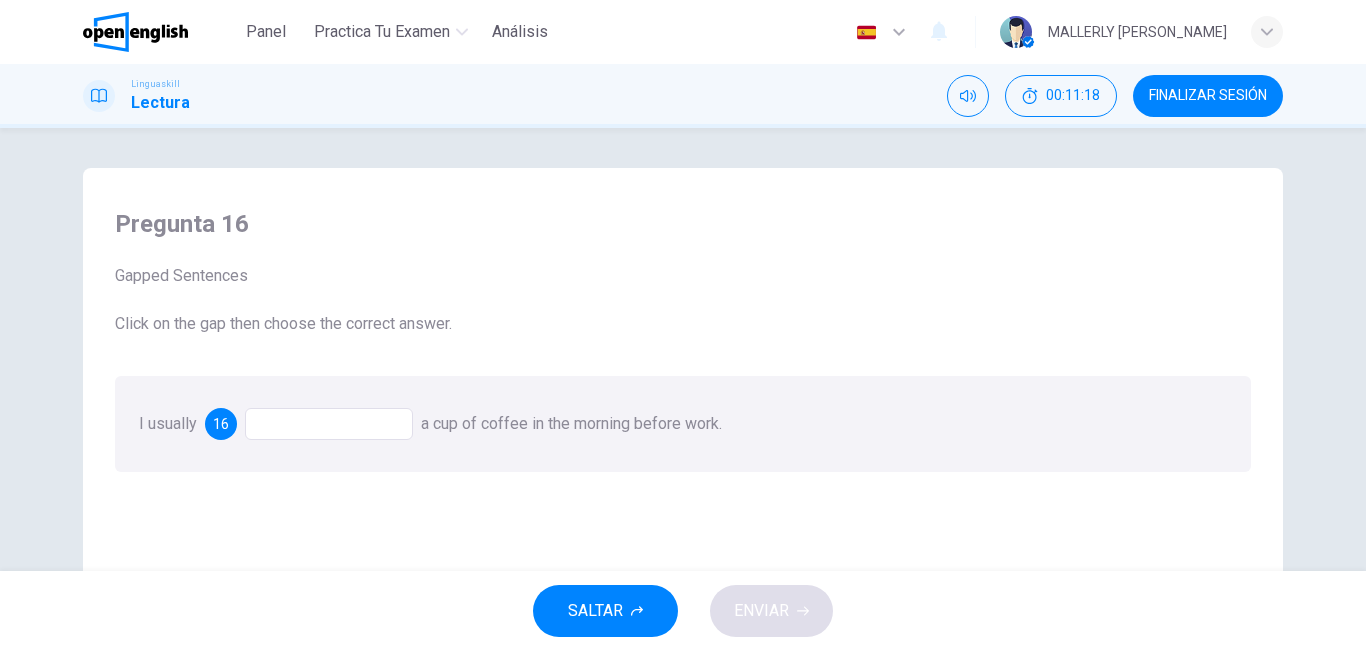 click at bounding box center [329, 424] 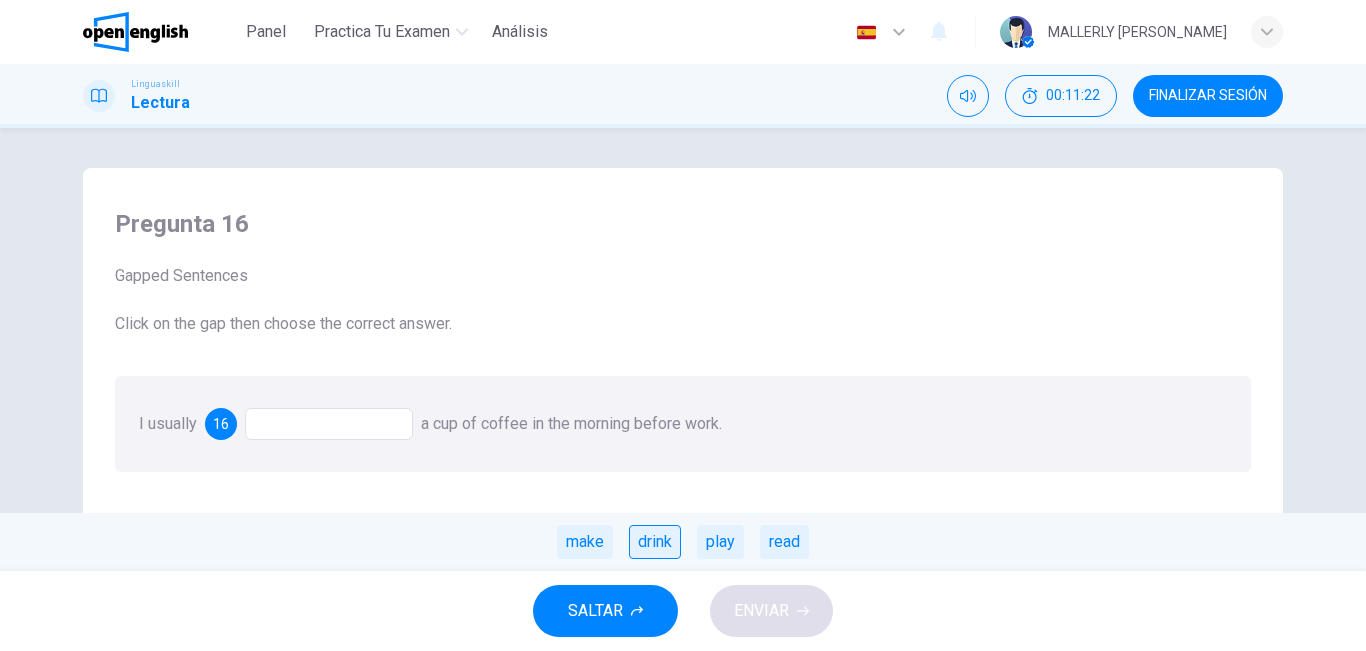 click on "drink" at bounding box center [655, 542] 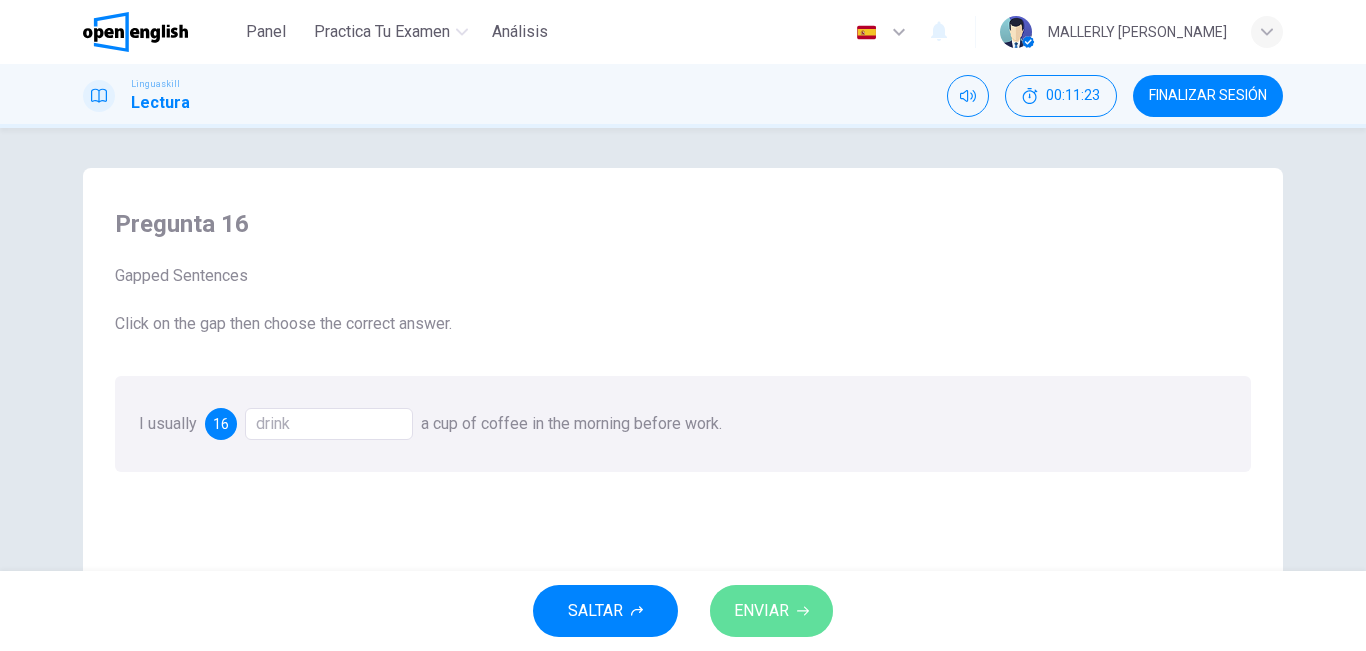 click on "ENVIAR" at bounding box center (761, 611) 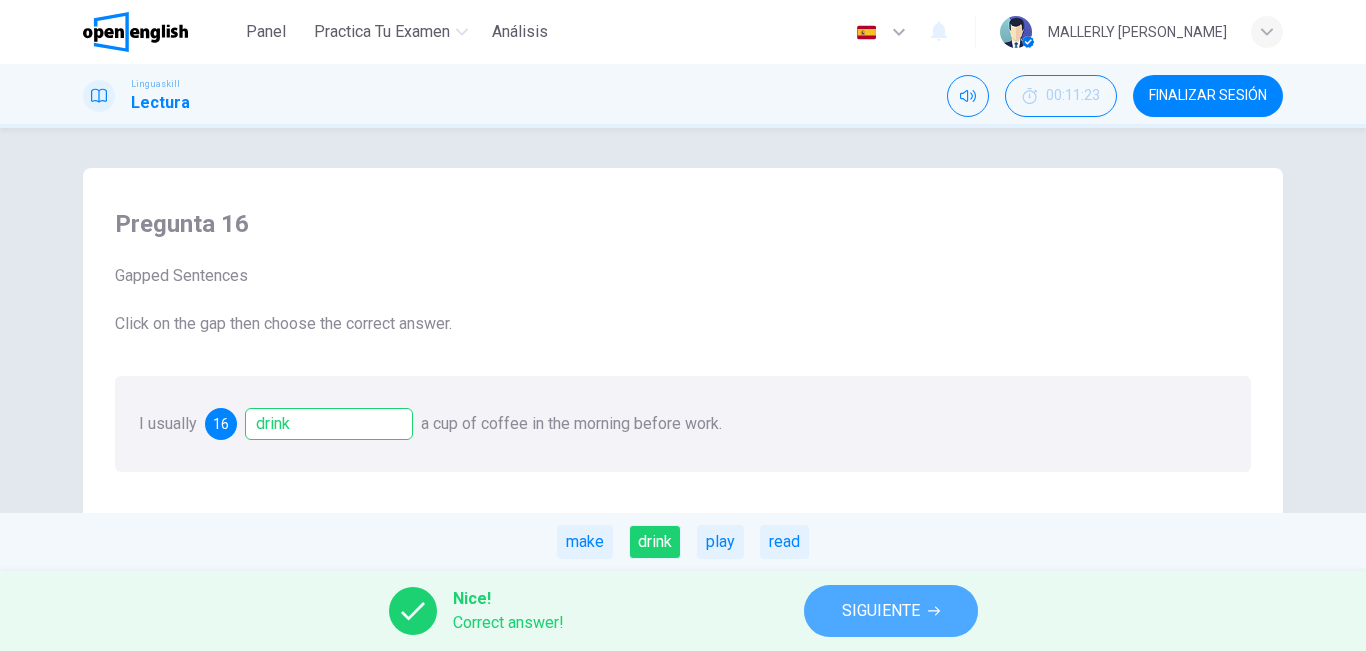 click on "SIGUIENTE" at bounding box center (881, 611) 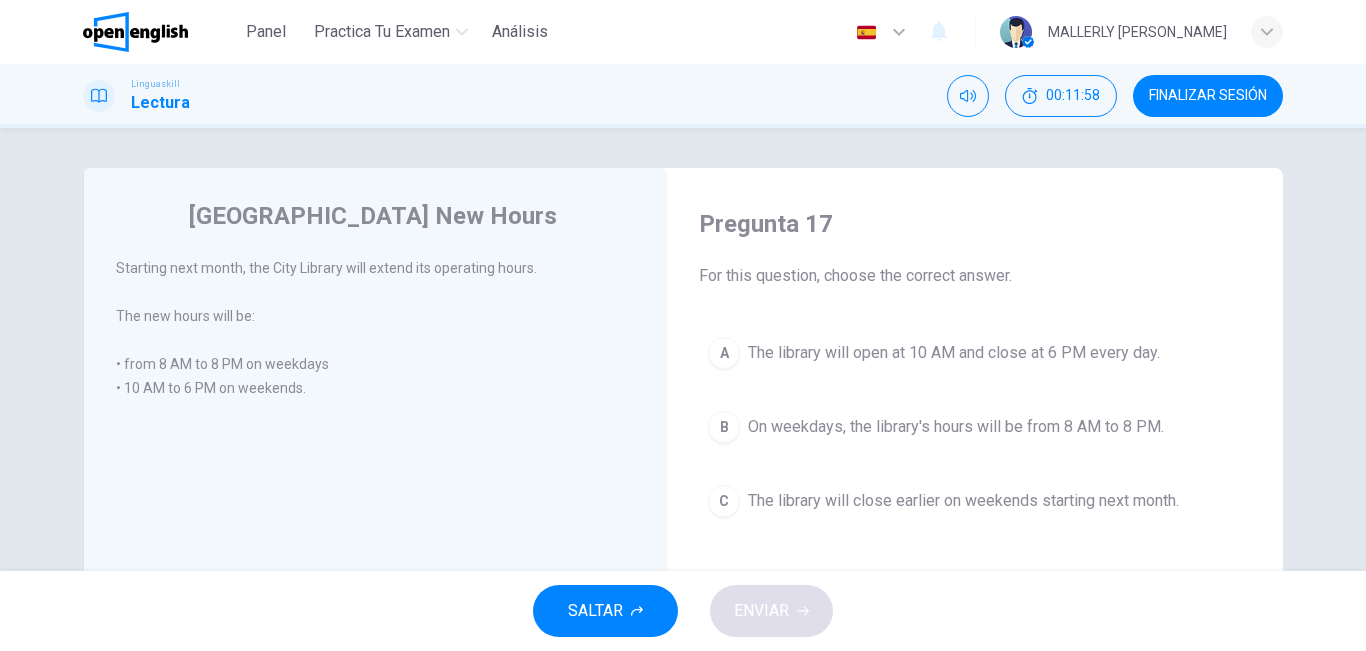 click on "B" at bounding box center (724, 427) 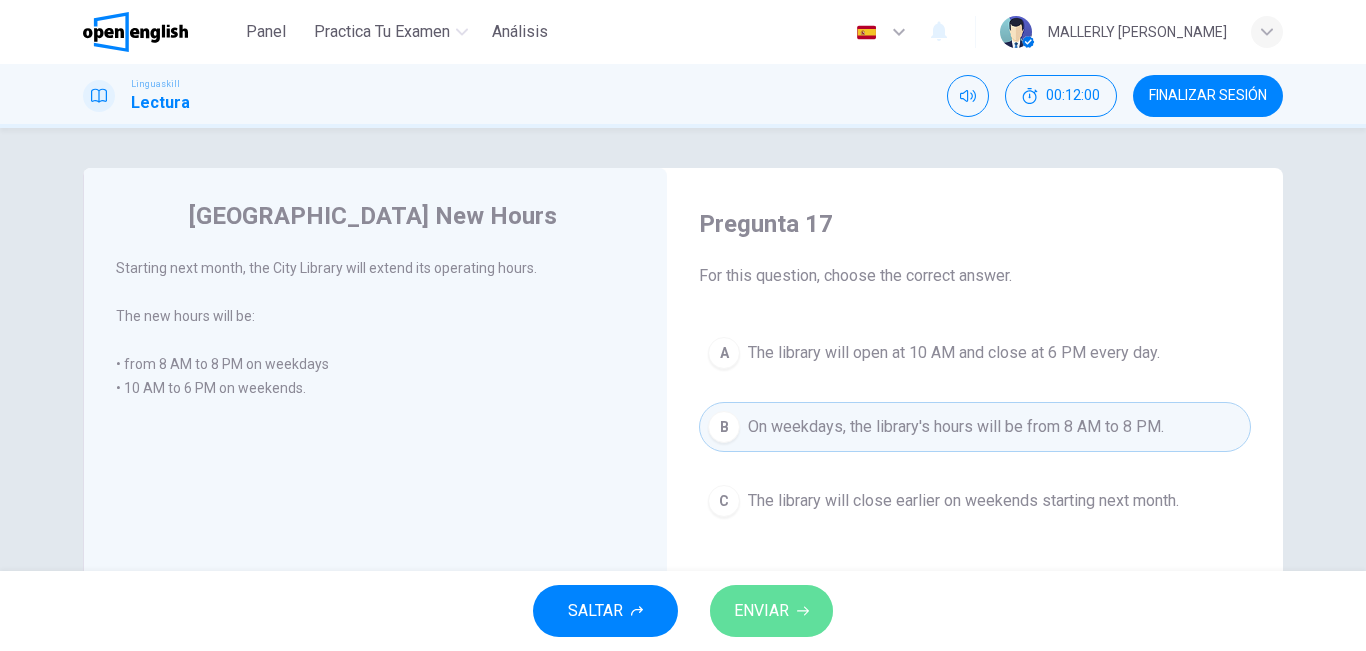 click on "ENVIAR" at bounding box center [761, 611] 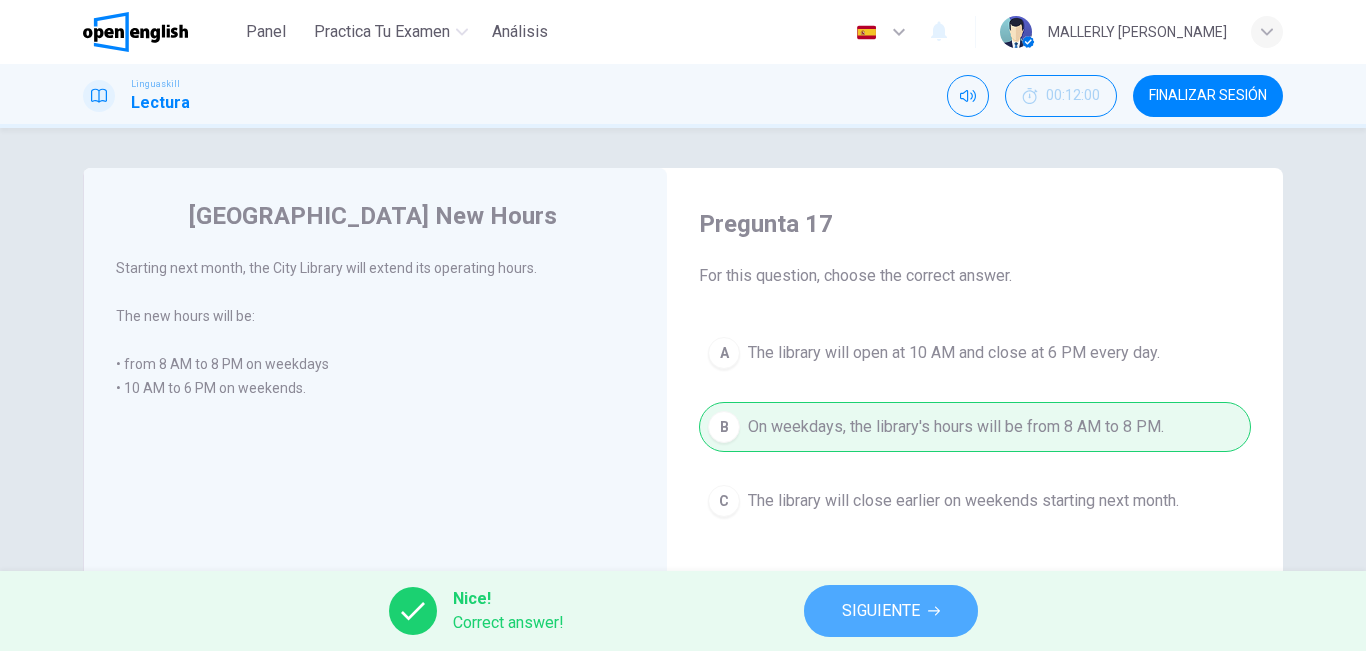 click on "SIGUIENTE" at bounding box center (881, 611) 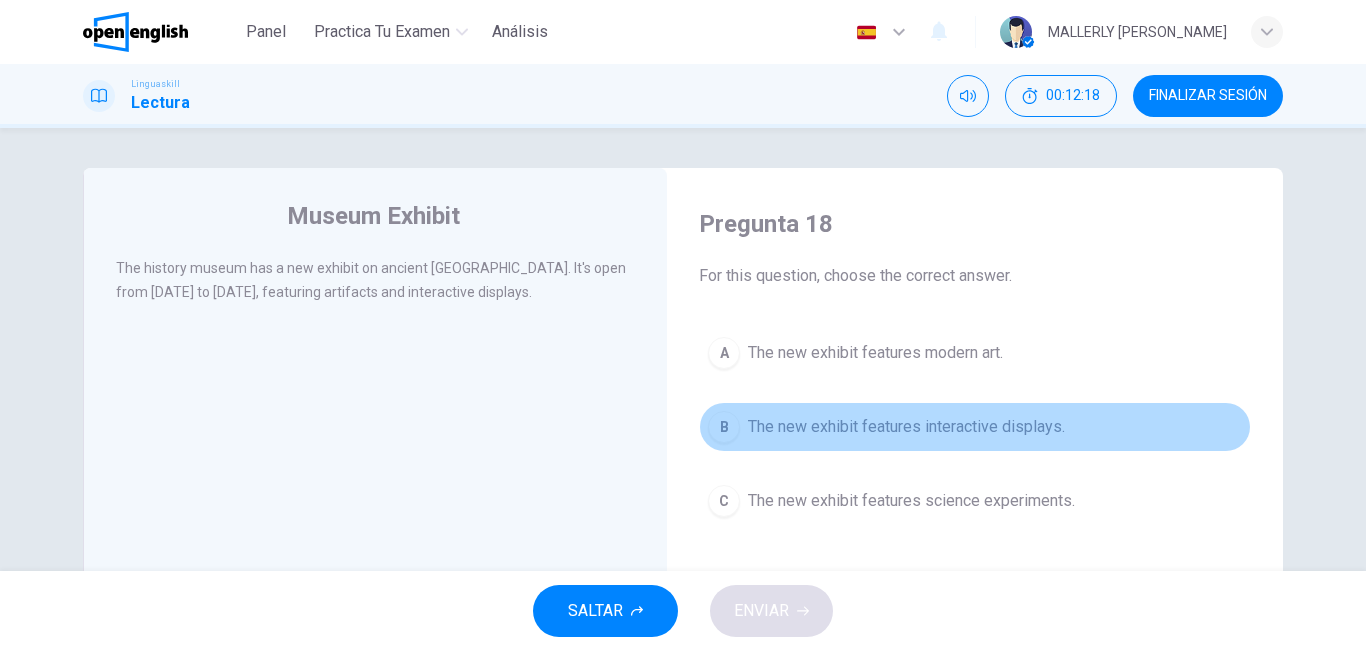 click on "B" at bounding box center (724, 427) 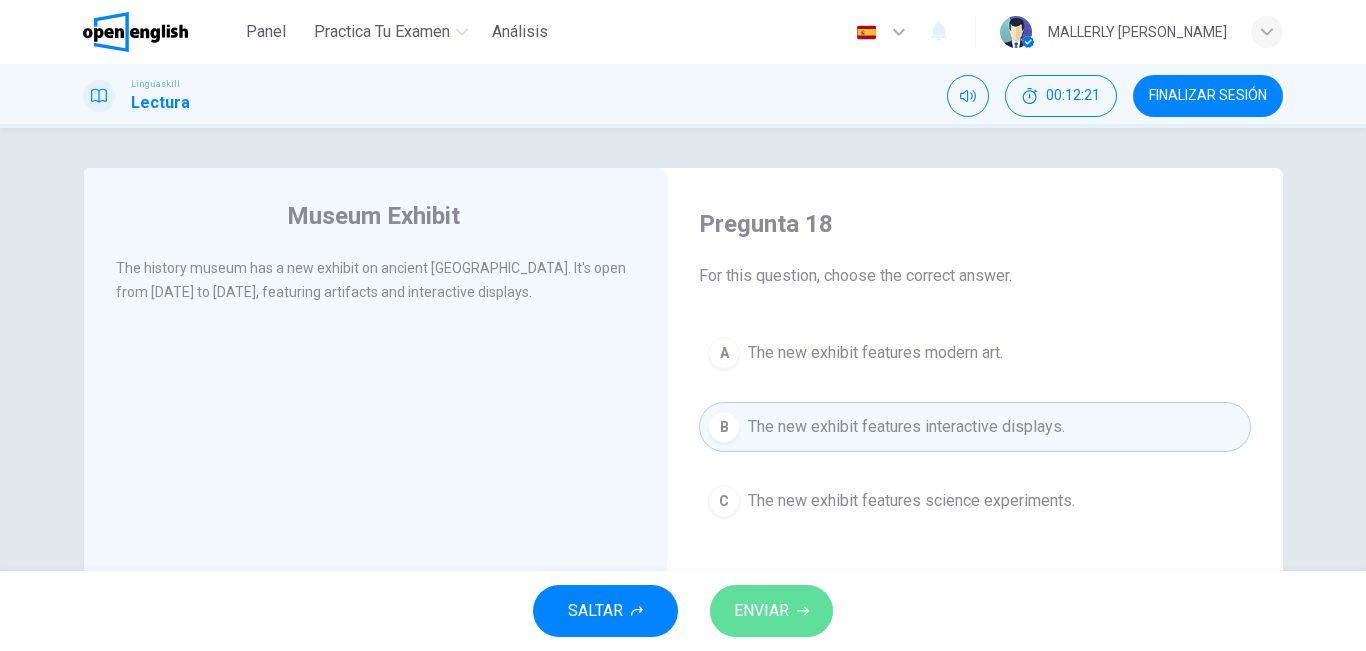 click on "ENVIAR" at bounding box center [761, 611] 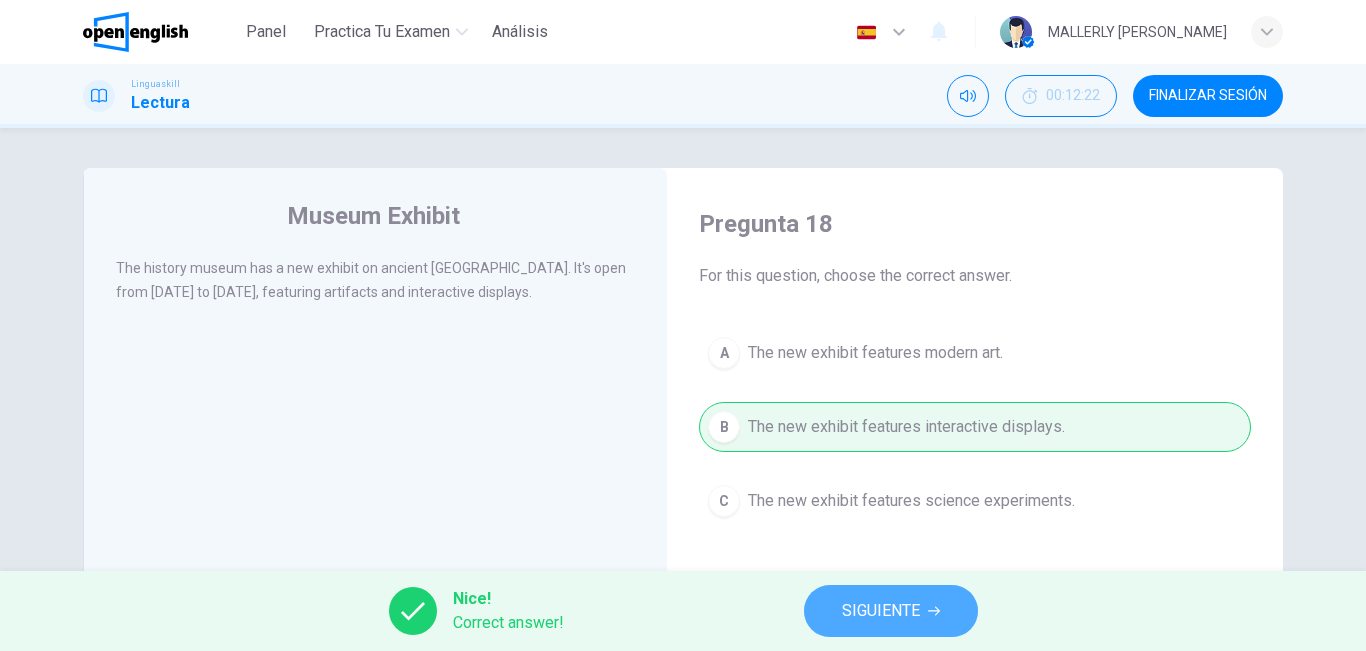 click on "SIGUIENTE" at bounding box center (881, 611) 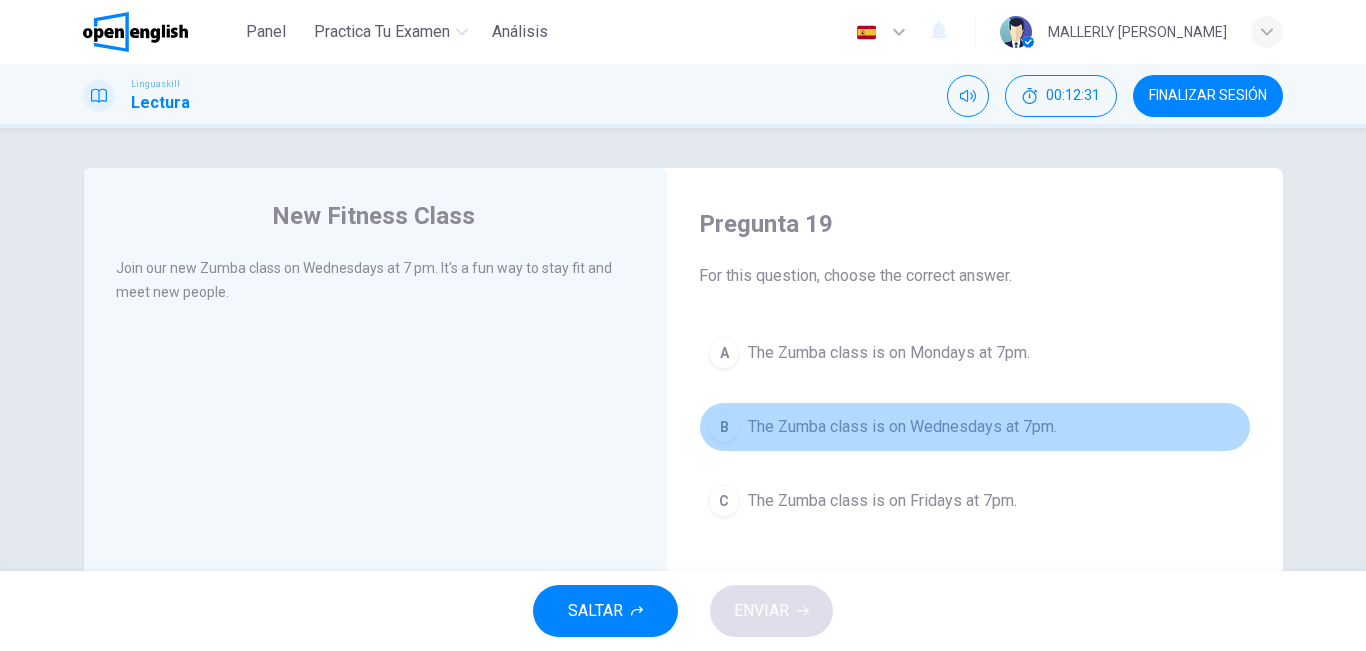 click on "B" at bounding box center [724, 427] 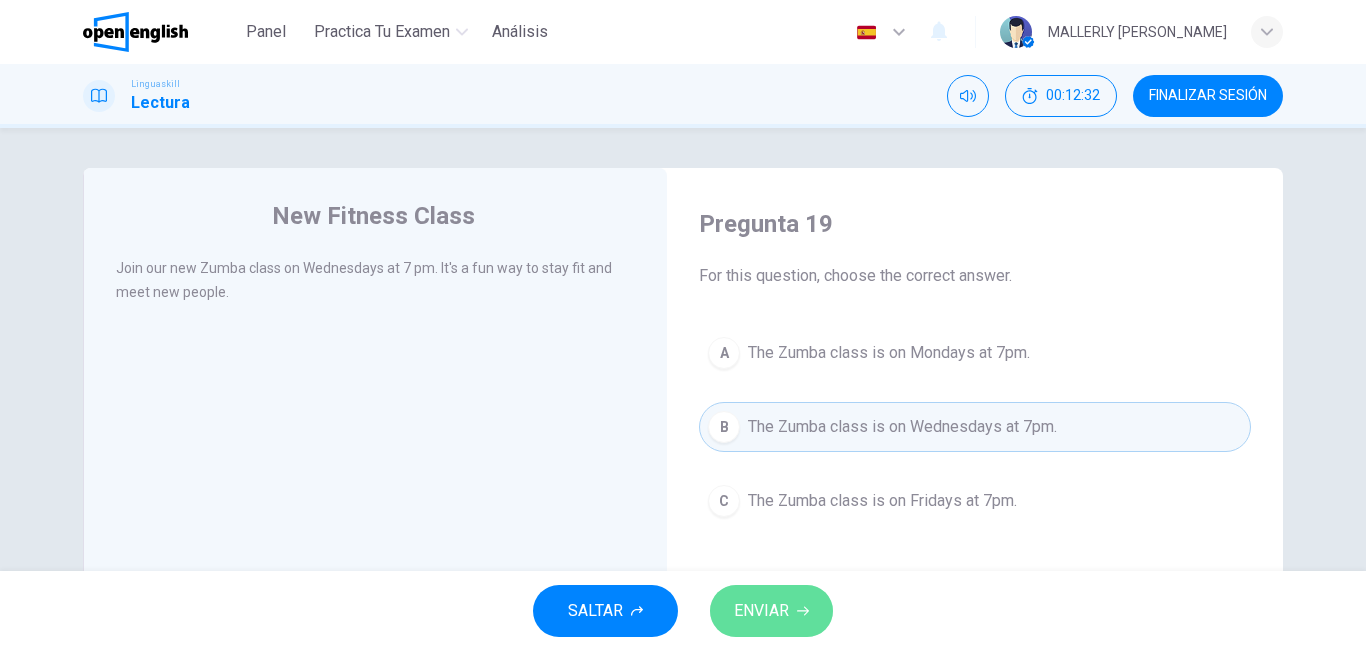 click on "ENVIAR" at bounding box center (771, 611) 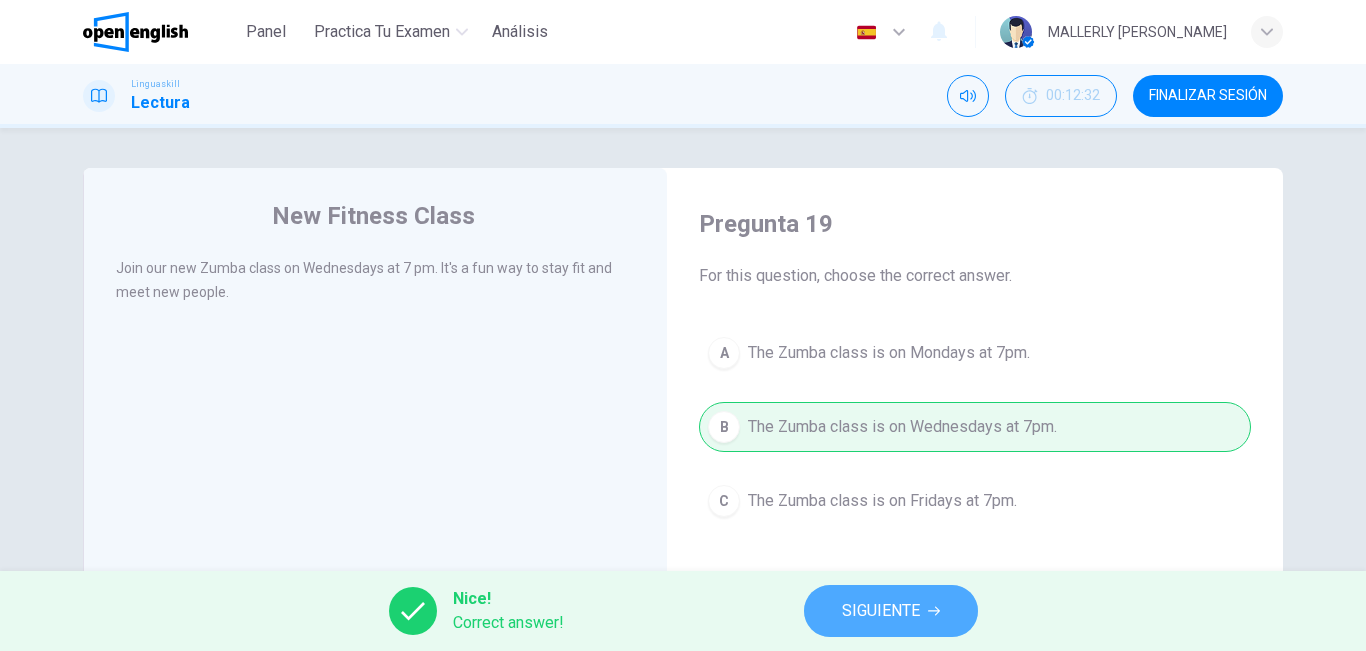 click on "SIGUIENTE" at bounding box center (881, 611) 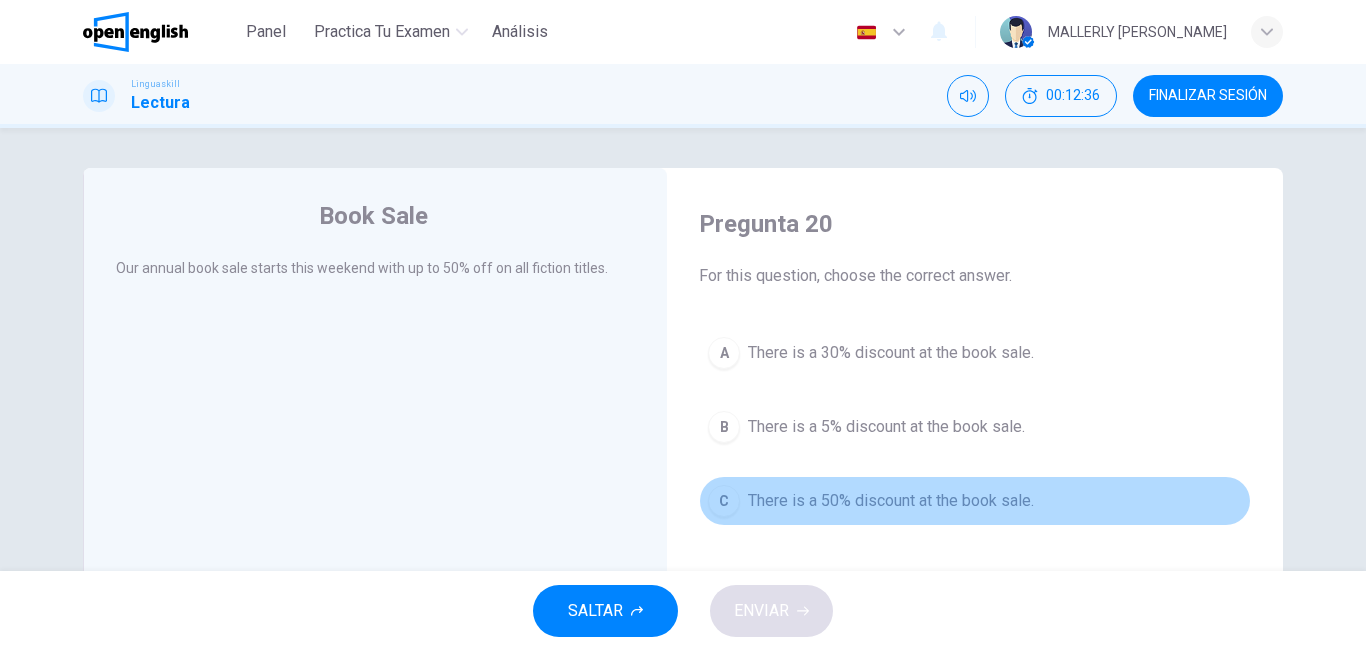 click on "C" at bounding box center (724, 501) 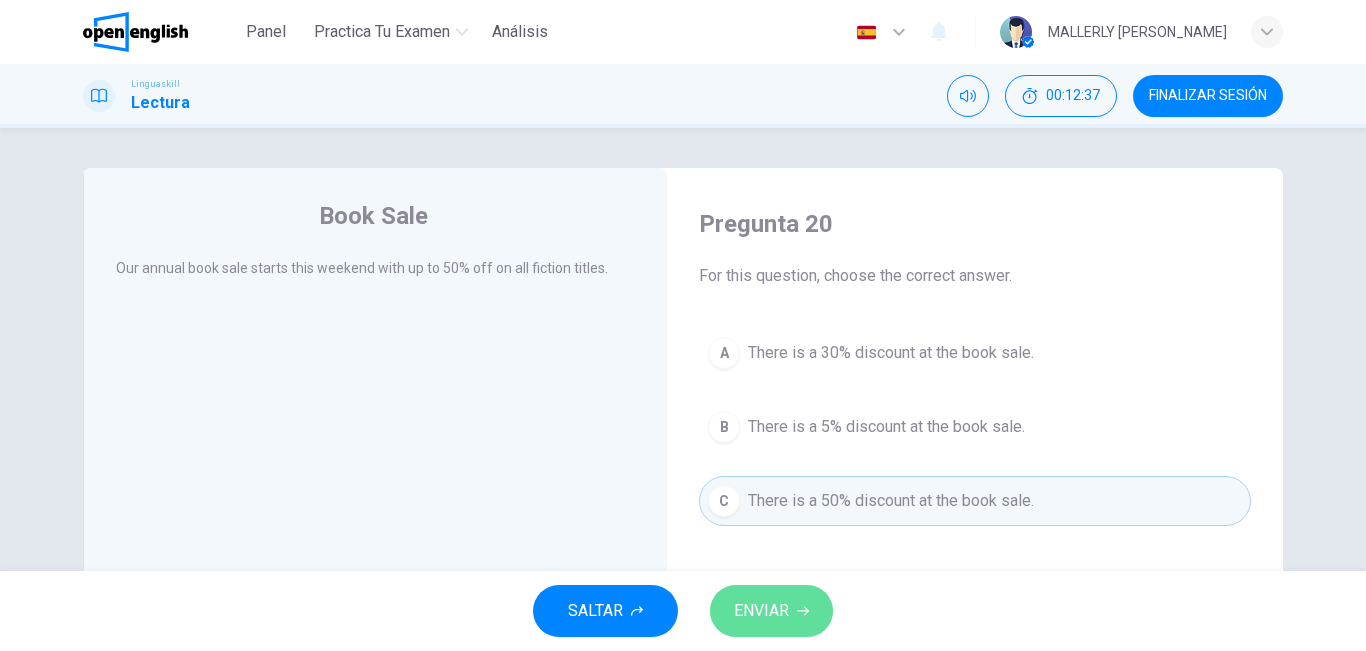 click on "ENVIAR" at bounding box center [761, 611] 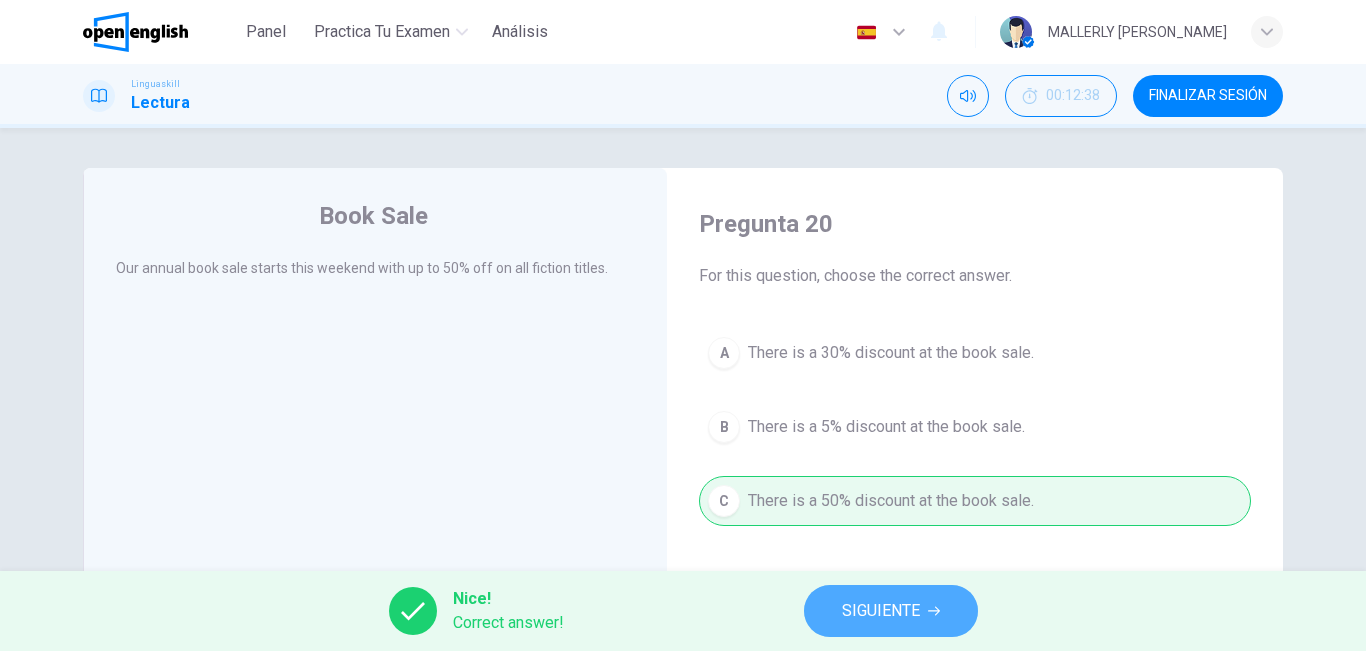 click on "SIGUIENTE" at bounding box center [891, 611] 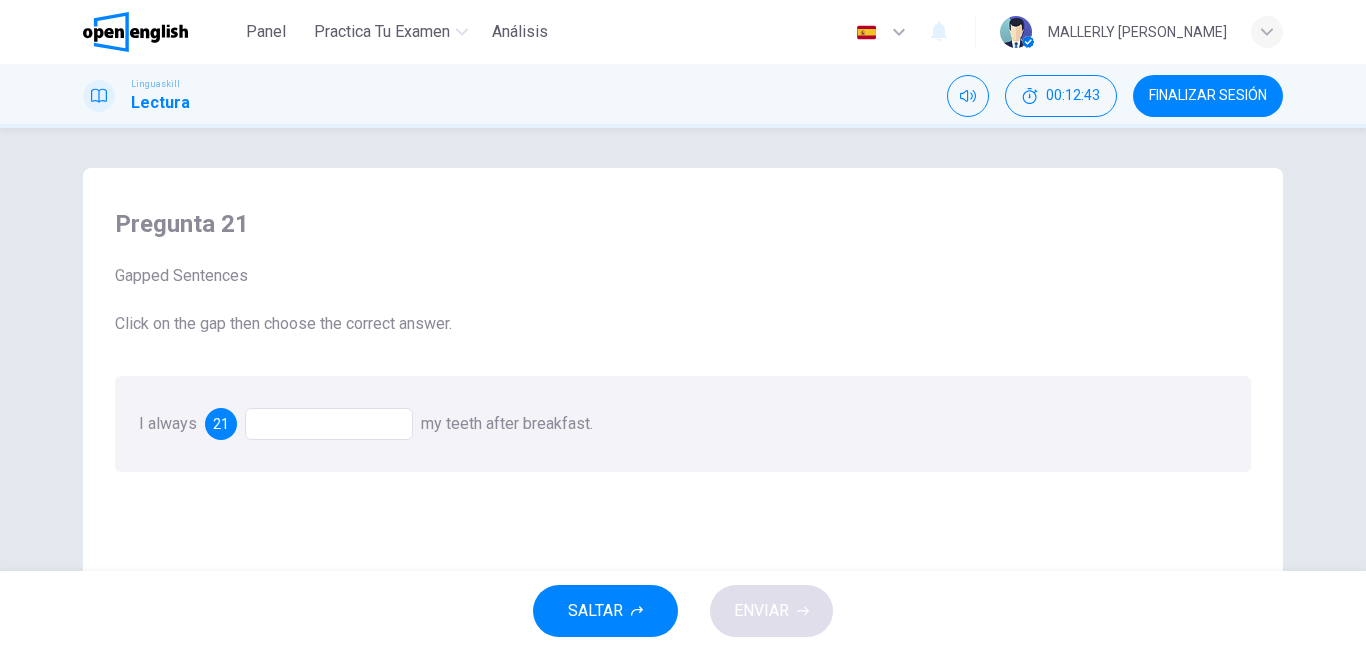 click at bounding box center (329, 424) 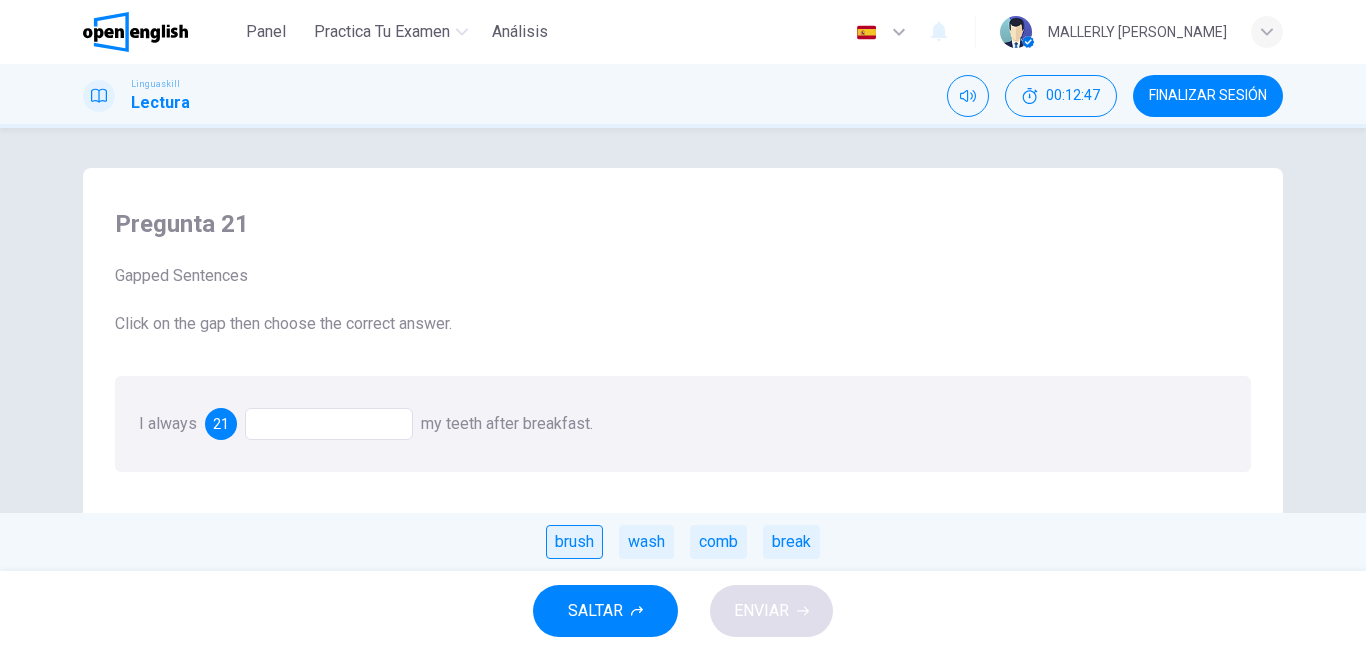 click on "brush" at bounding box center [574, 542] 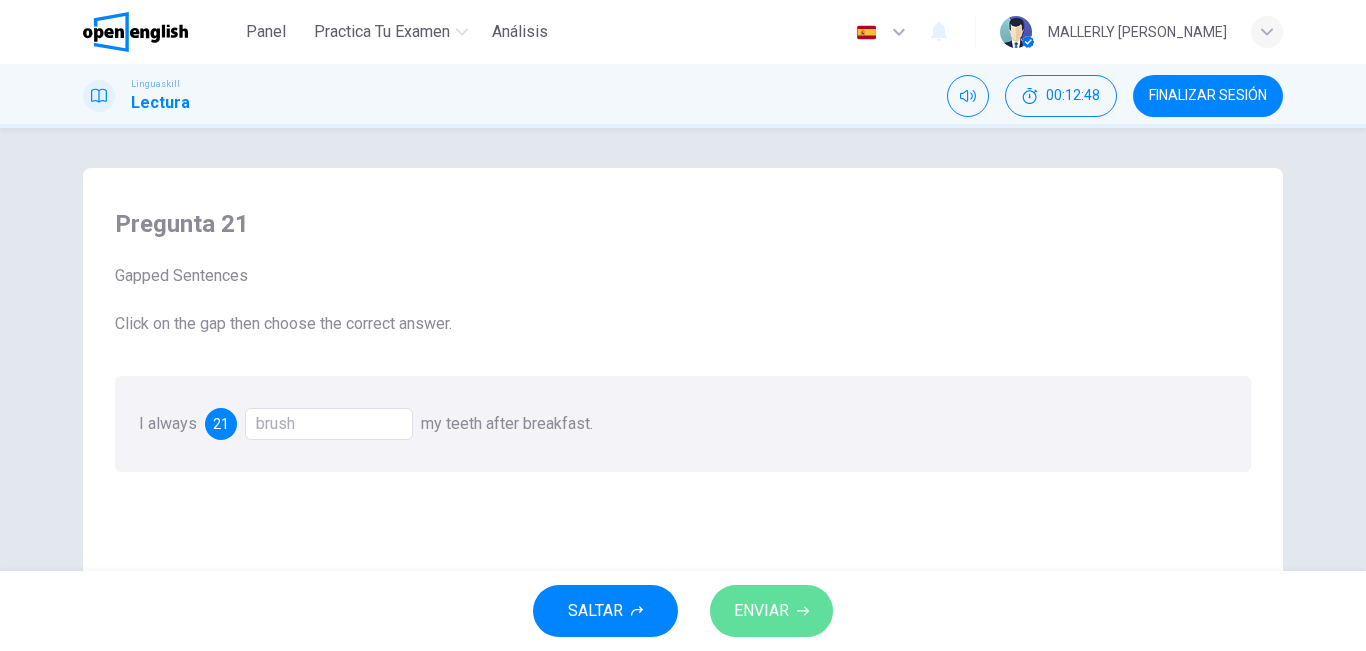 click on "ENVIAR" at bounding box center [771, 611] 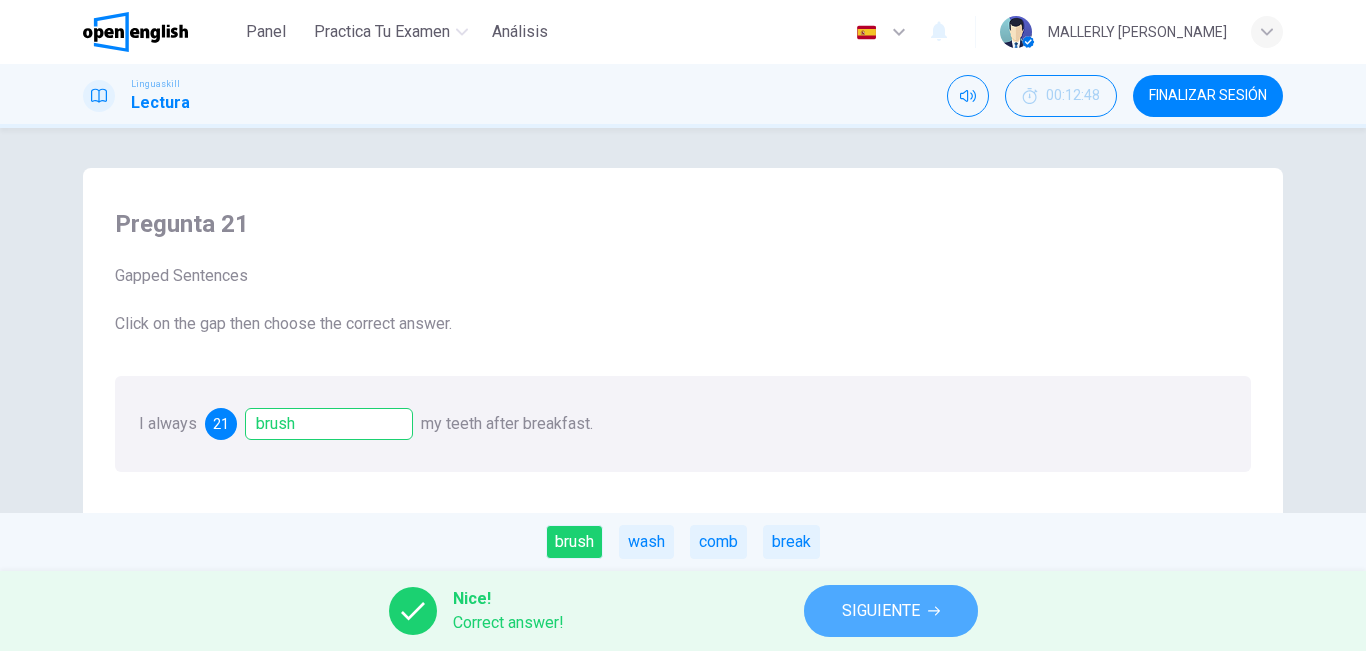 click on "SIGUIENTE" at bounding box center [881, 611] 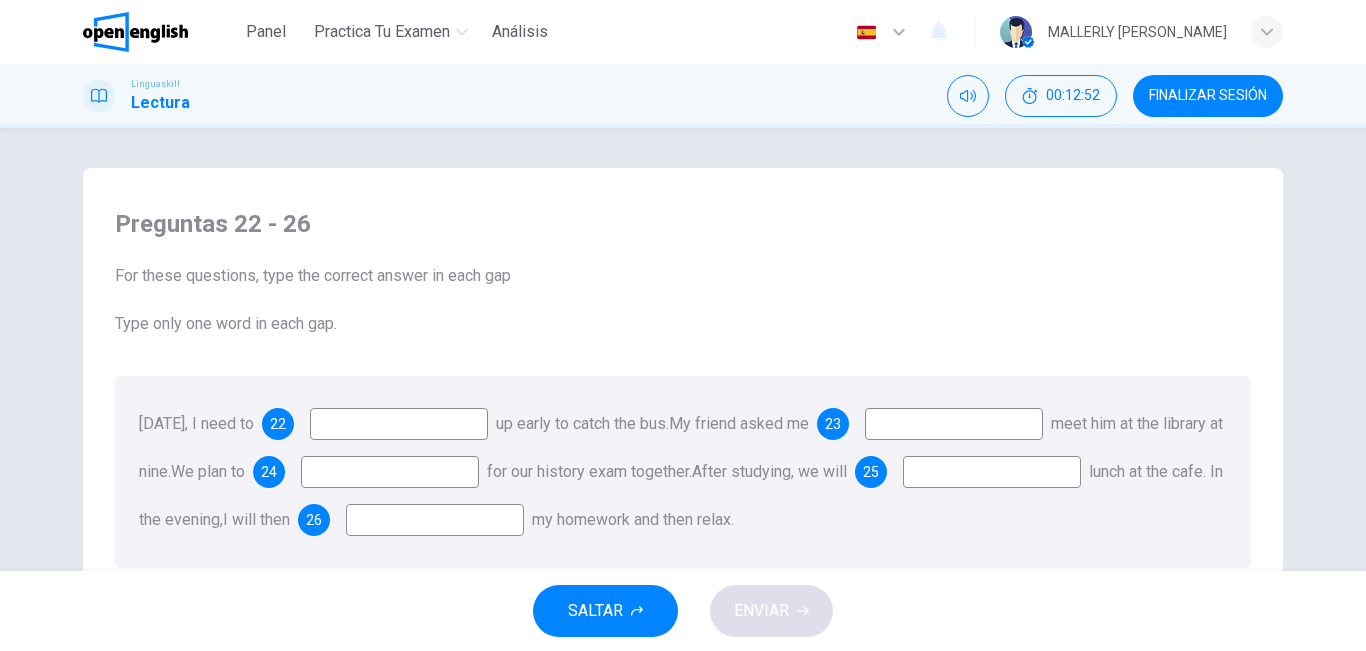 click at bounding box center [399, 424] 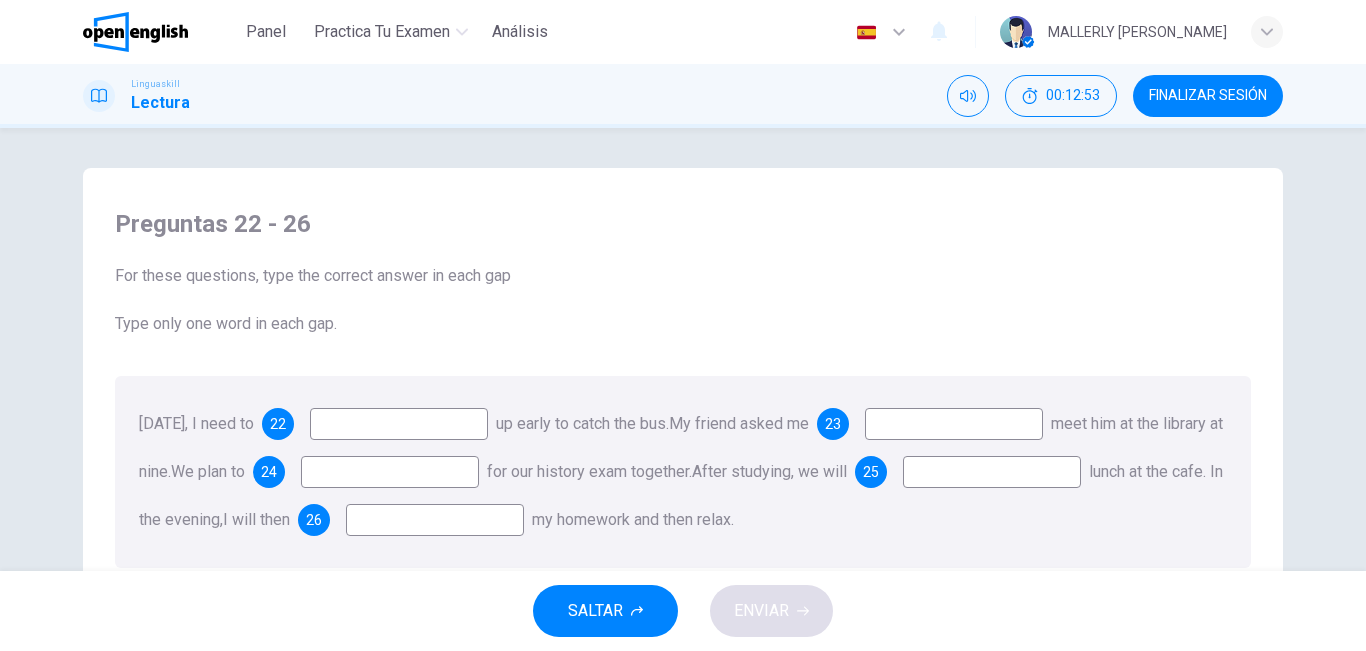 click at bounding box center (399, 424) 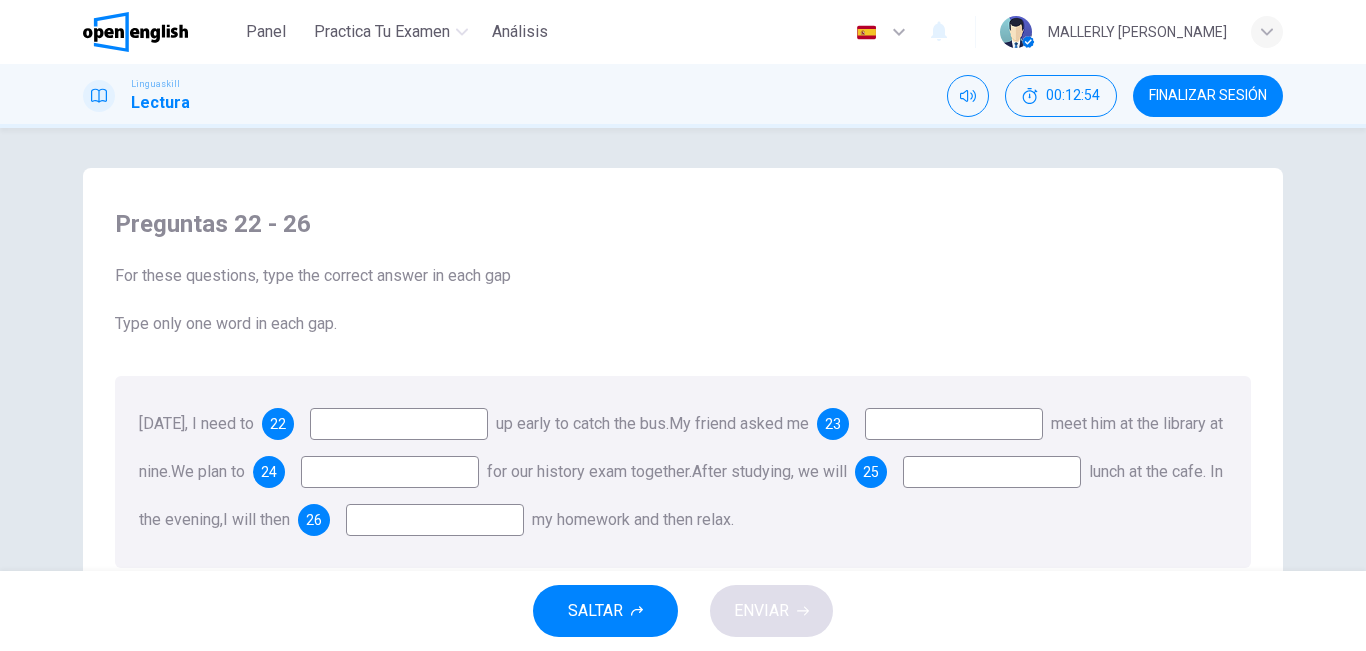 click at bounding box center [399, 424] 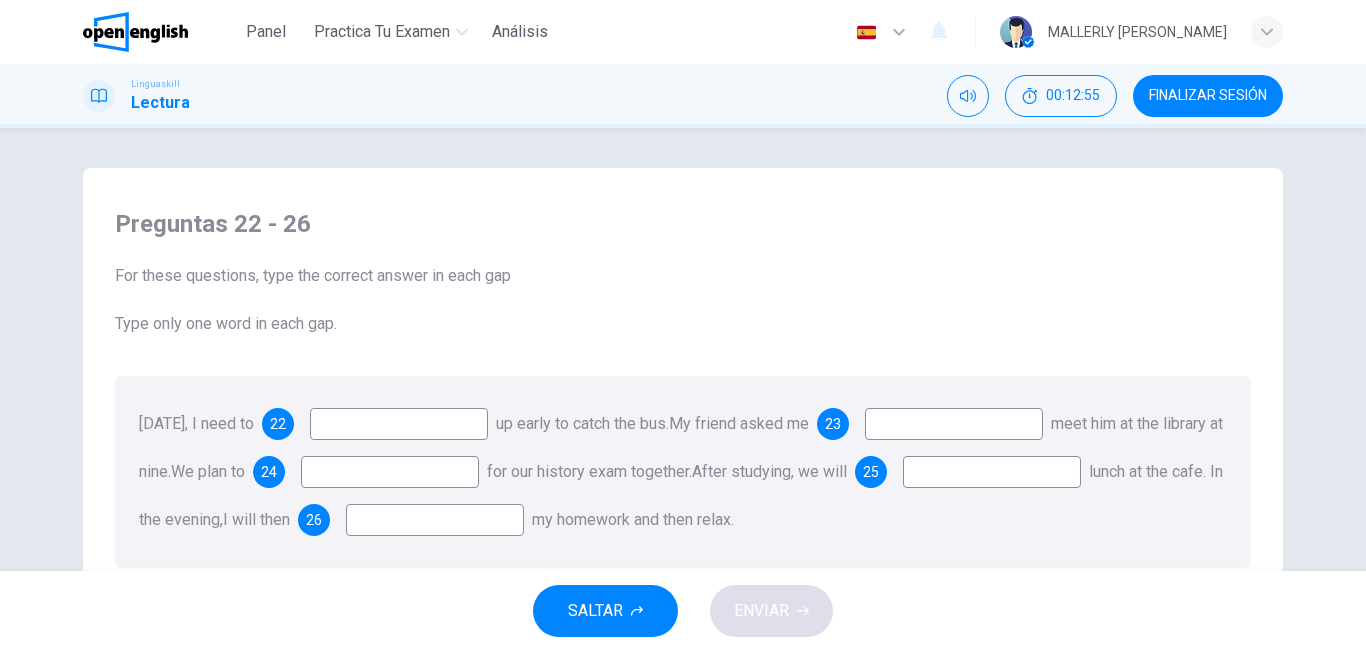 click at bounding box center (399, 424) 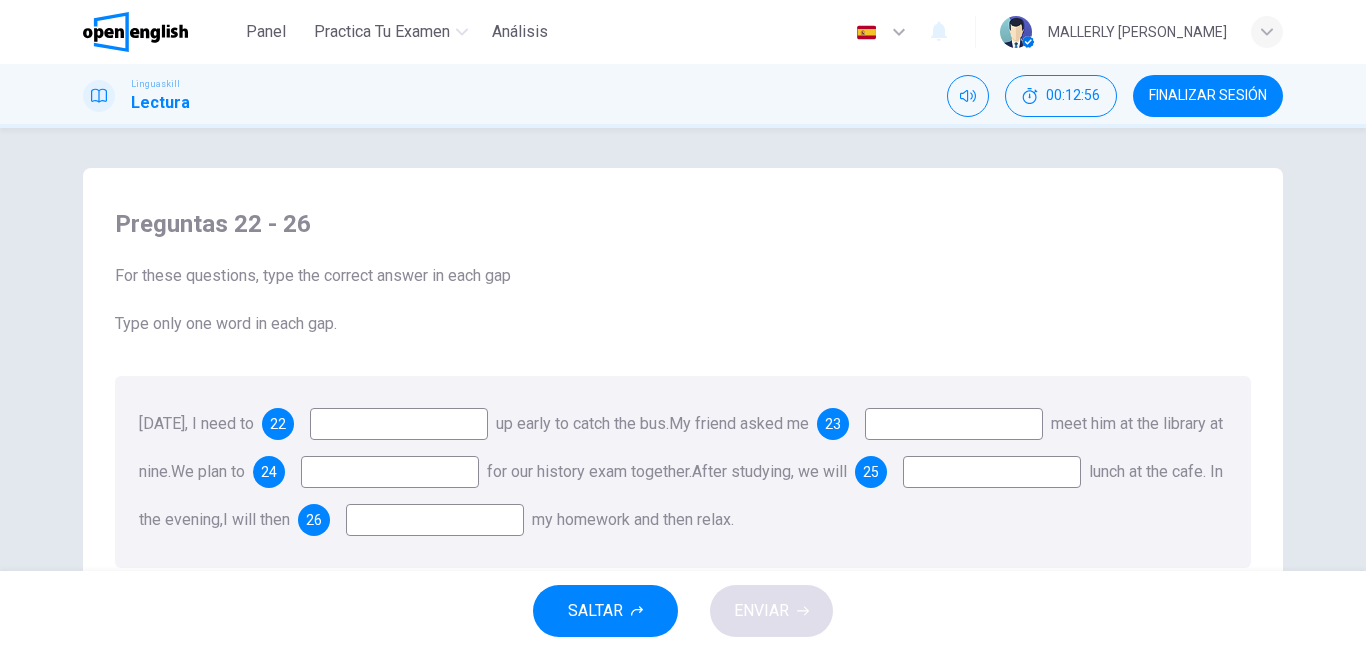 click at bounding box center [399, 424] 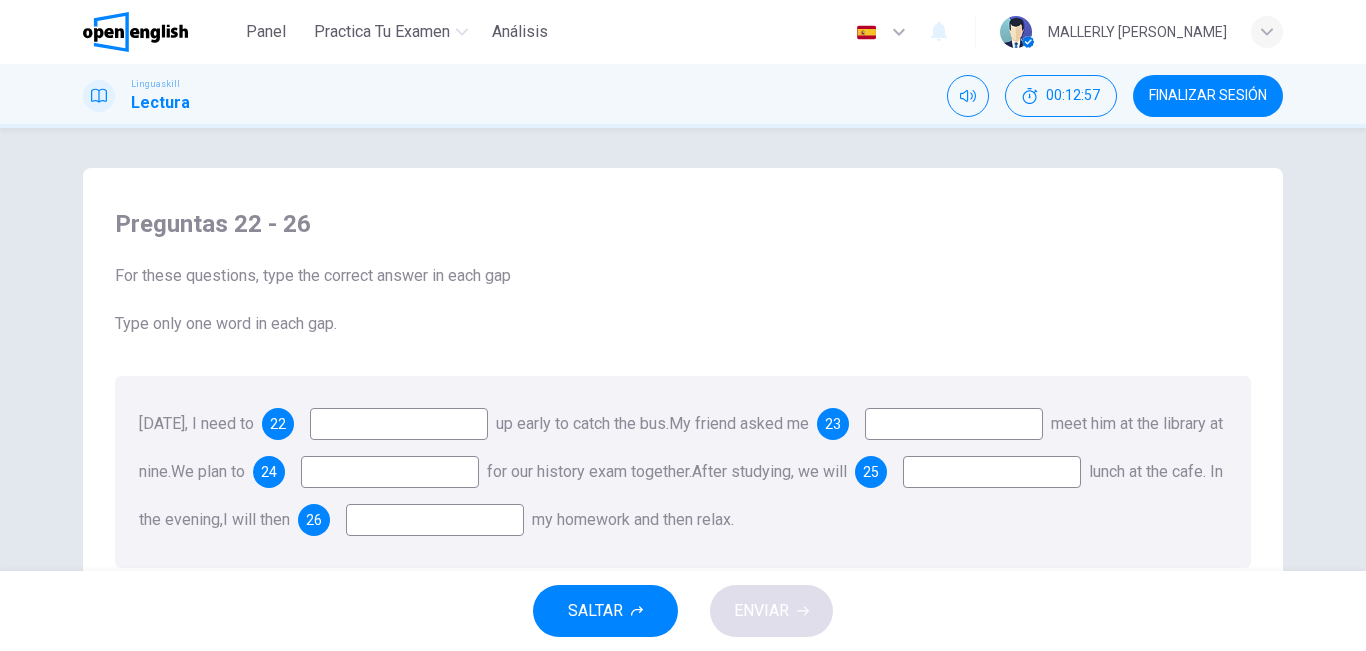 type on "*" 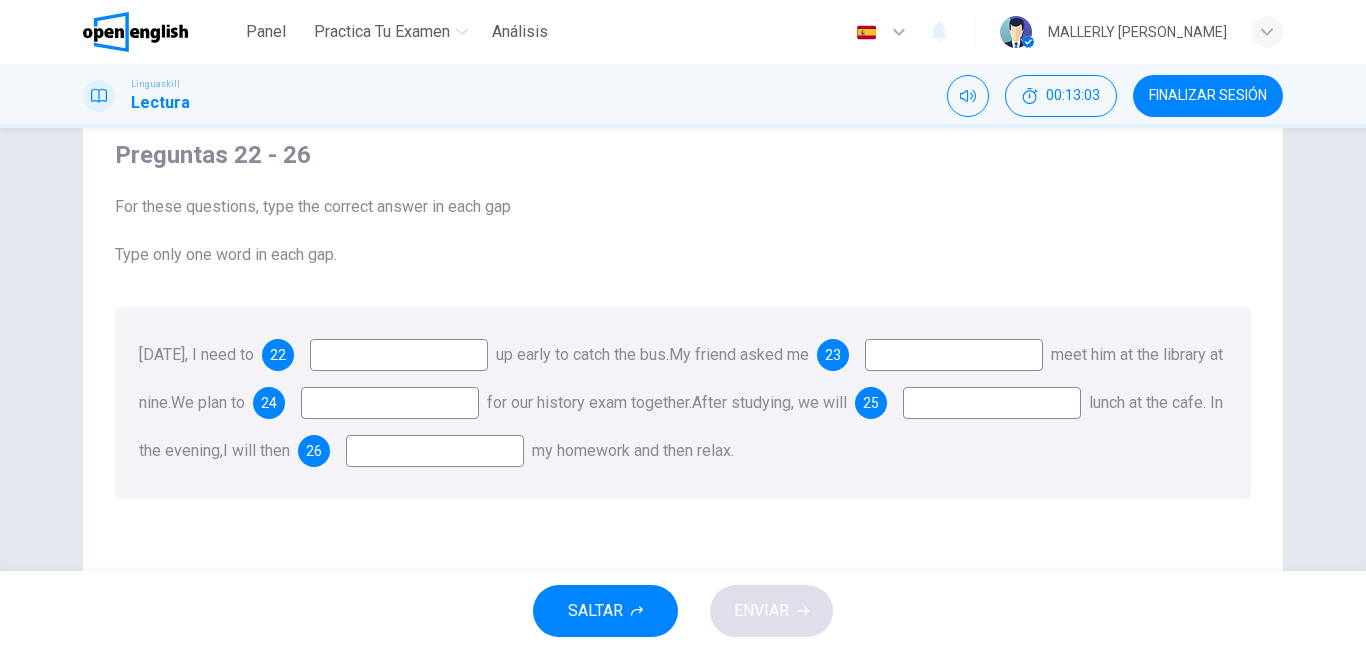 scroll, scrollTop: 26, scrollLeft: 0, axis: vertical 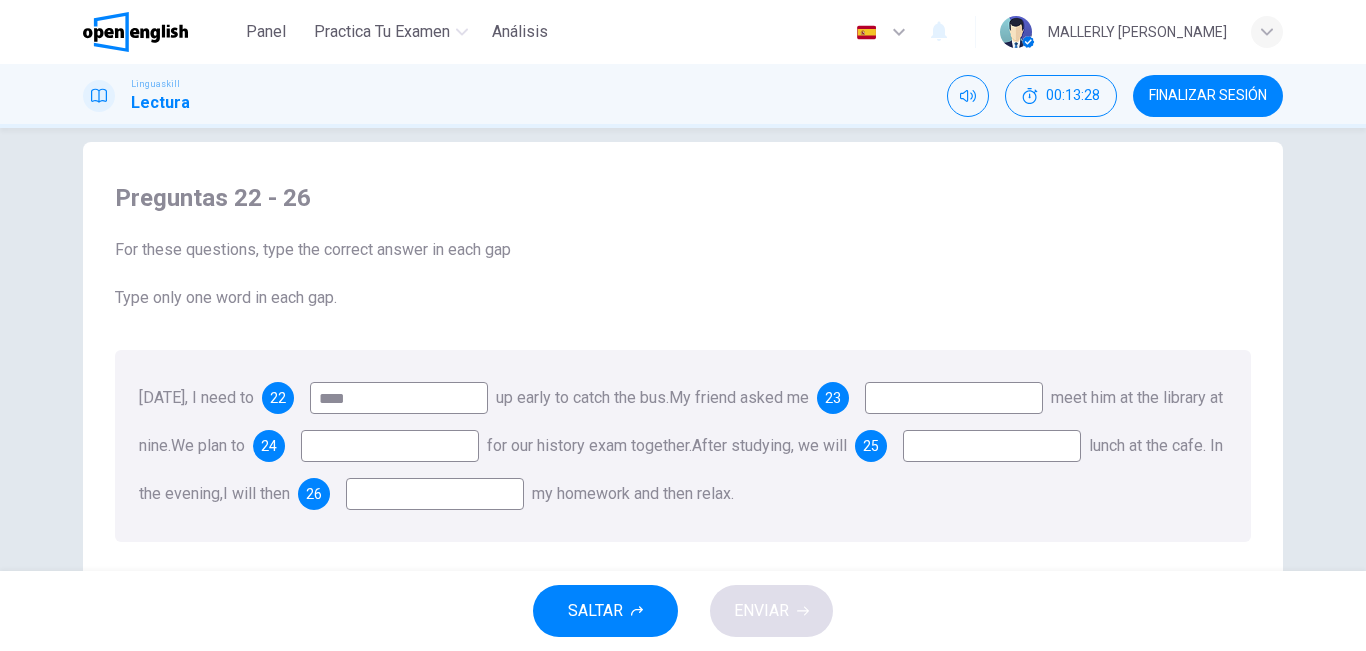 type on "****" 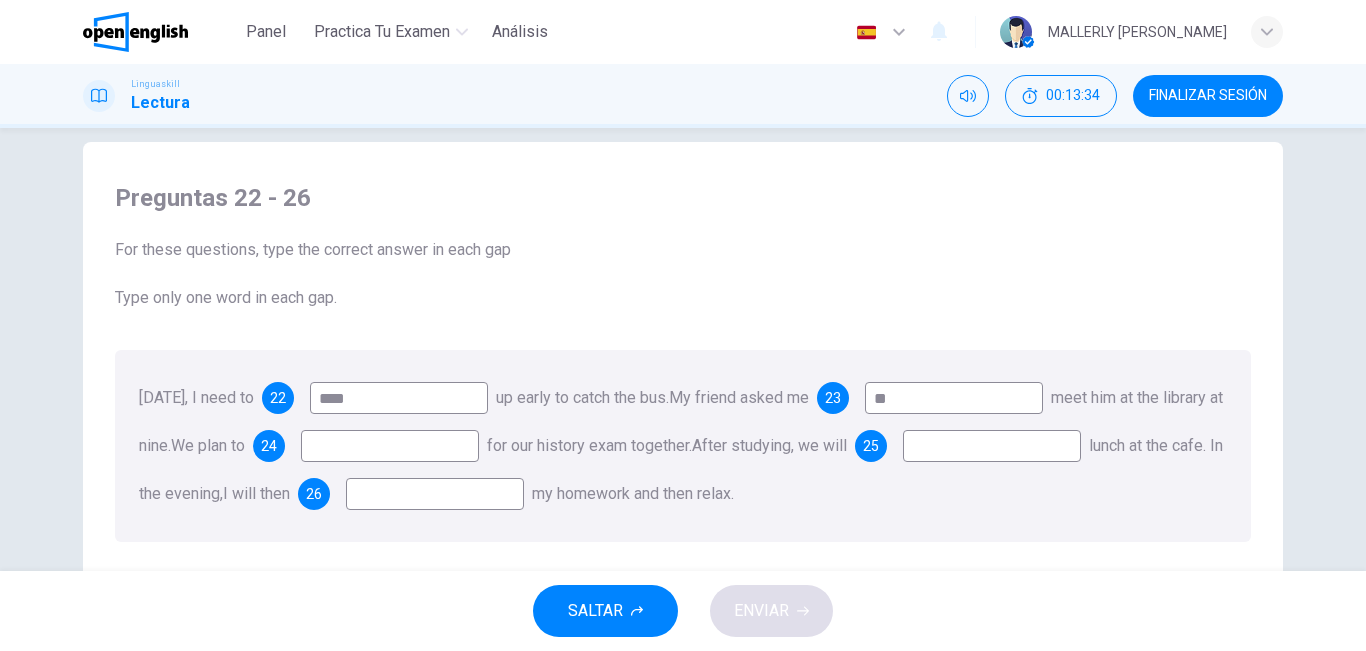 type on "**" 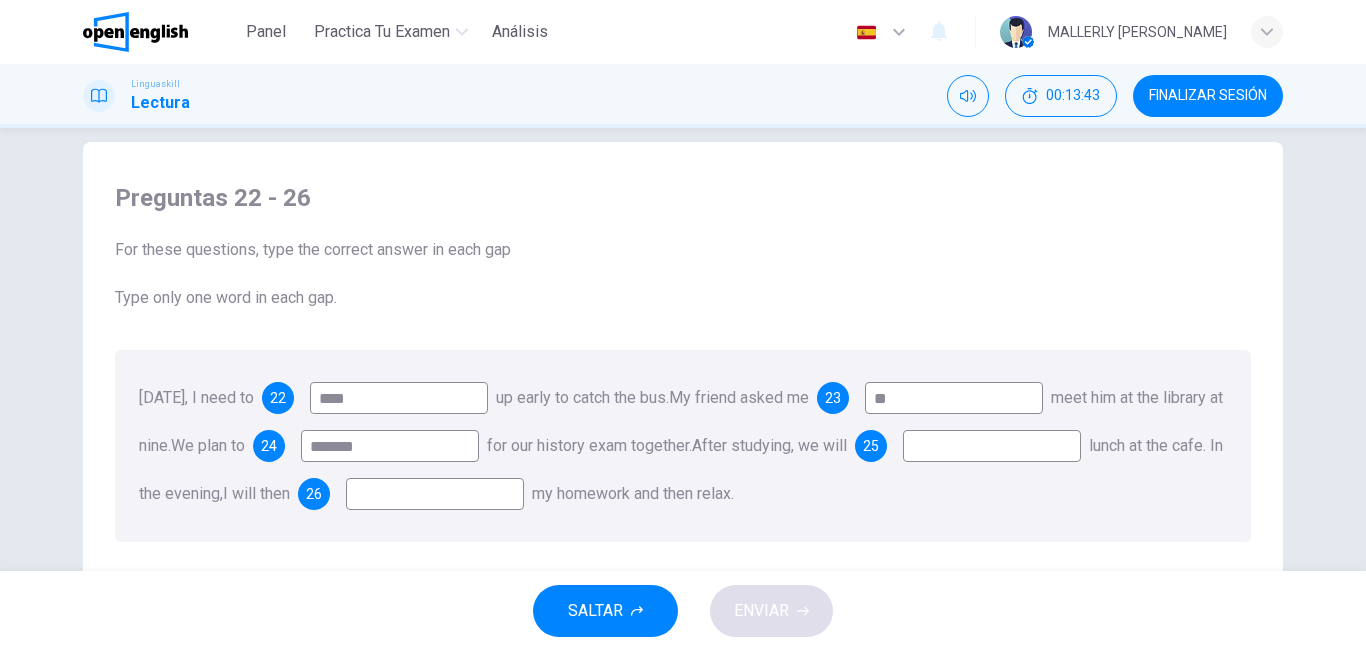 type on "*******" 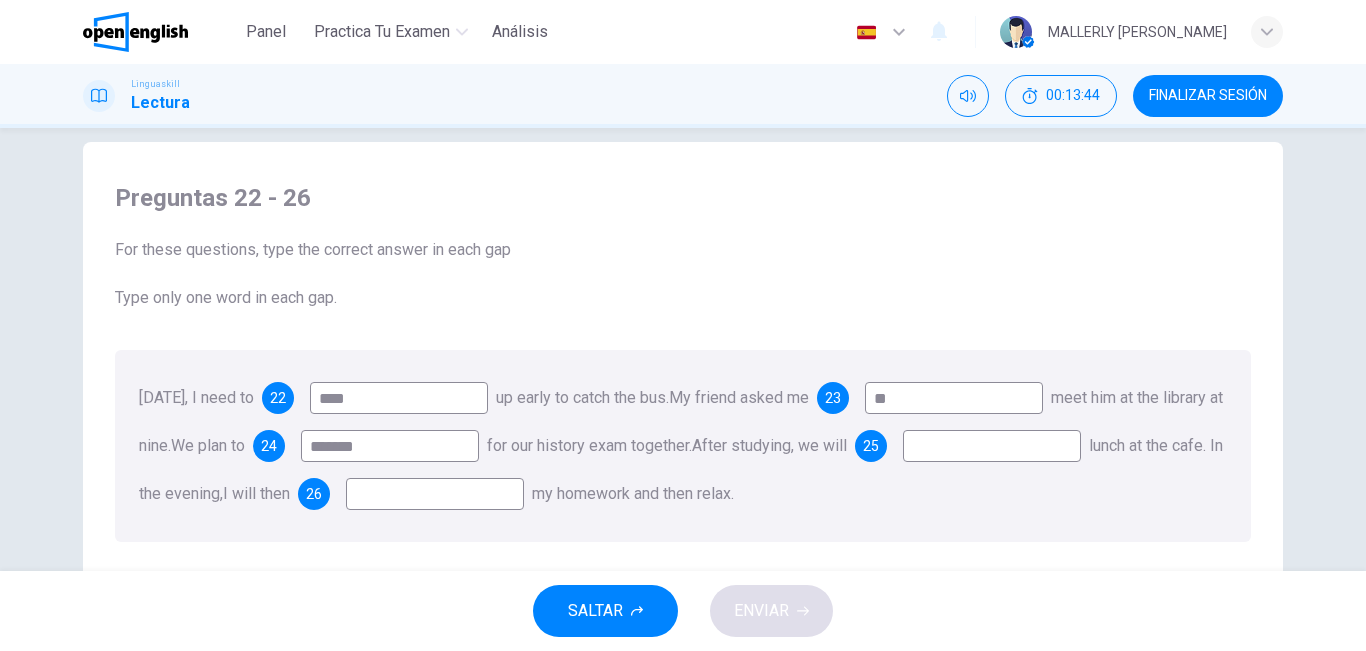 click at bounding box center (992, 446) 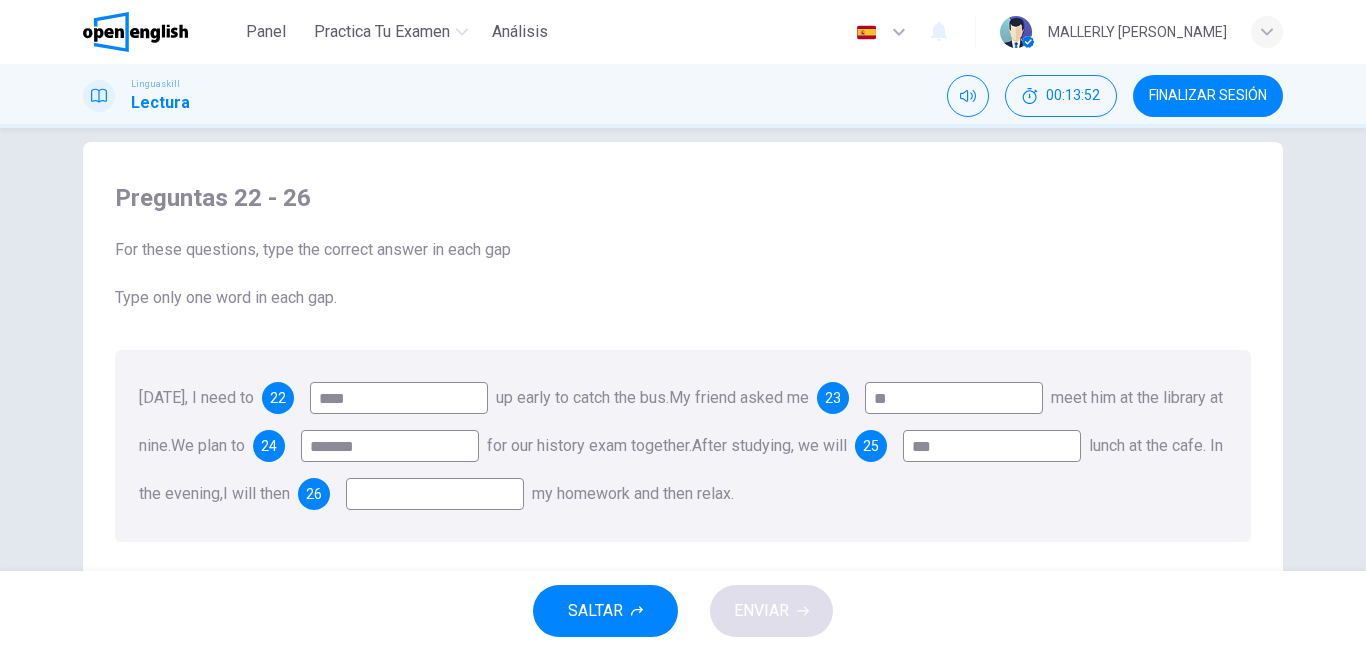 type on "***" 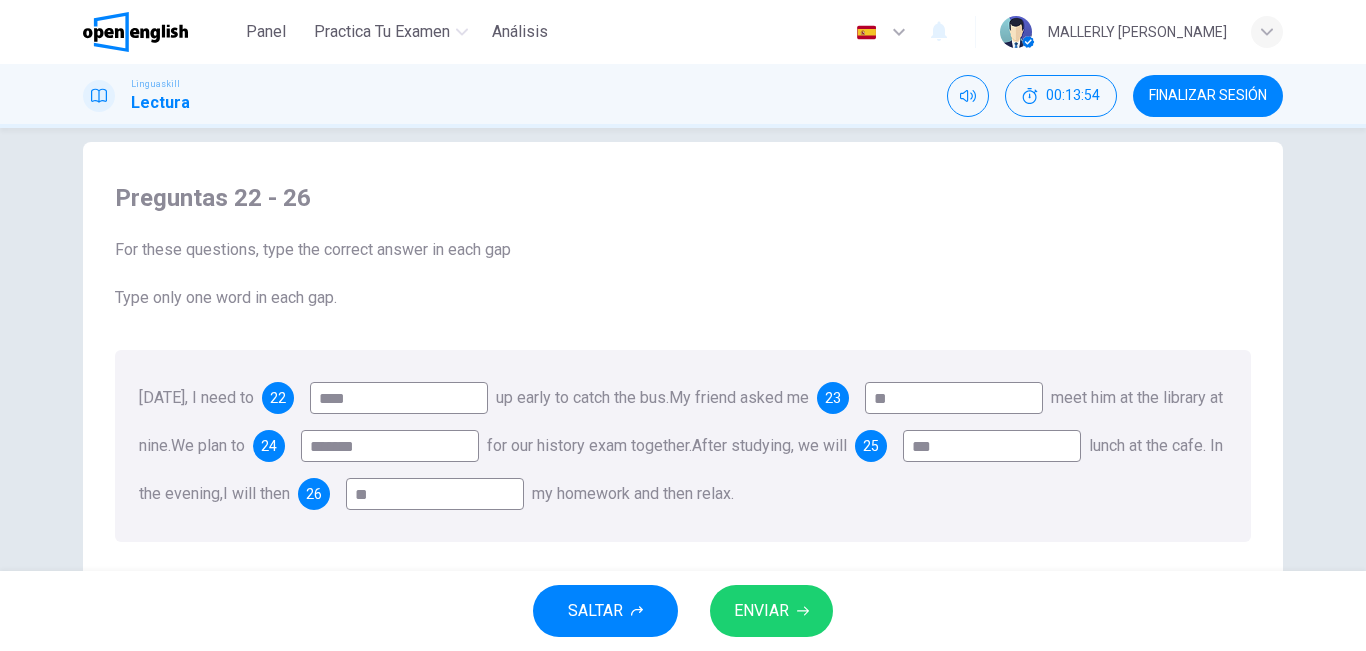 type on "**" 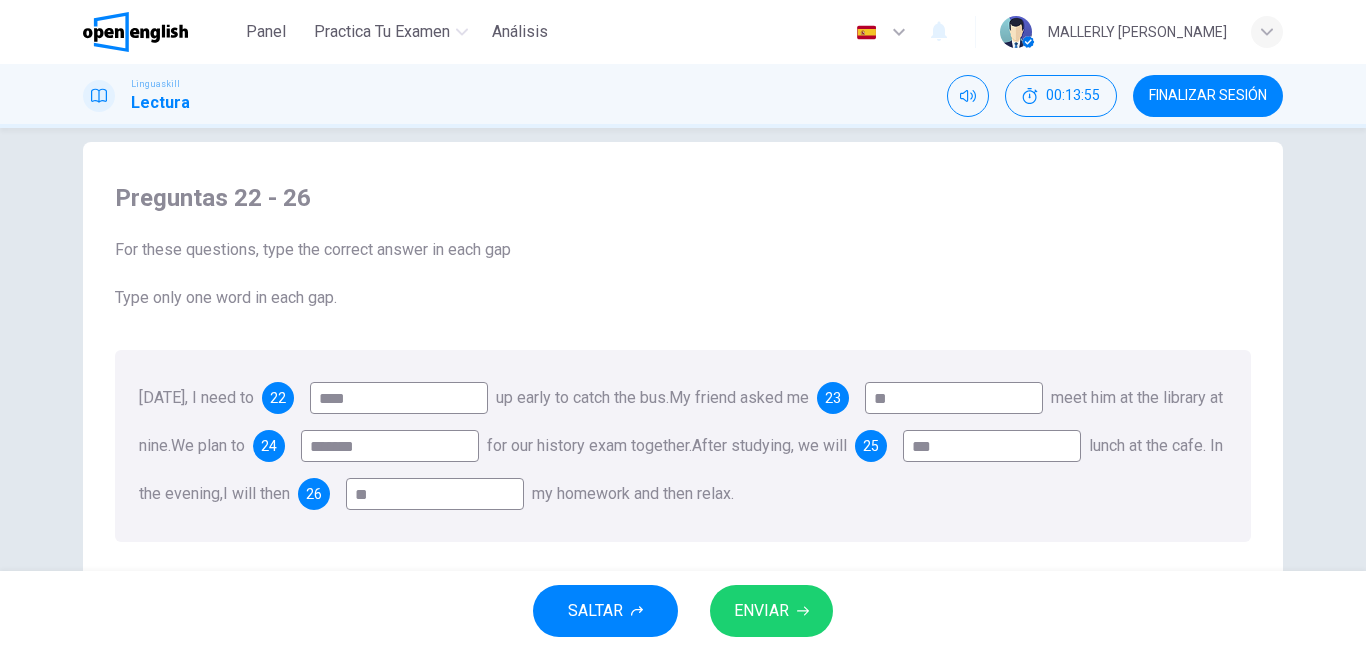click on "ENVIAR" at bounding box center (771, 611) 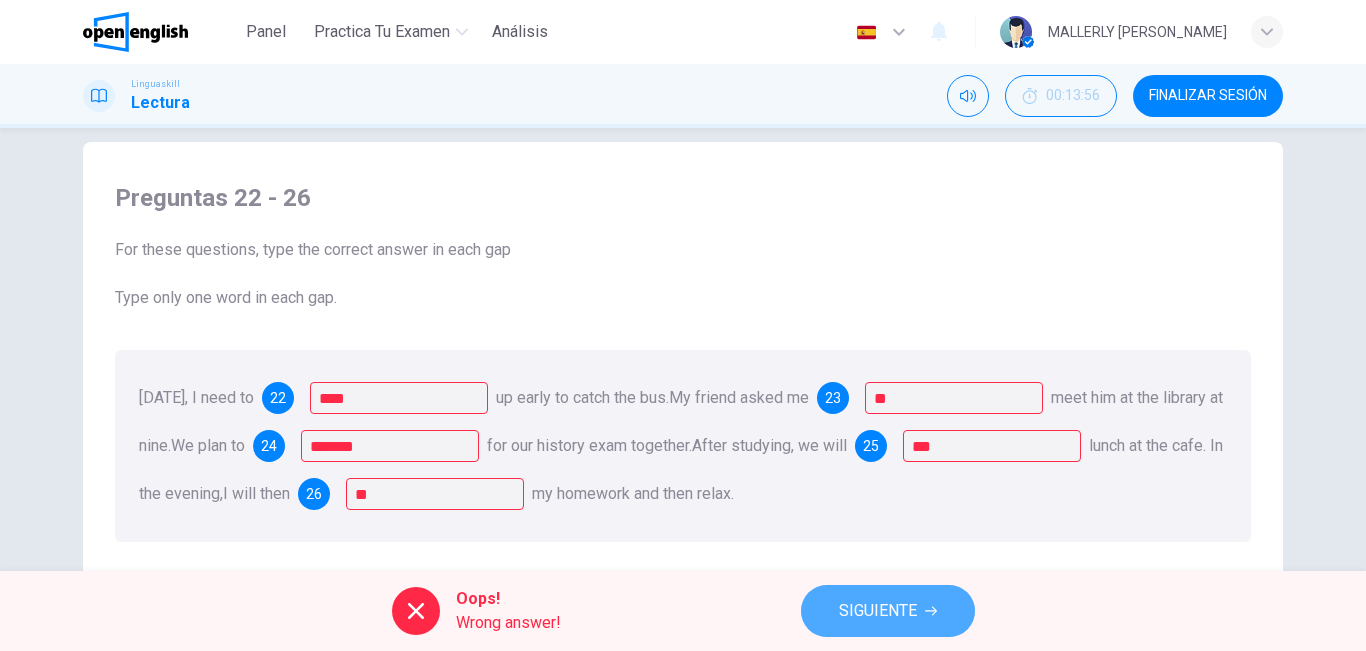click on "SIGUIENTE" at bounding box center [878, 611] 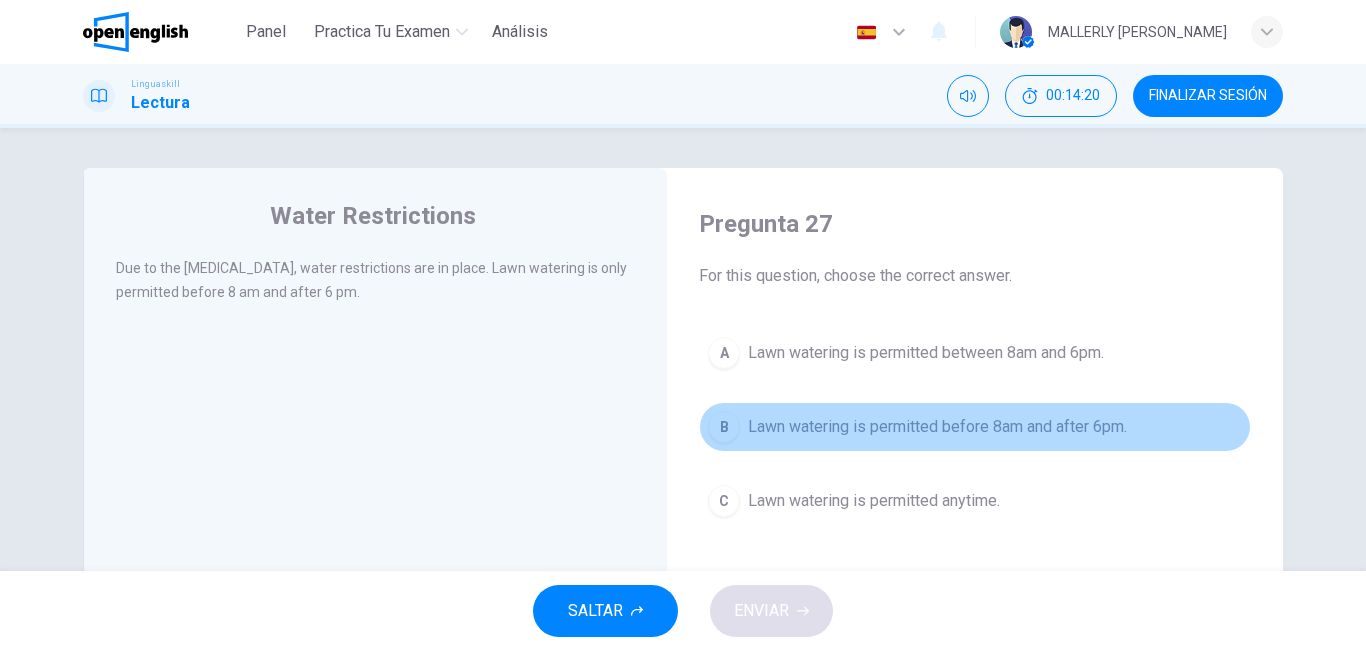 click on "B" at bounding box center [724, 427] 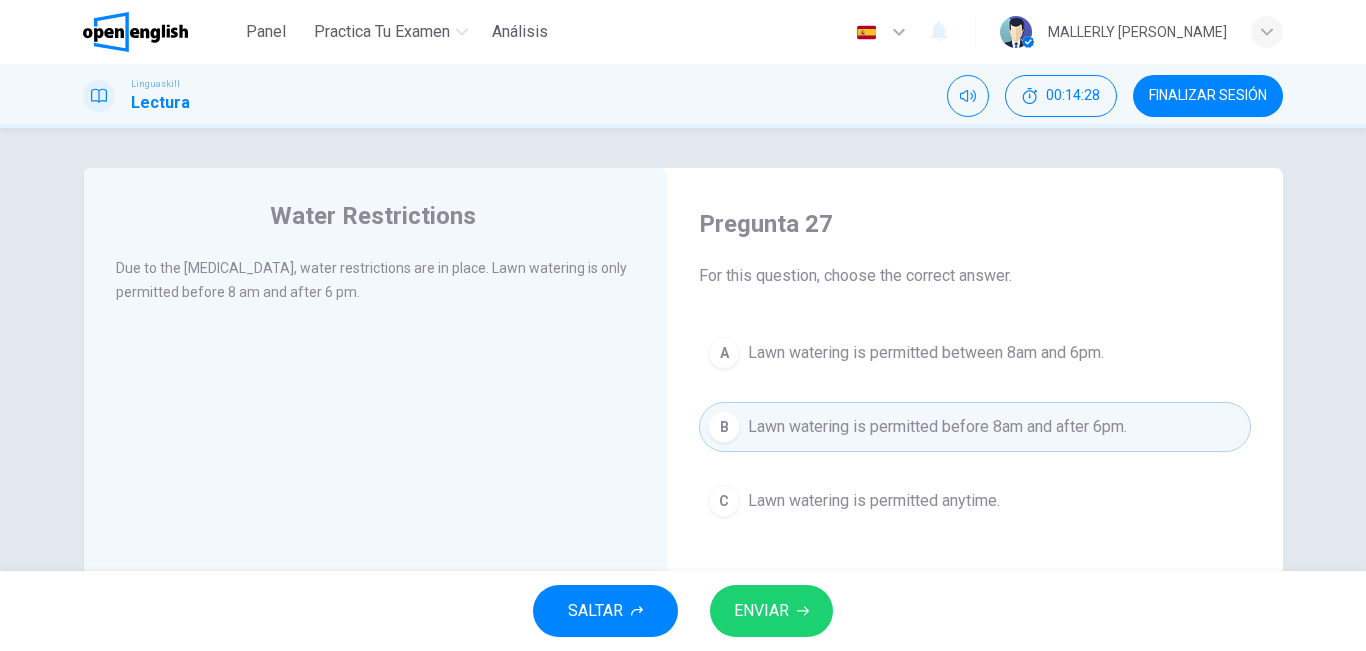 click on "B" at bounding box center (724, 427) 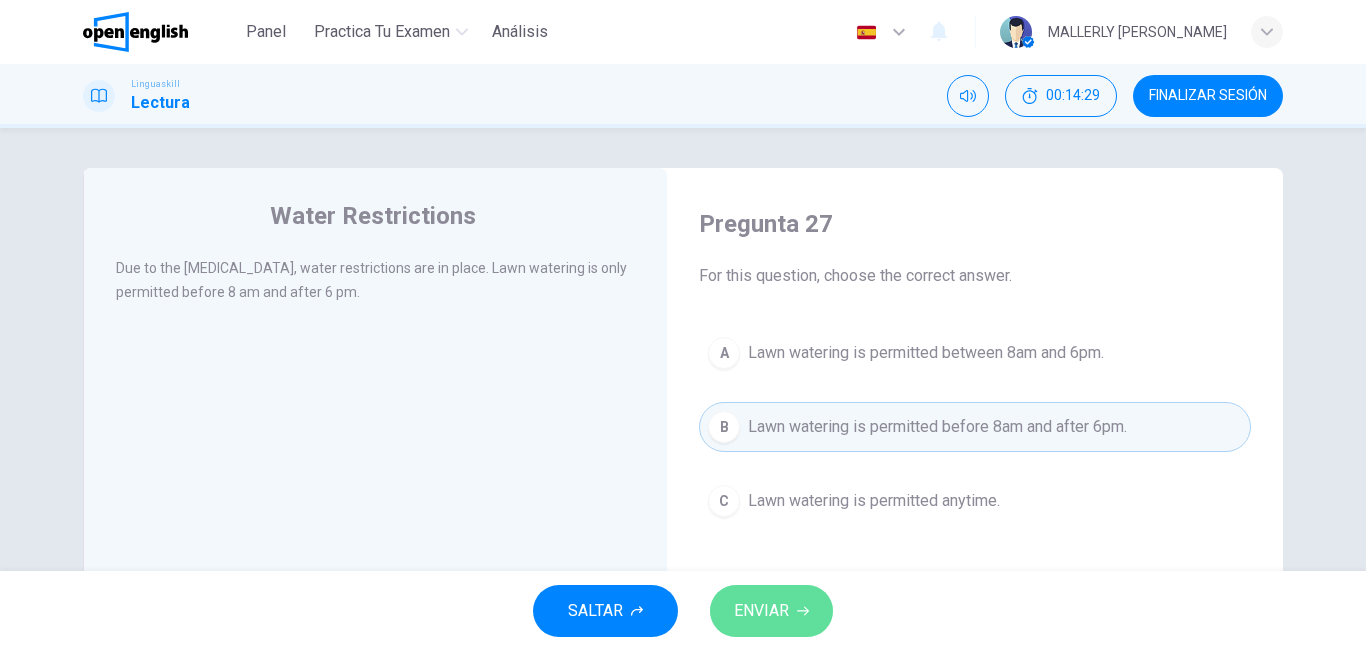 click on "ENVIAR" at bounding box center (771, 611) 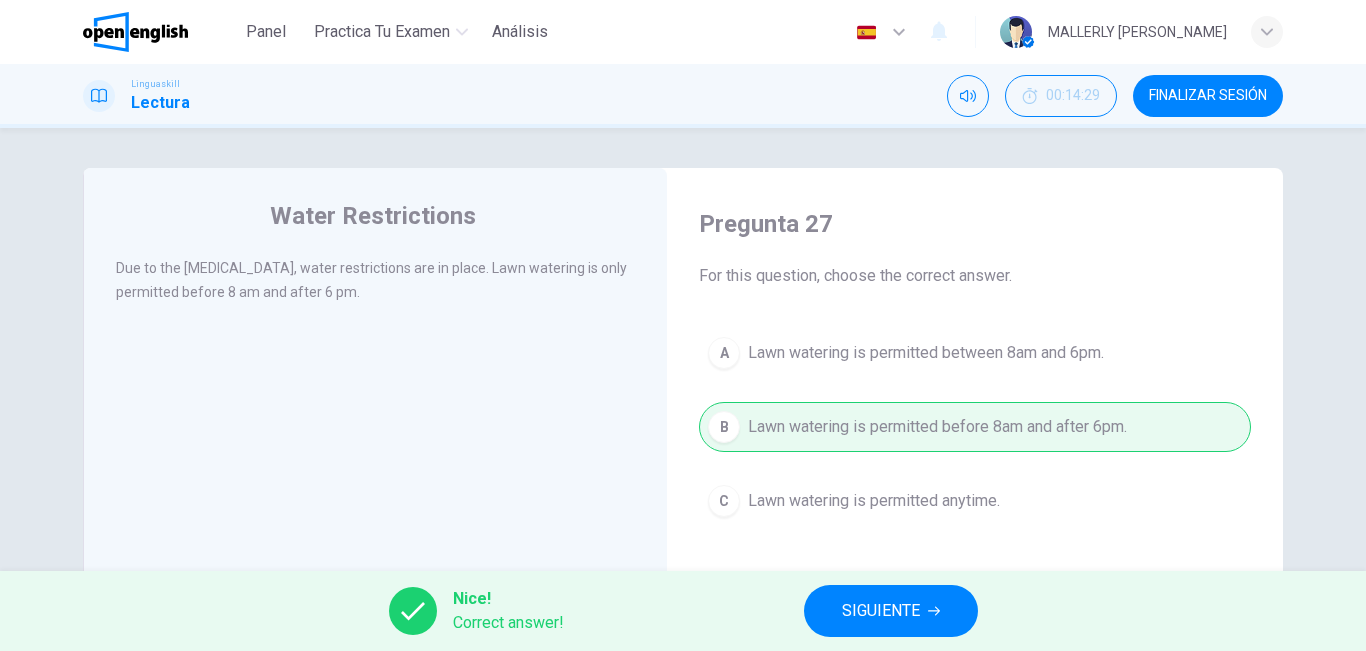 click on "SIGUIENTE" at bounding box center (891, 611) 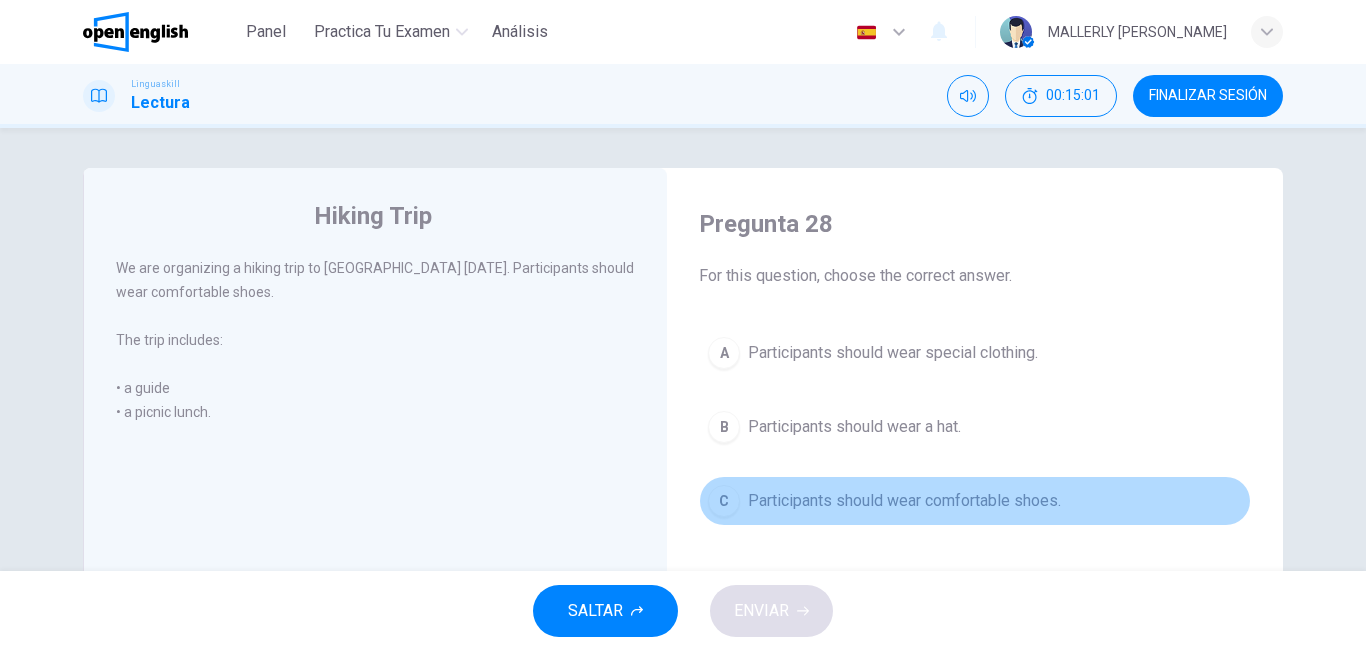 click on "C" at bounding box center [724, 501] 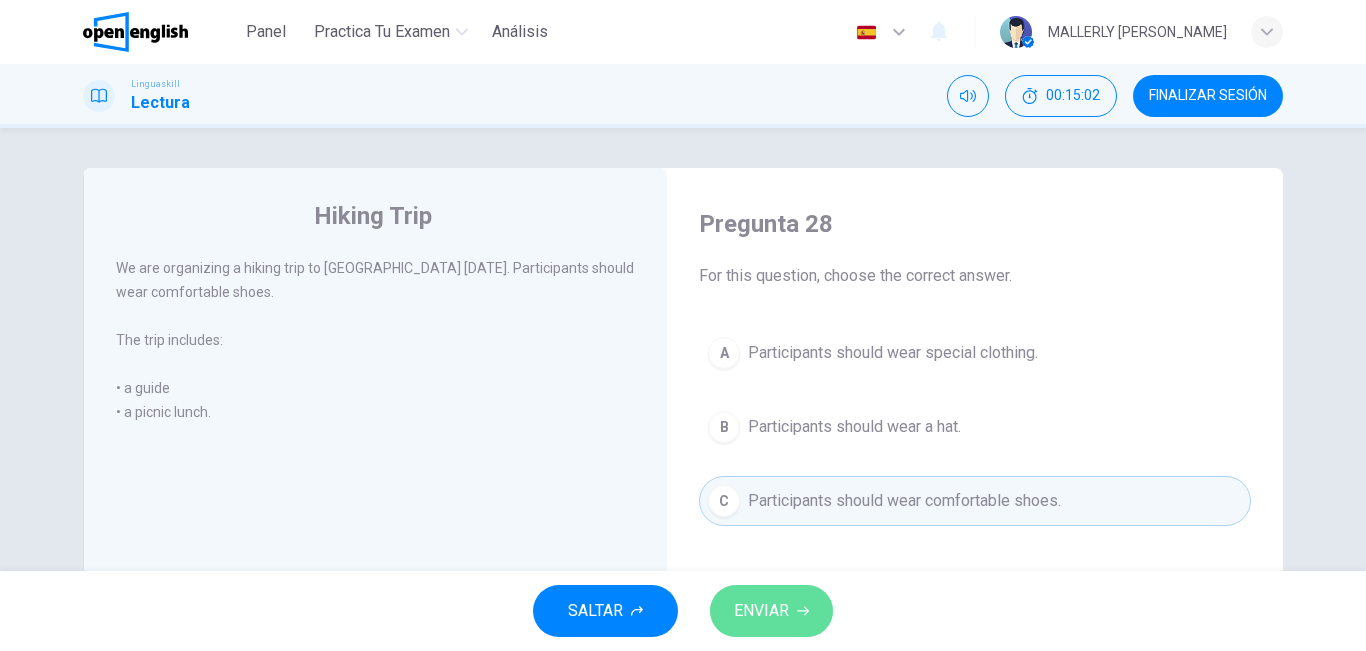 click on "ENVIAR" at bounding box center (761, 611) 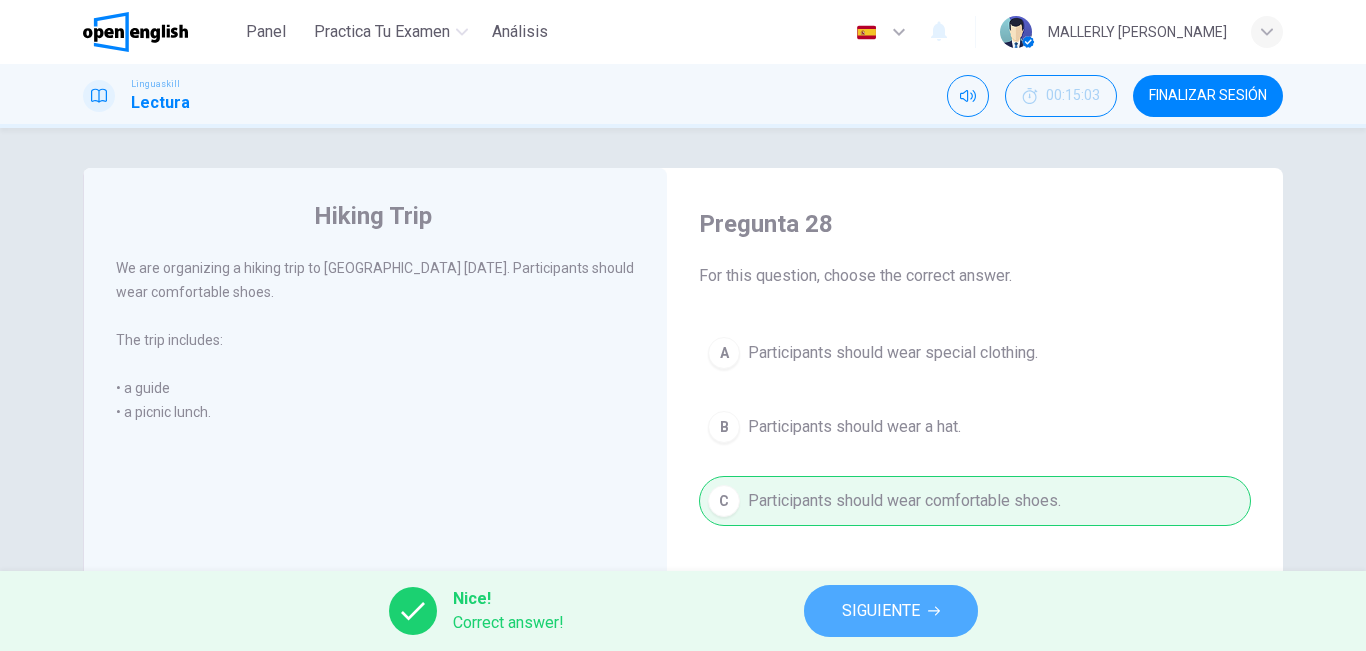 click on "SIGUIENTE" at bounding box center [881, 611] 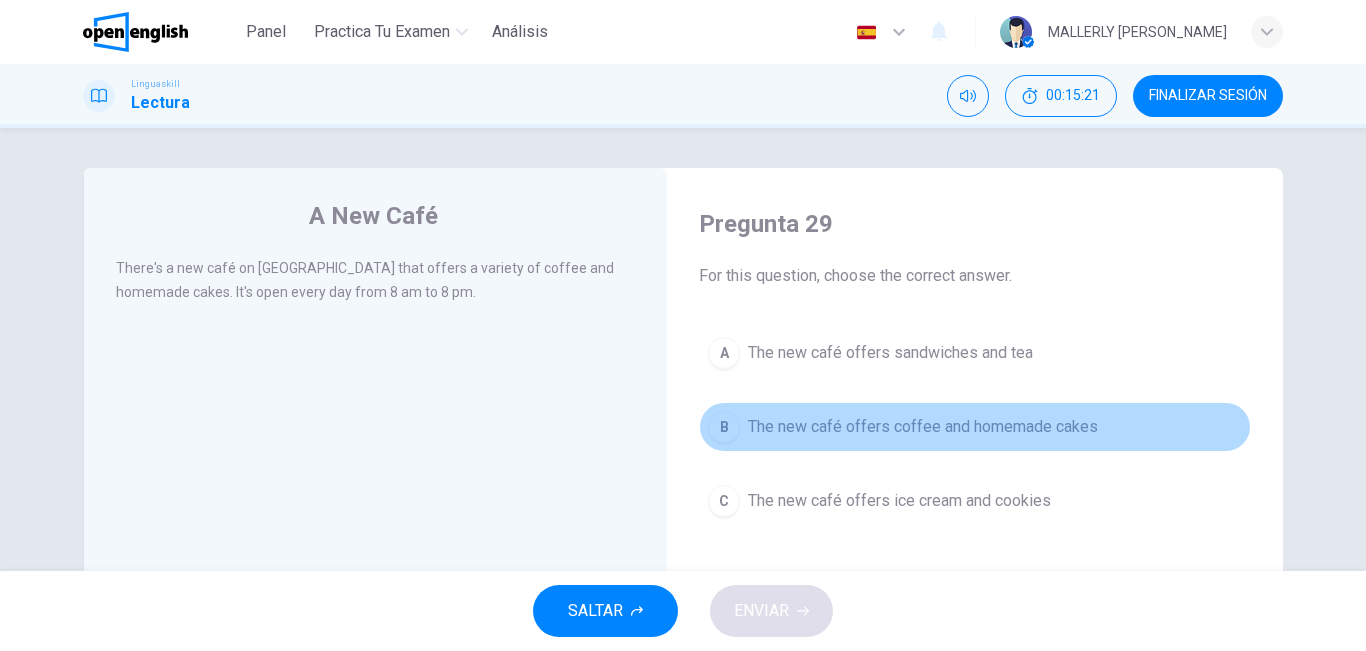 click on "B" at bounding box center [724, 427] 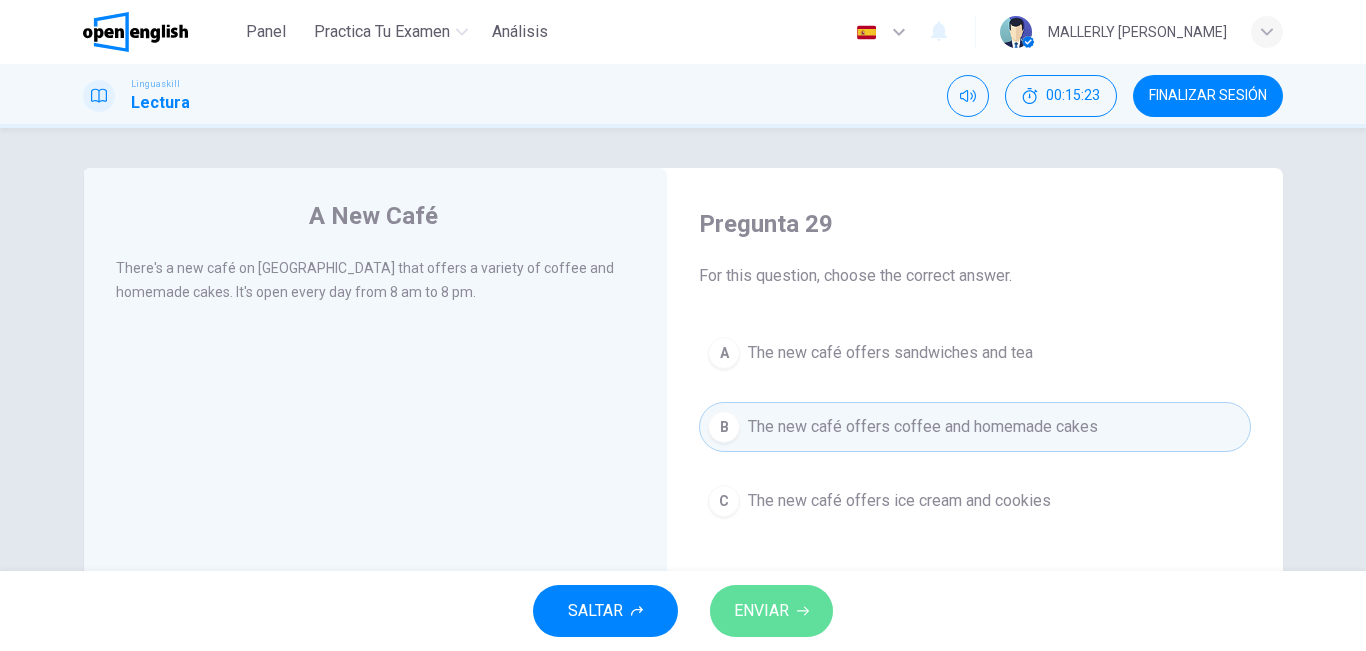 click on "ENVIAR" at bounding box center (761, 611) 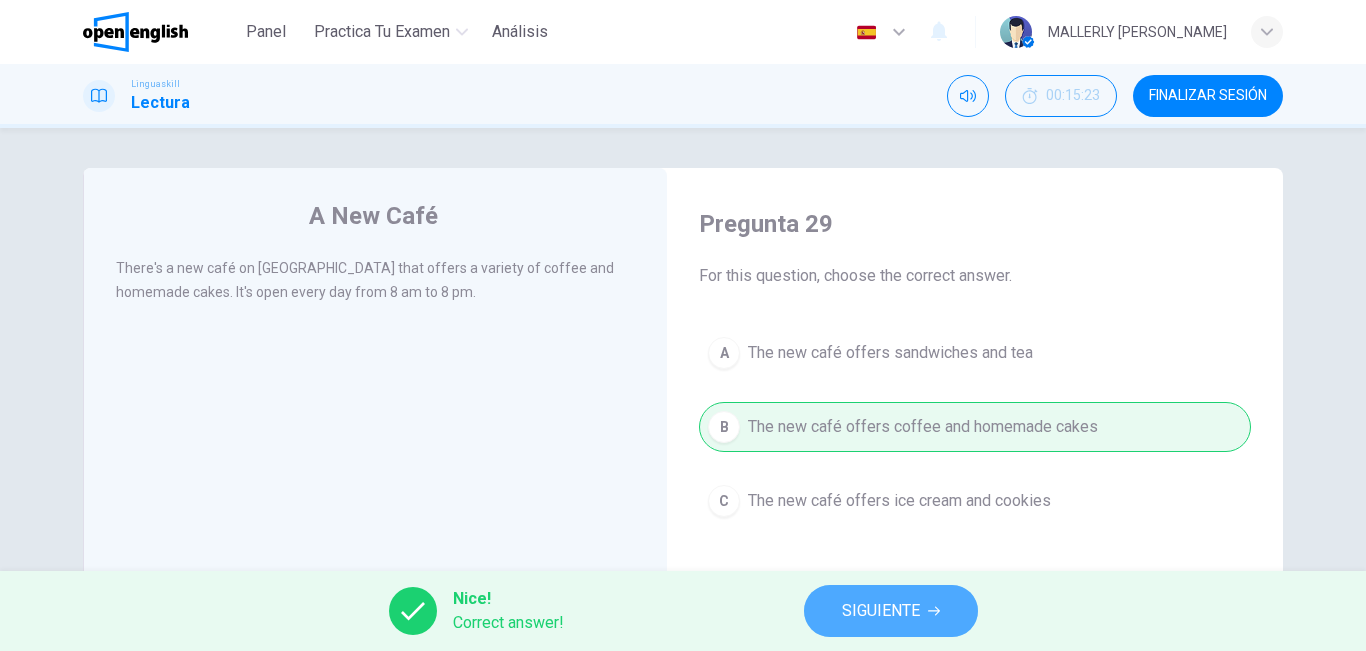 click on "SIGUIENTE" at bounding box center (881, 611) 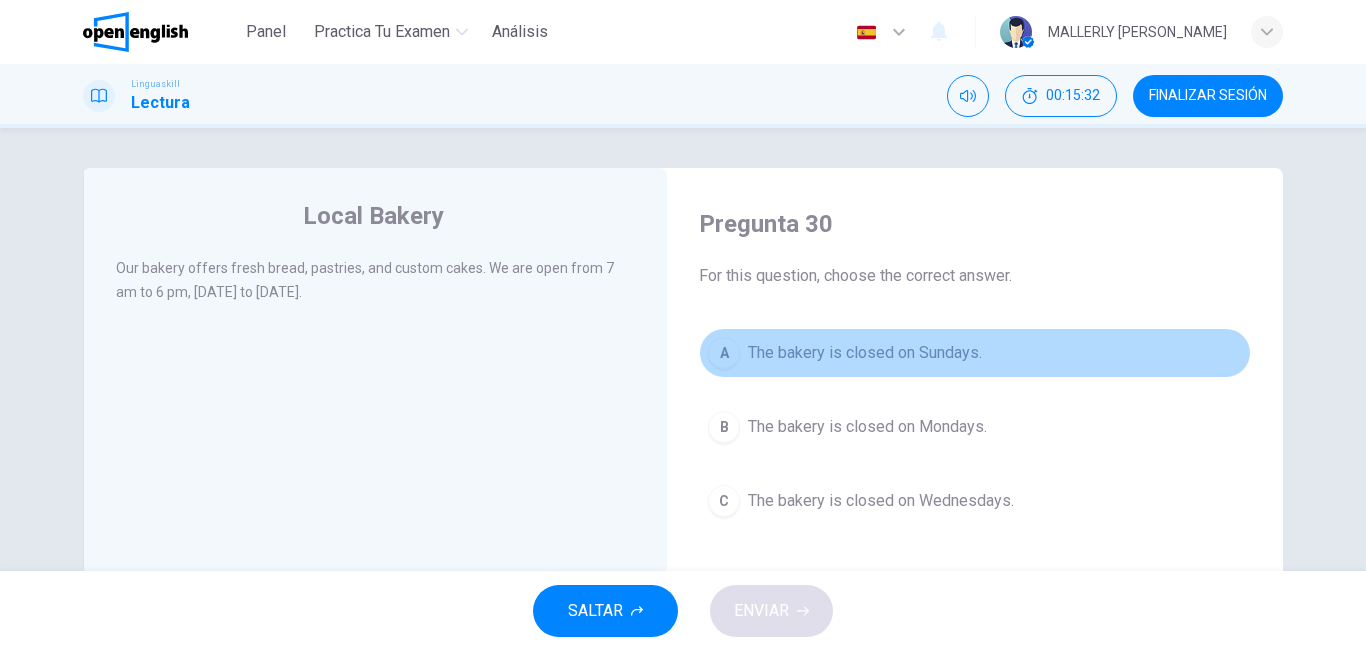 click on "A" at bounding box center [724, 353] 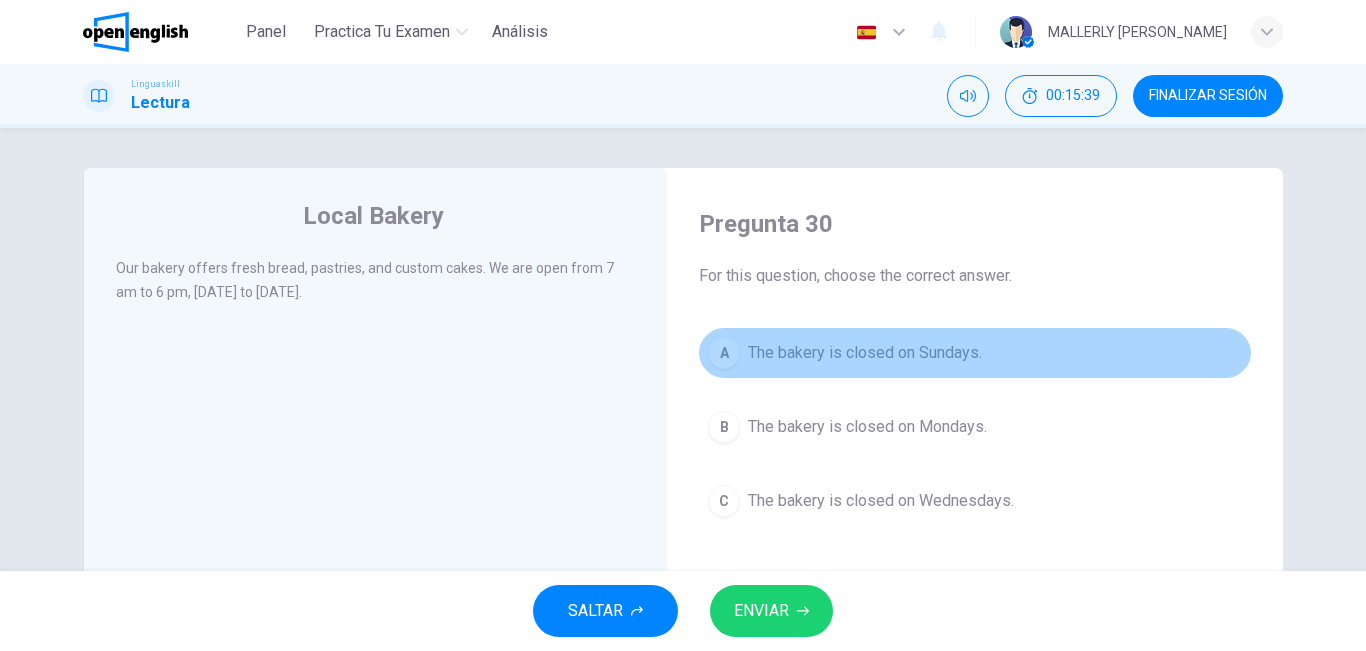 click on "A" at bounding box center [724, 353] 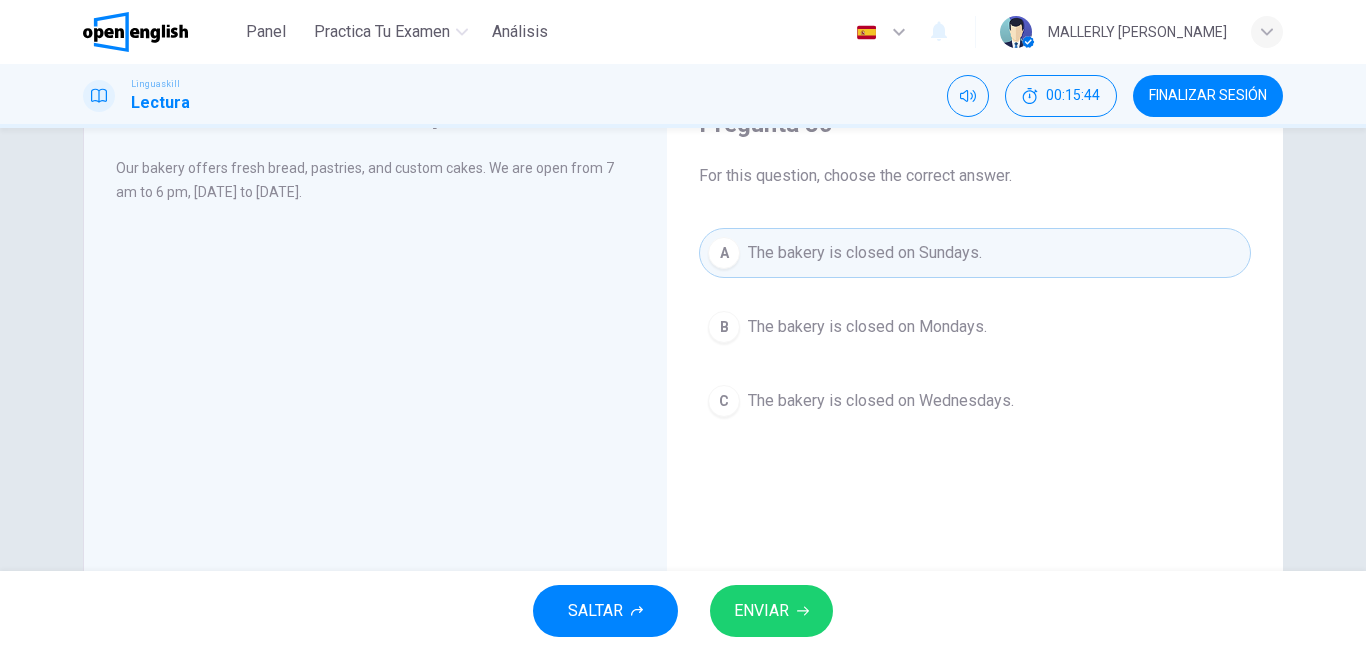 scroll, scrollTop: 102, scrollLeft: 0, axis: vertical 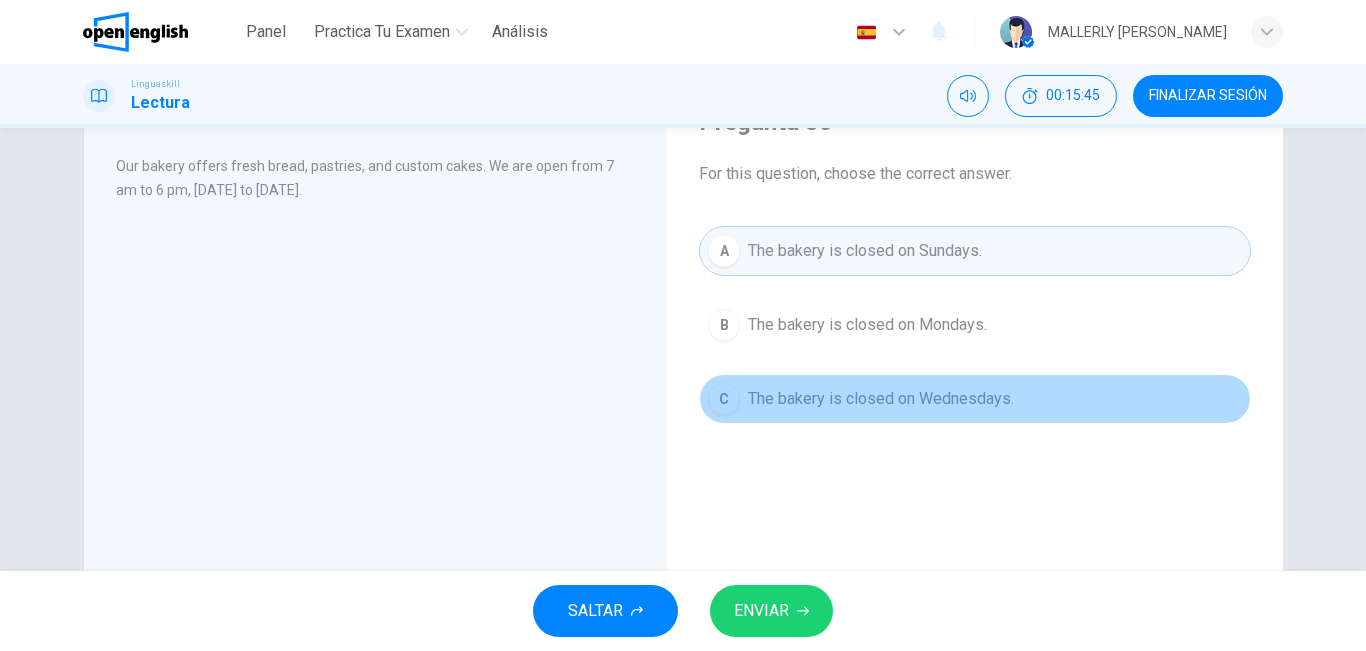 click on "C" at bounding box center (724, 399) 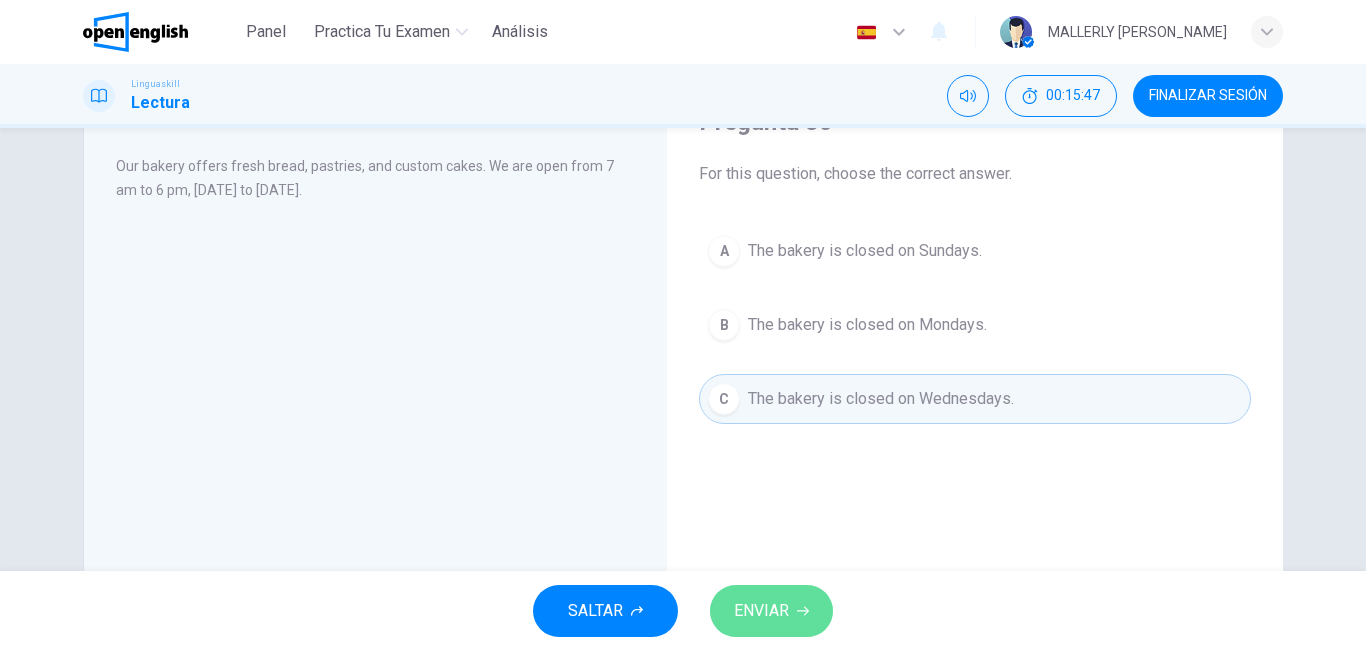 click on "ENVIAR" at bounding box center (761, 611) 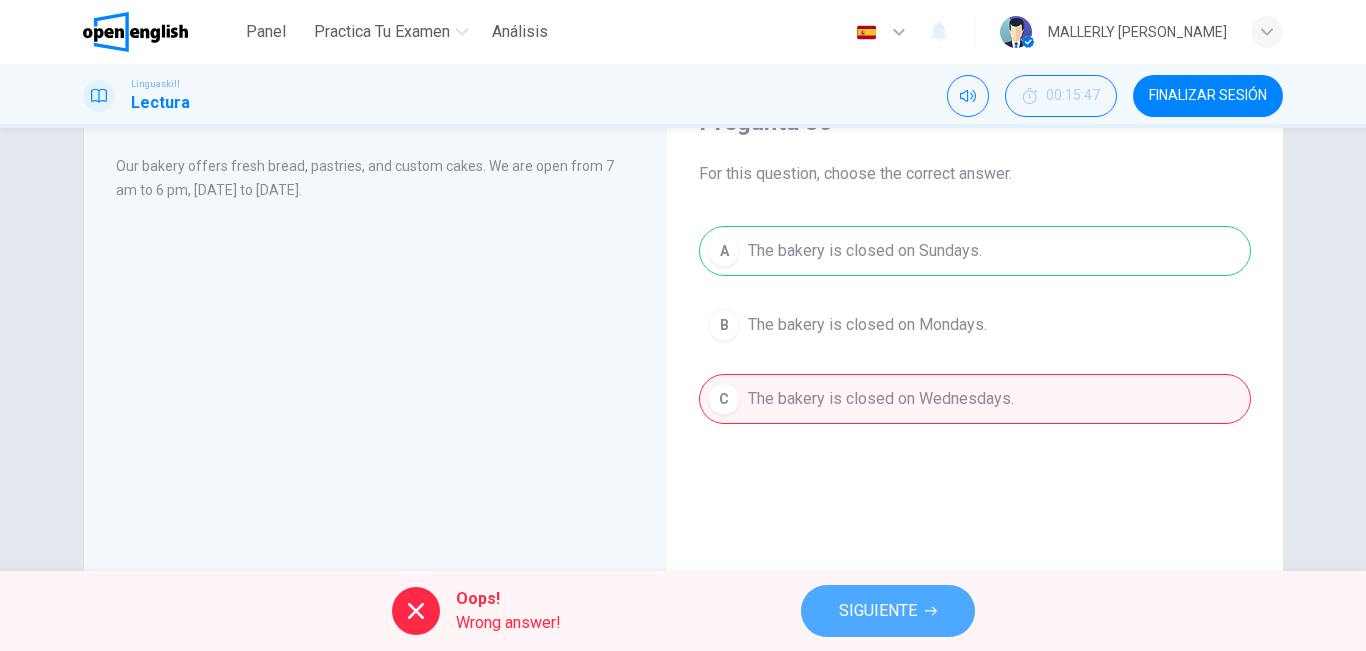 click on "SIGUIENTE" at bounding box center [888, 611] 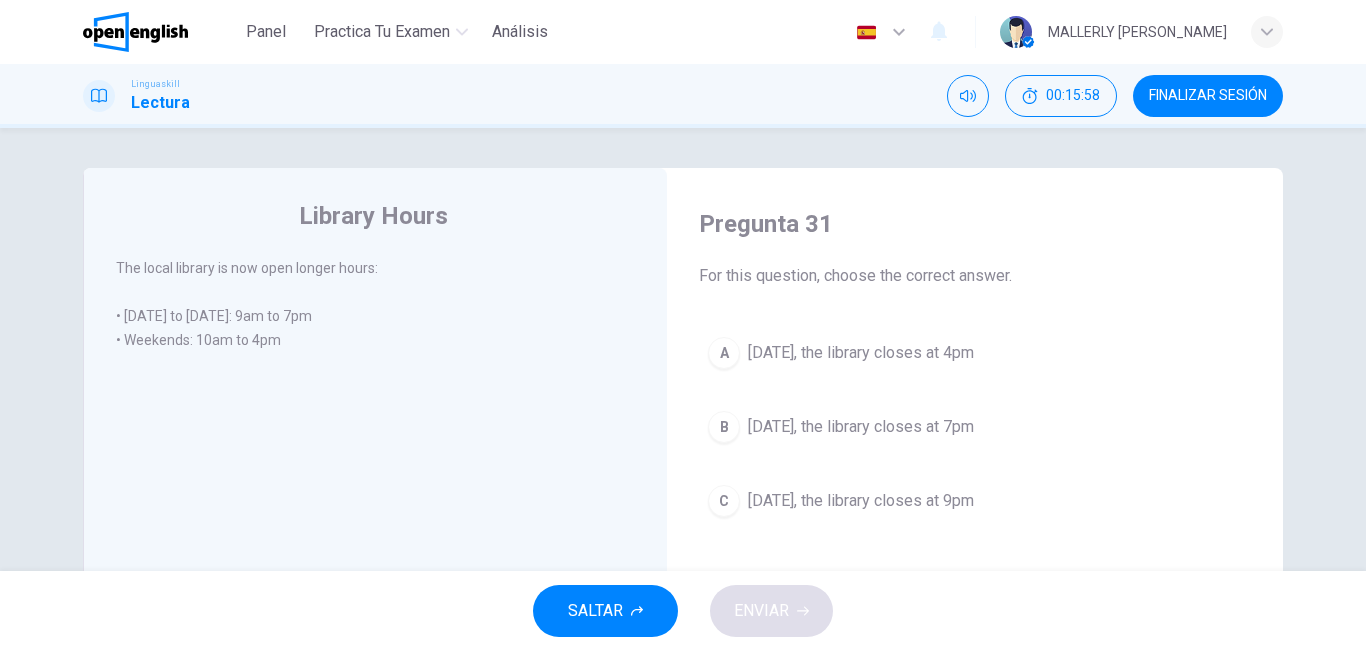 click on "SALTAR ENVIAR" at bounding box center (683, 611) 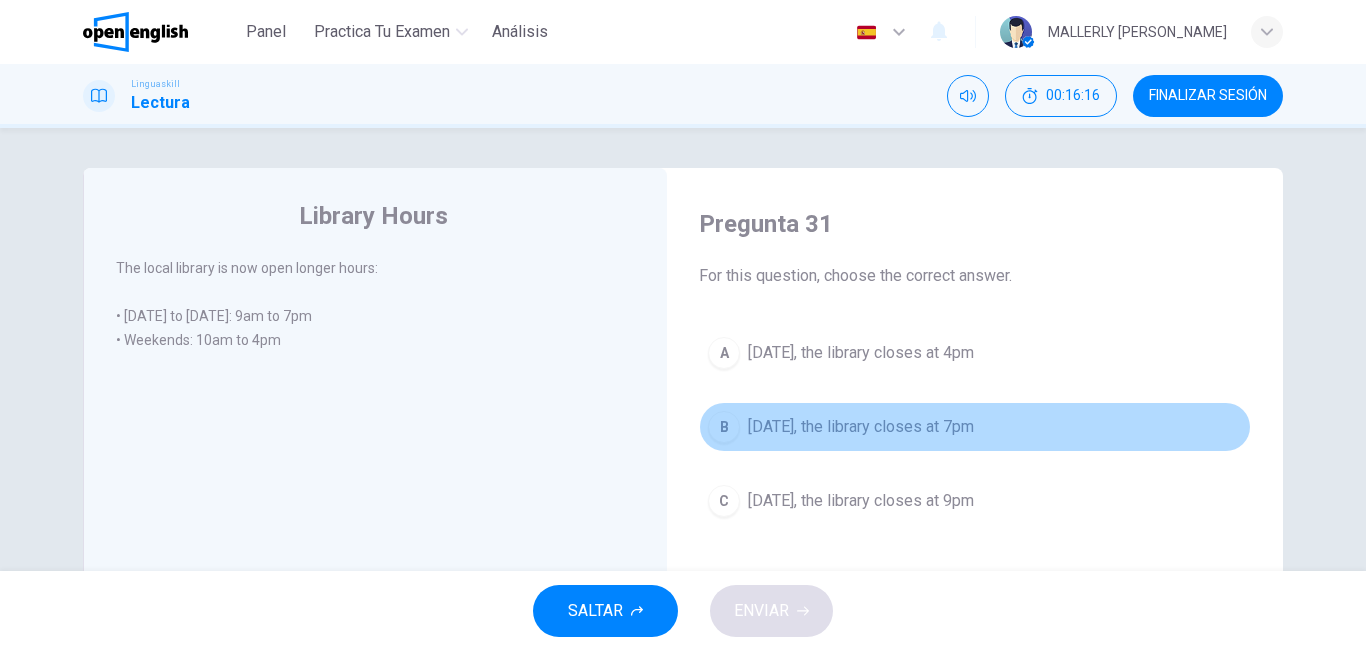 click on "B" at bounding box center [724, 427] 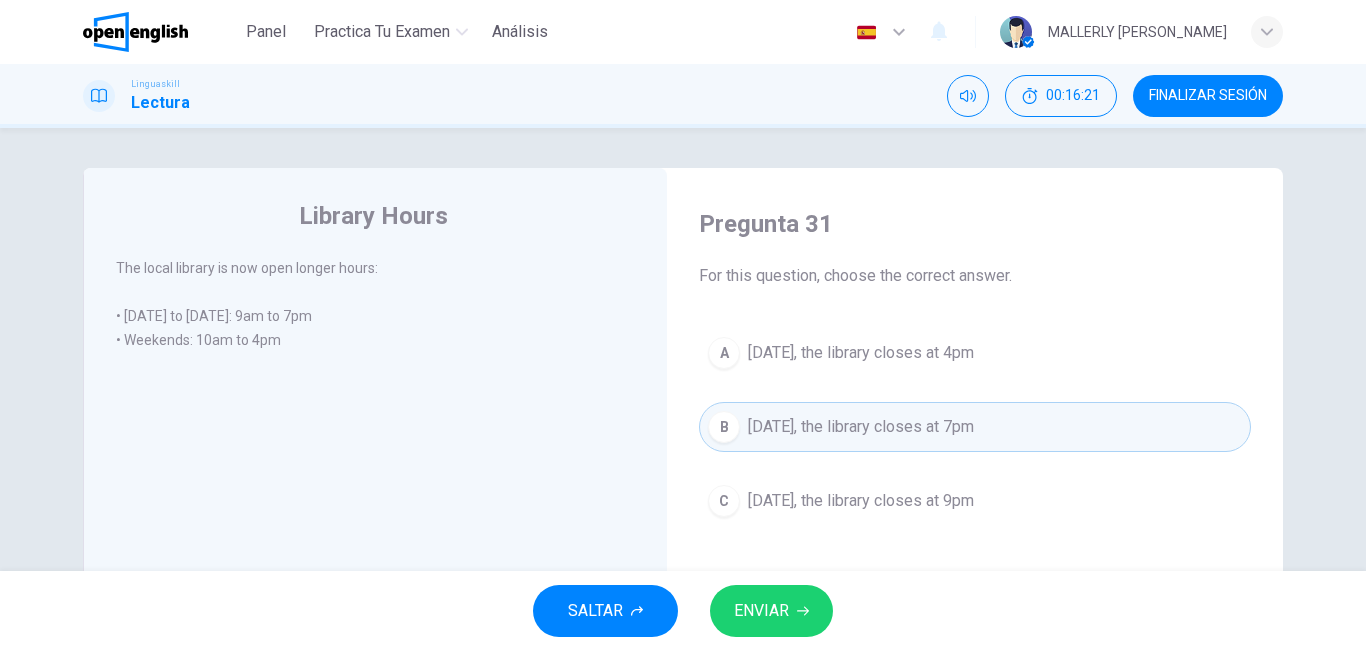 click on "ENVIAR" at bounding box center (761, 611) 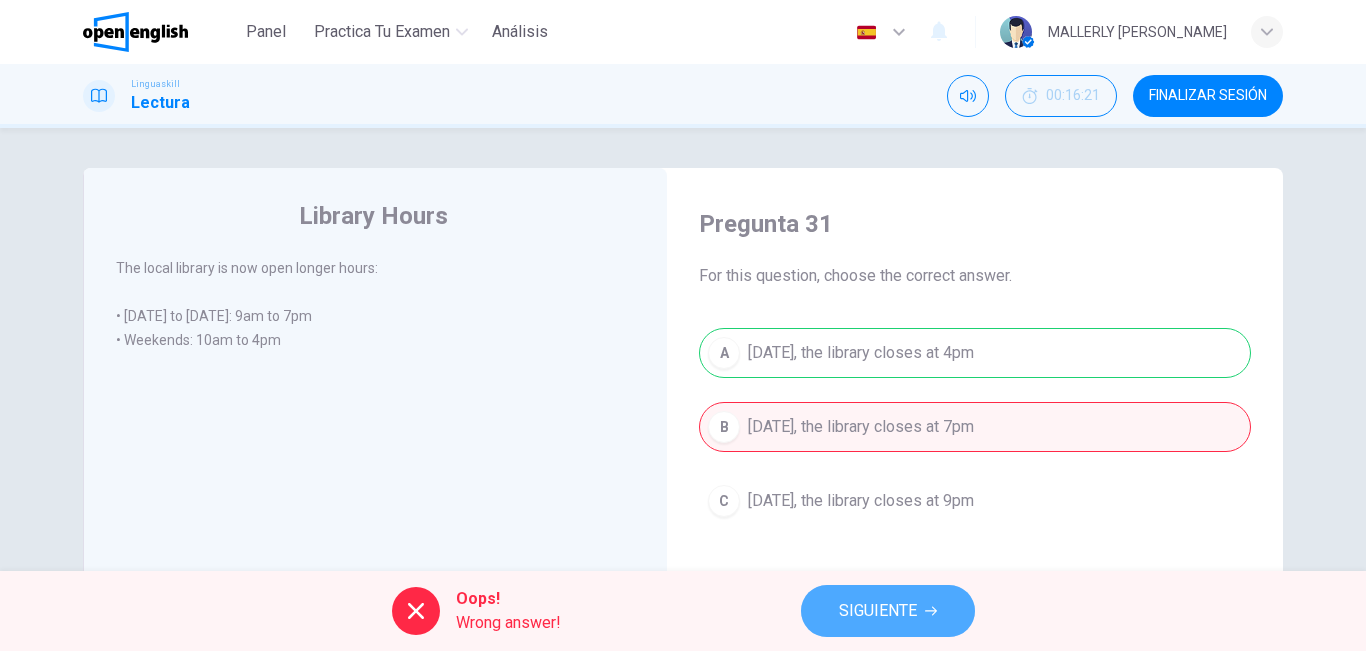 click on "SIGUIENTE" at bounding box center [888, 611] 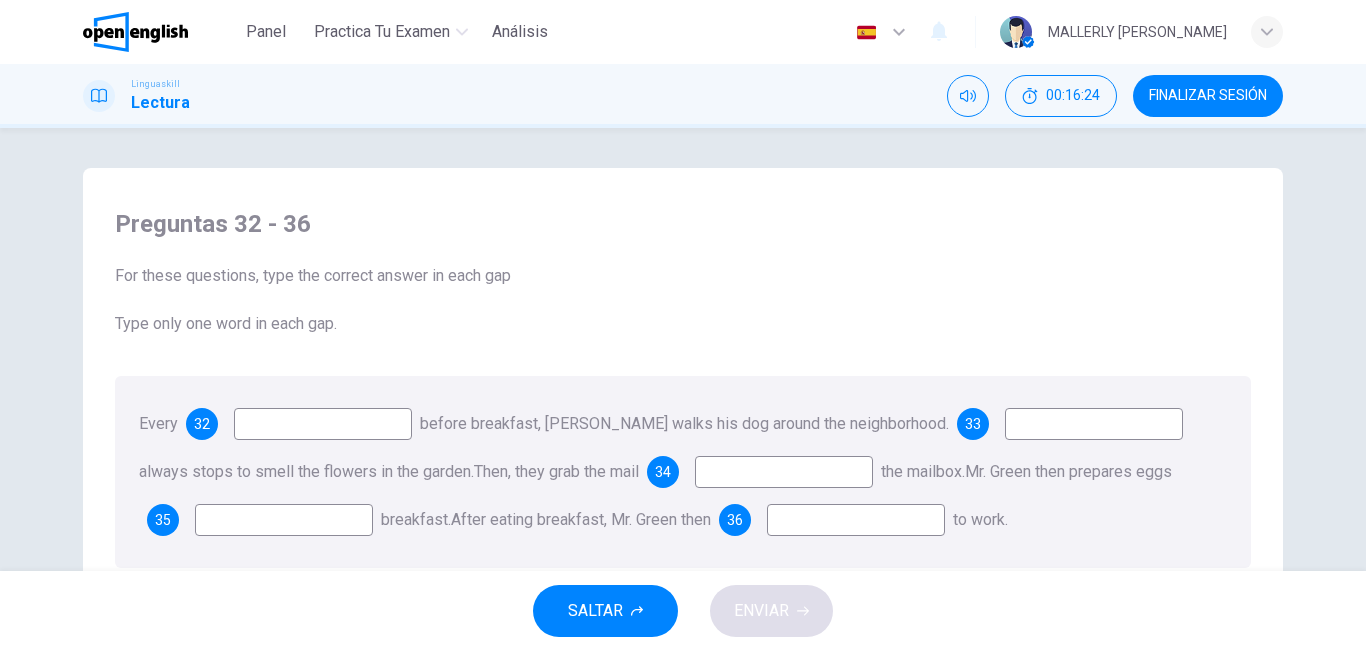 click at bounding box center [323, 424] 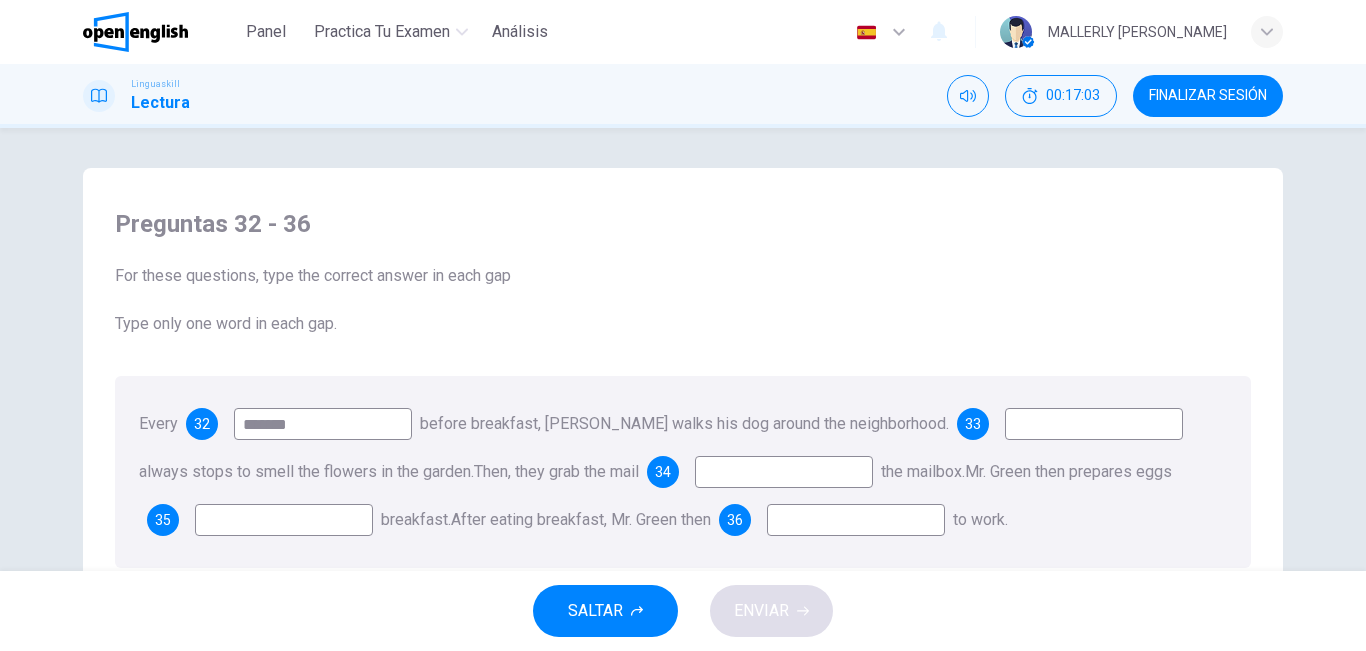 type on "*******" 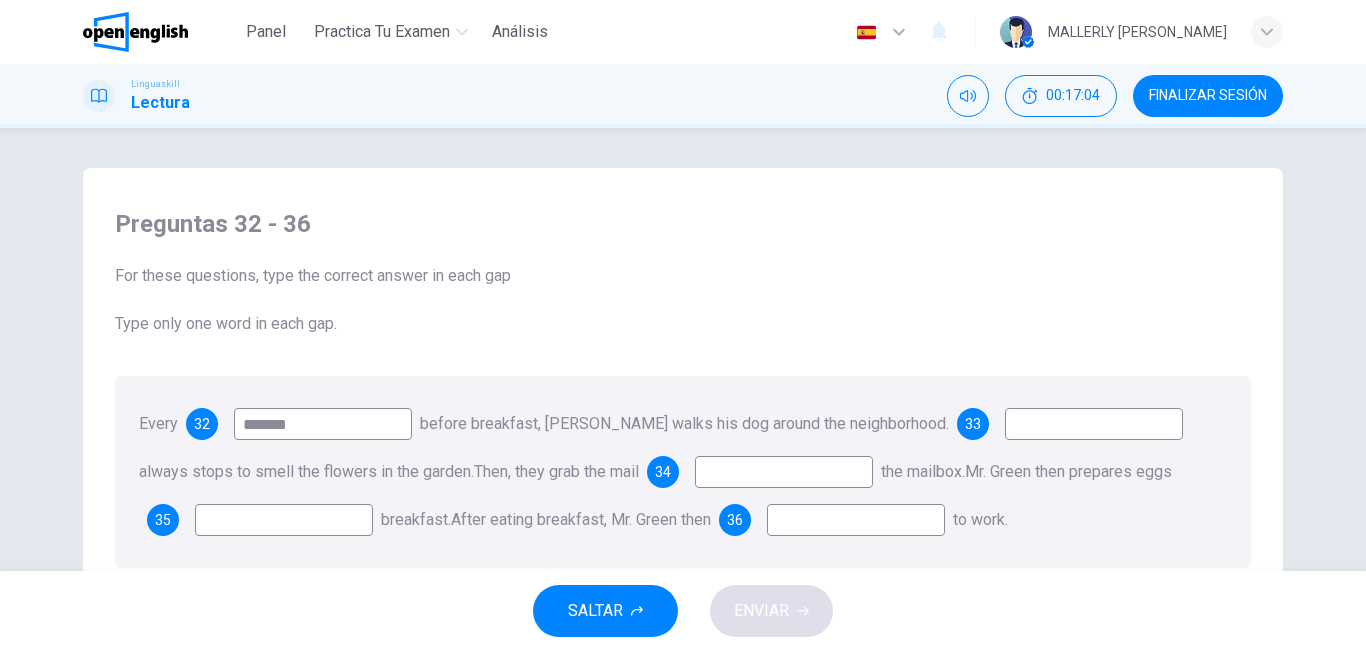 click at bounding box center [1094, 424] 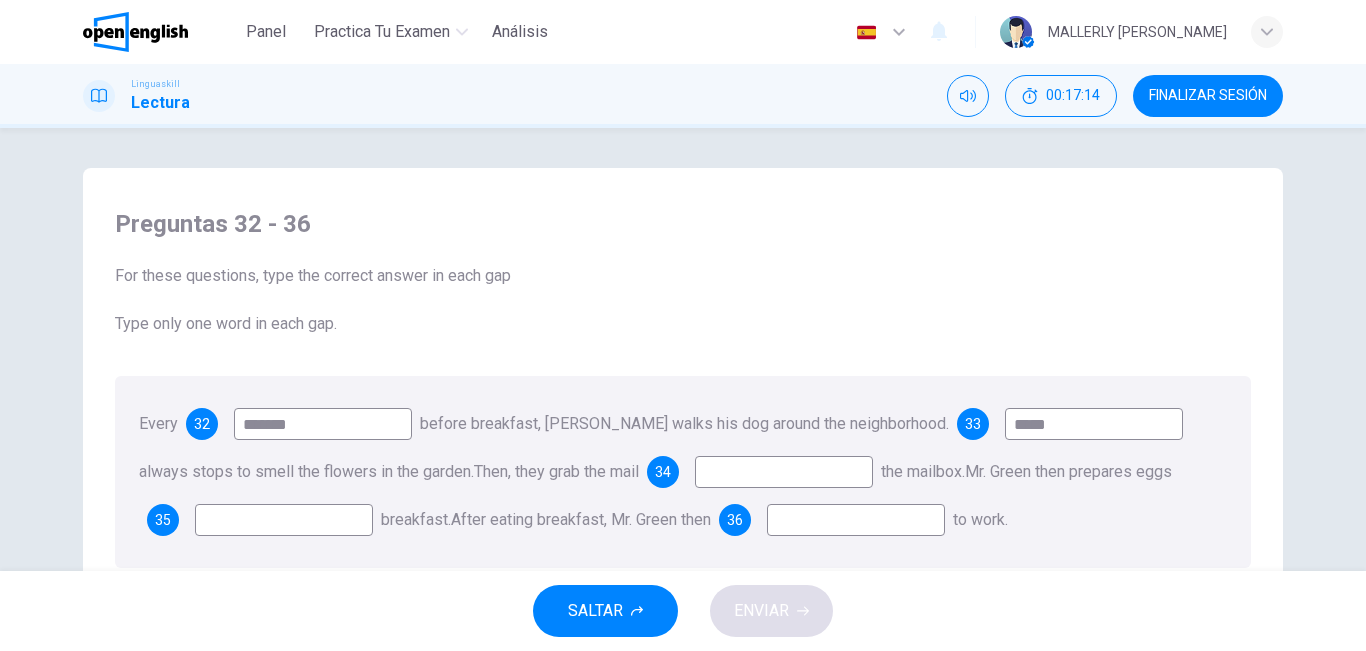 type on "*****" 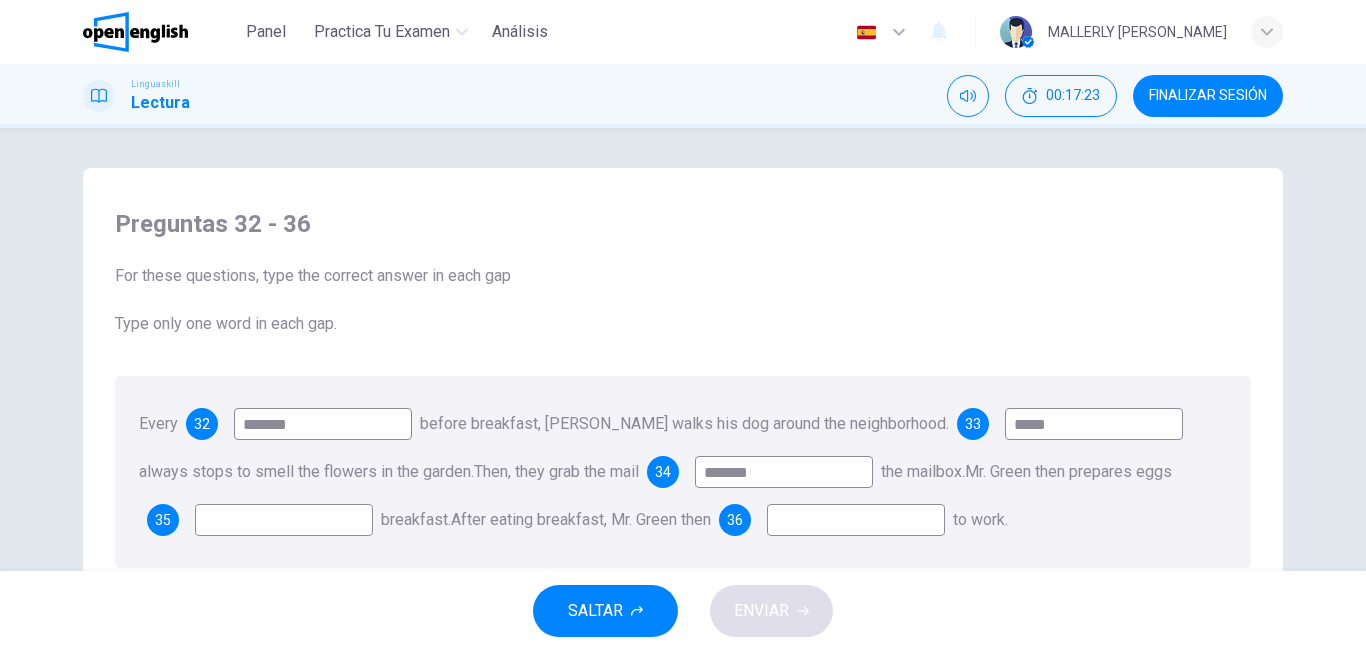 type on "******" 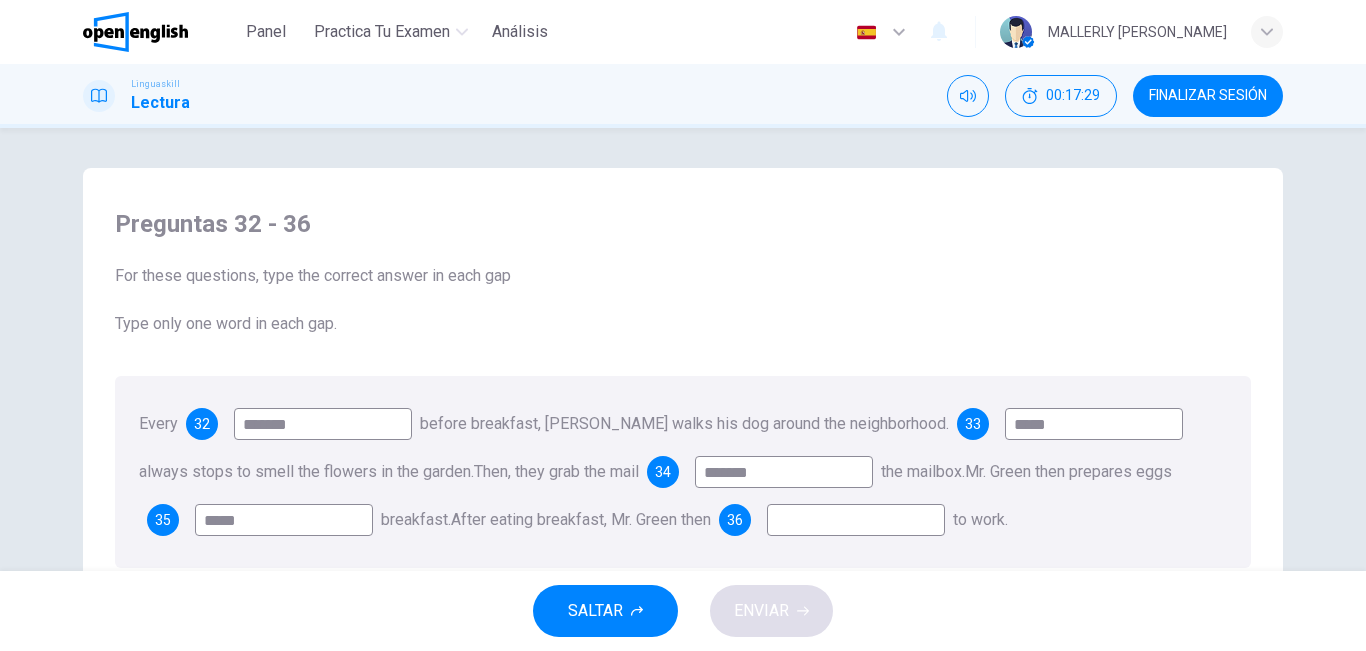 type on "*****" 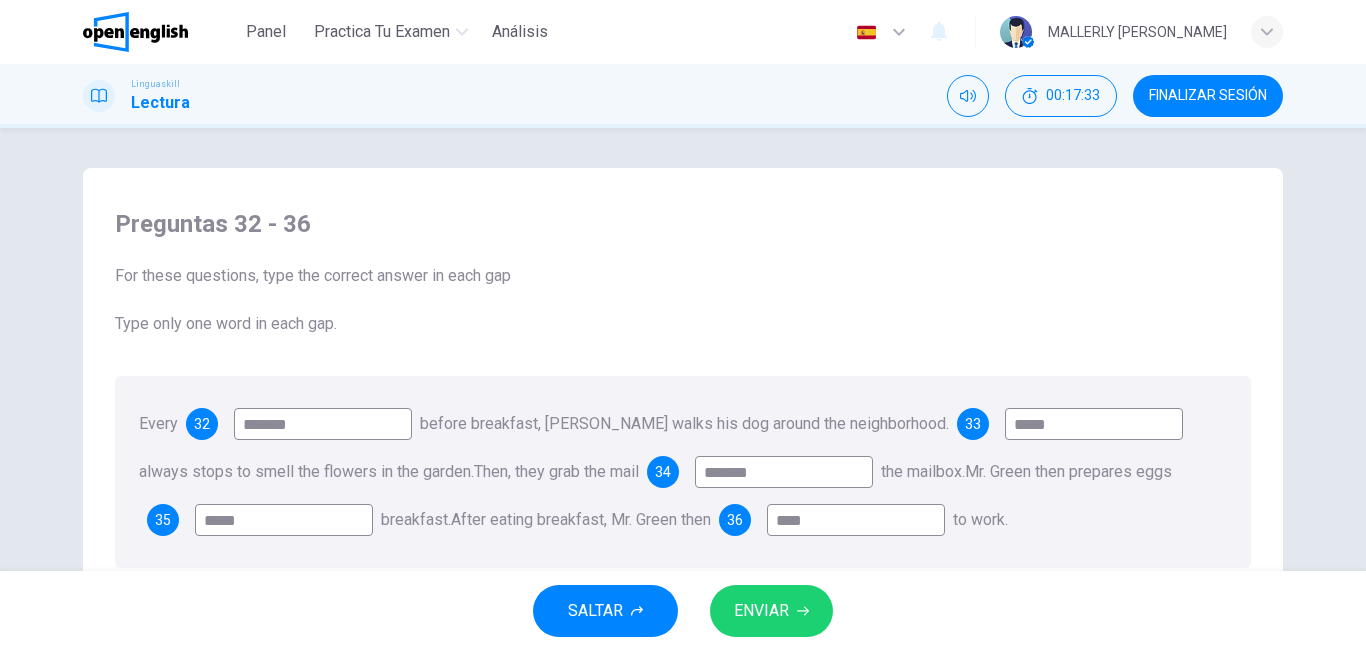 type on "****" 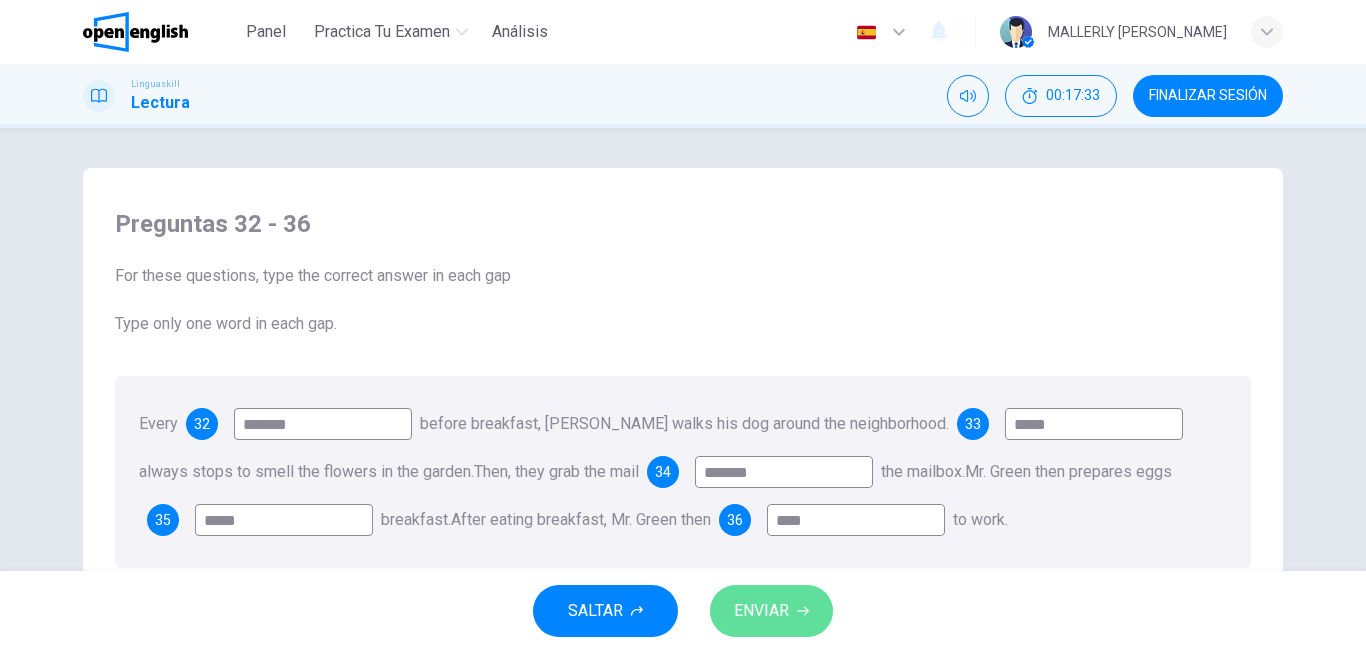 click on "ENVIAR" at bounding box center (761, 611) 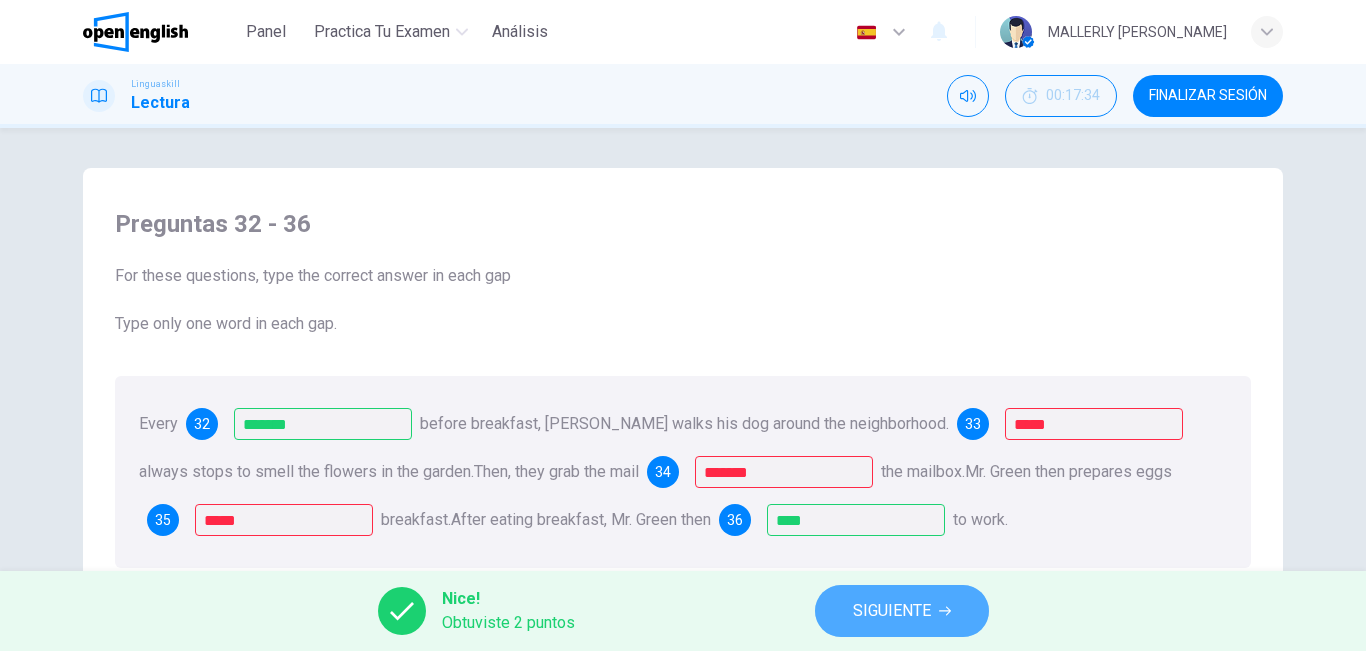 click on "SIGUIENTE" at bounding box center [902, 611] 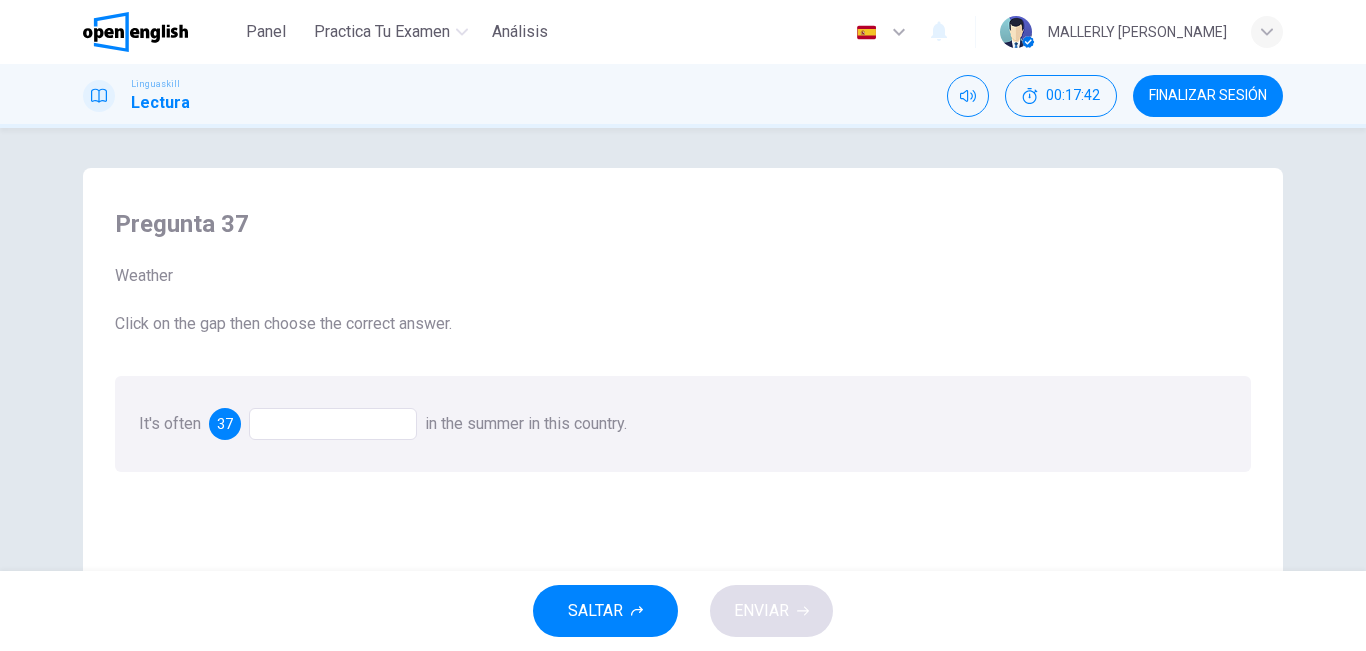 click at bounding box center (333, 424) 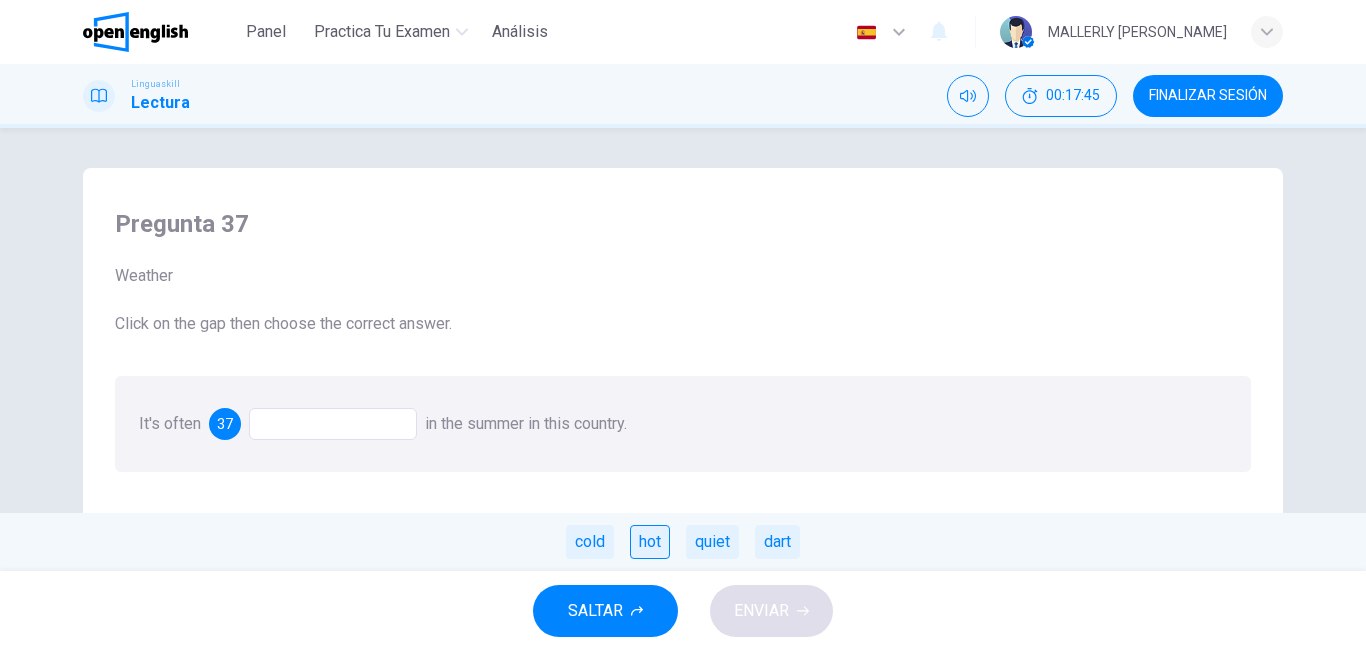 click on "hot" at bounding box center (650, 542) 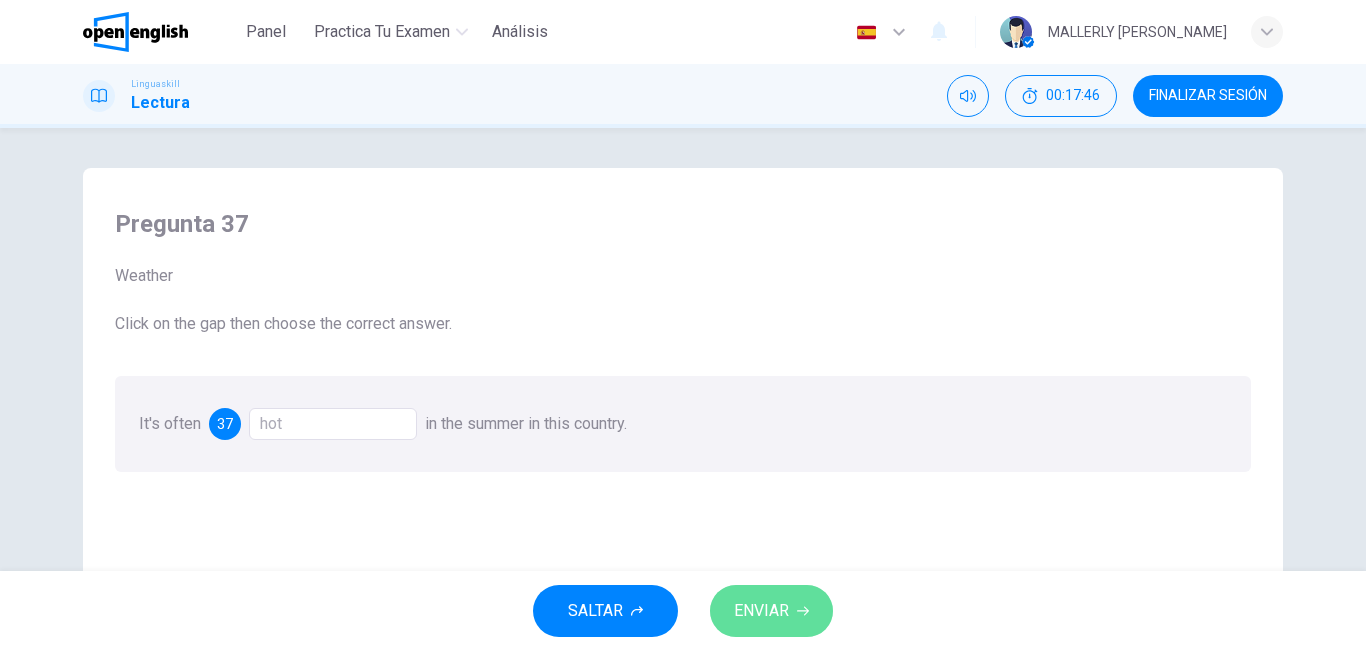 click on "ENVIAR" at bounding box center [761, 611] 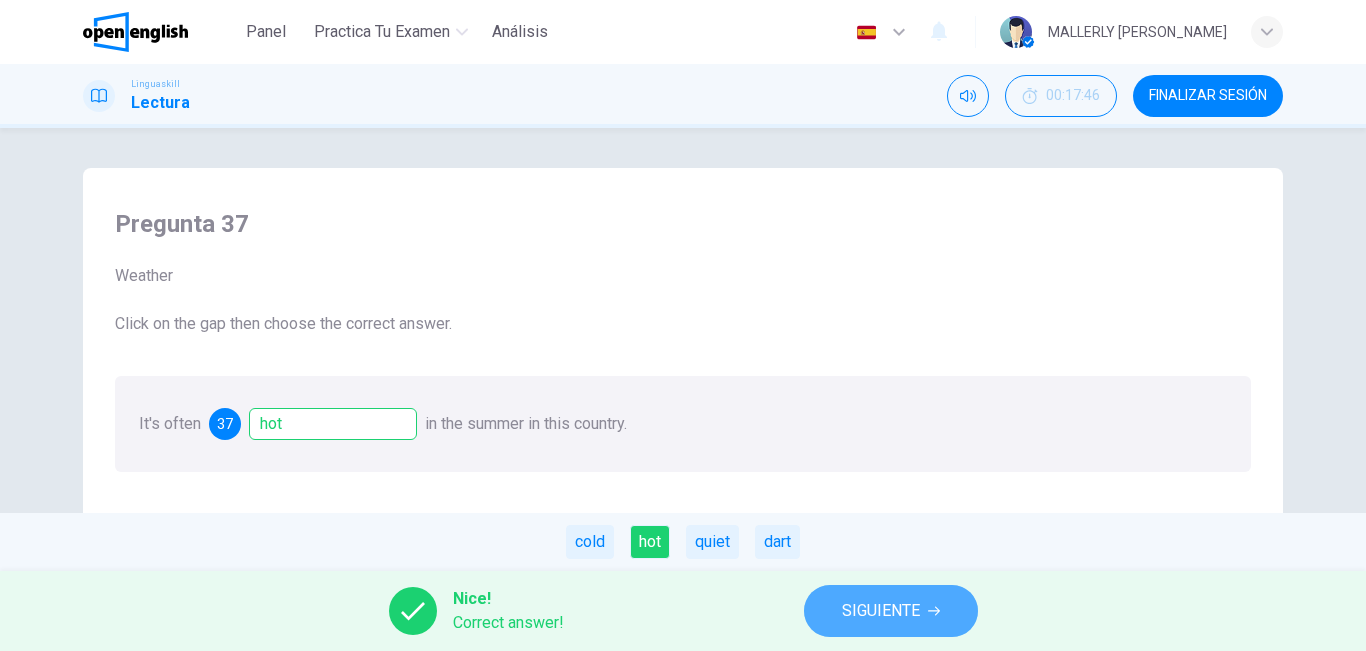 click on "SIGUIENTE" at bounding box center (881, 611) 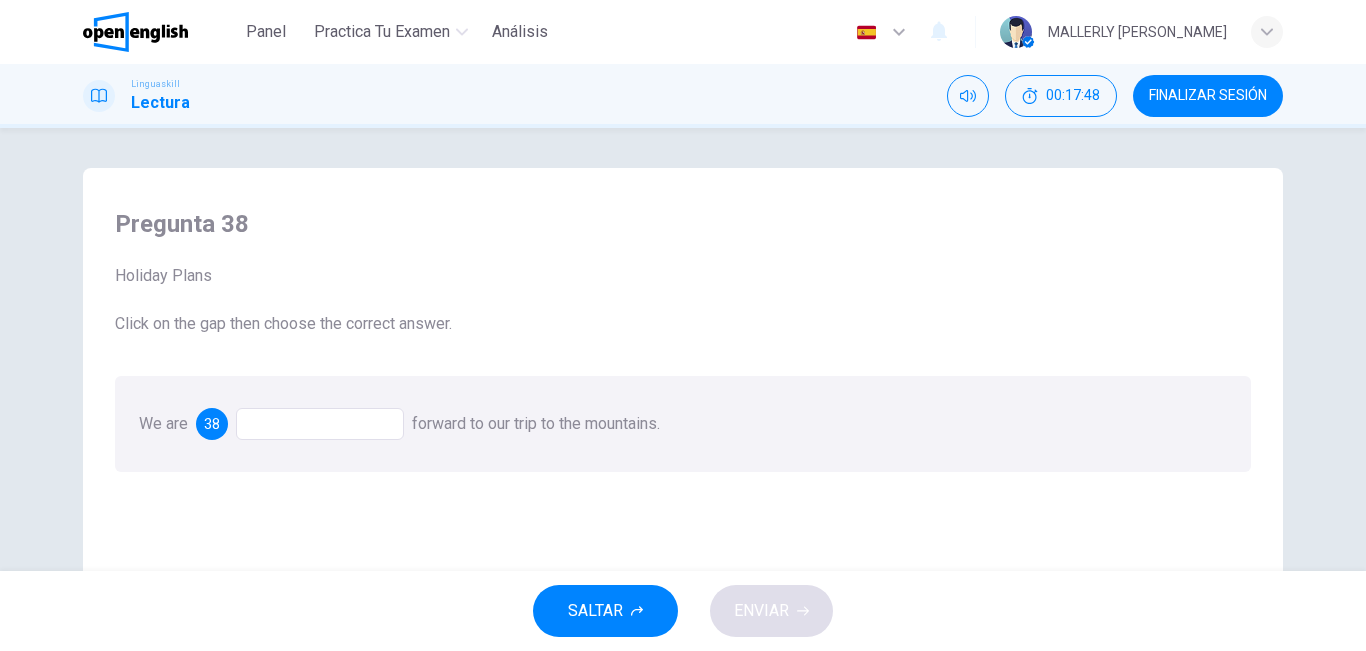 click on "We are  38  forward to our trip to the mountains." at bounding box center [683, 424] 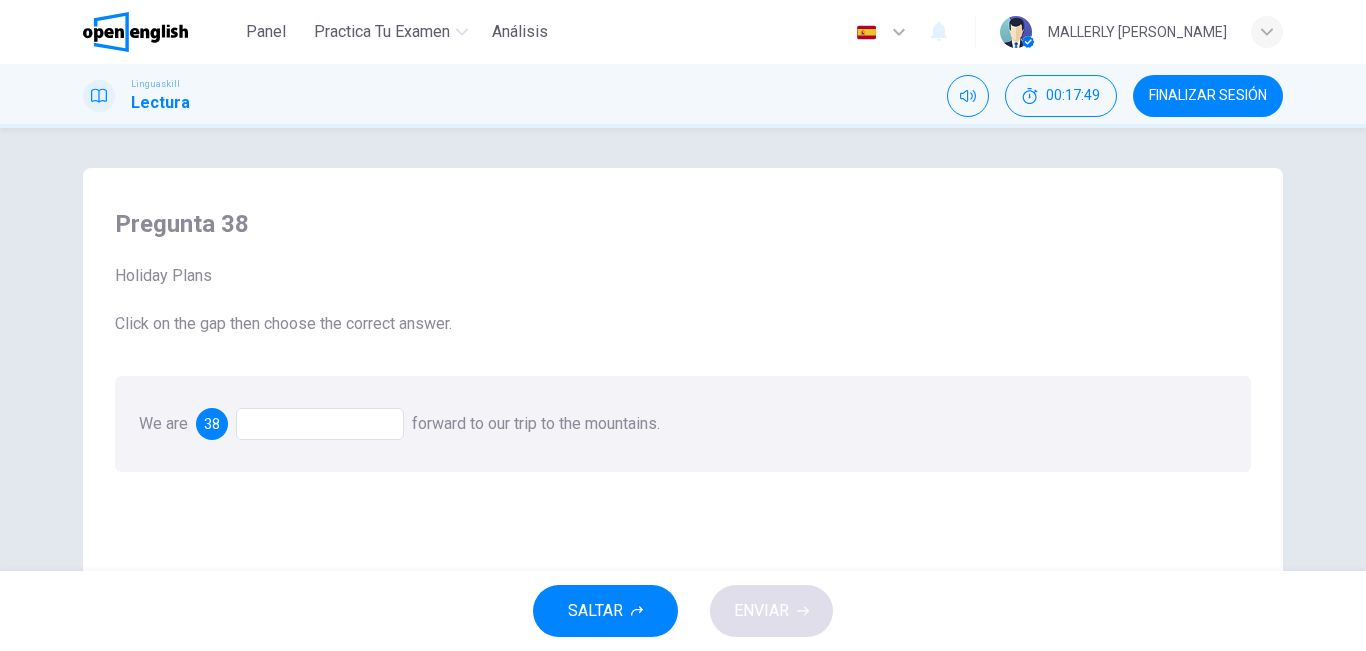 click at bounding box center [320, 424] 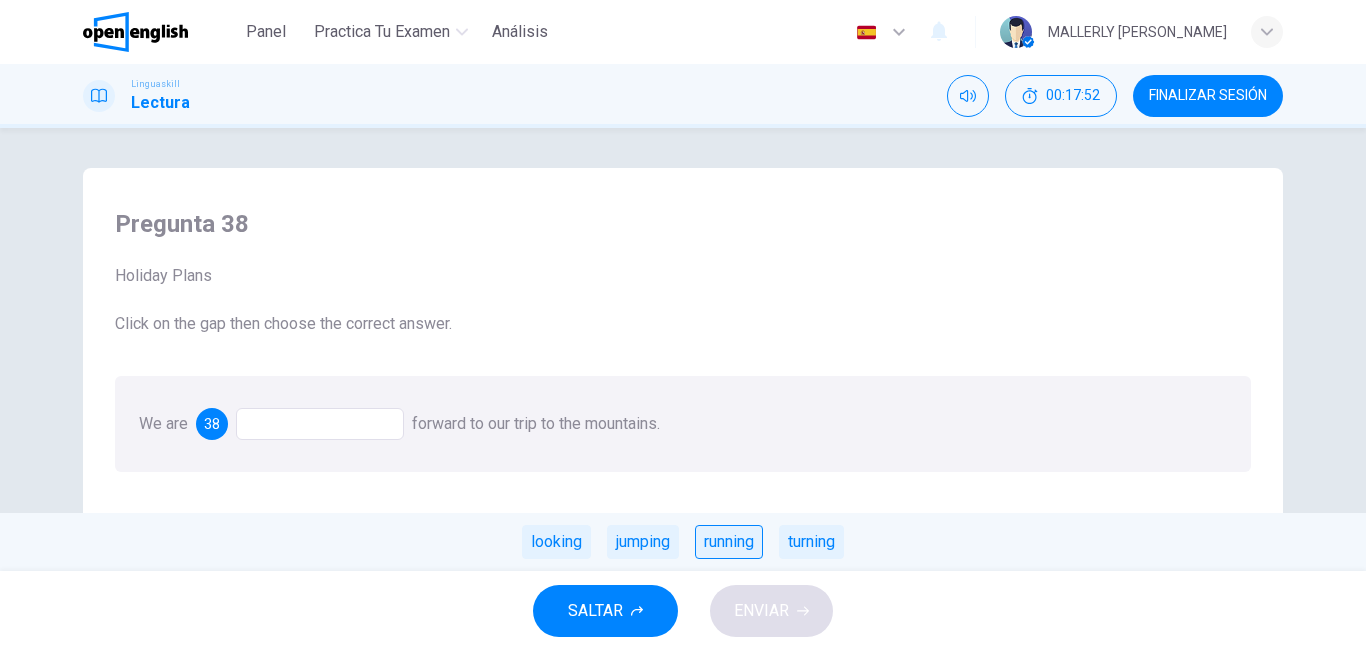 click on "running" at bounding box center [729, 542] 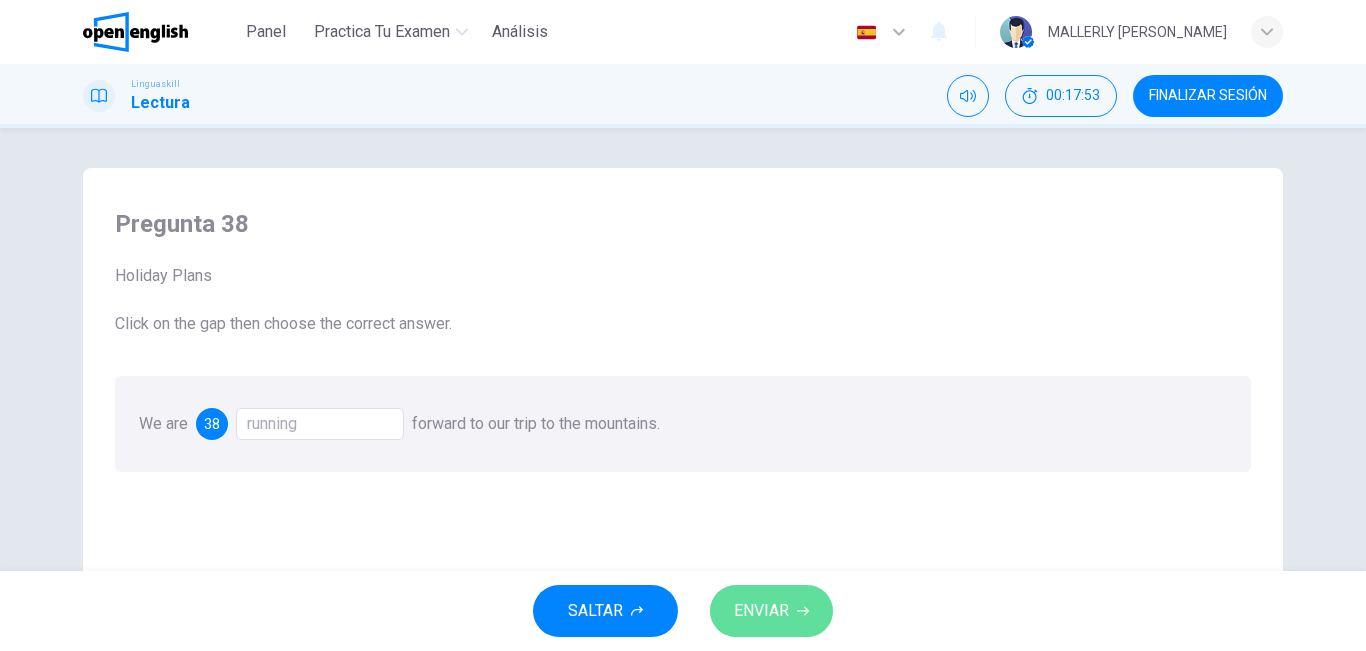 click on "ENVIAR" at bounding box center [761, 611] 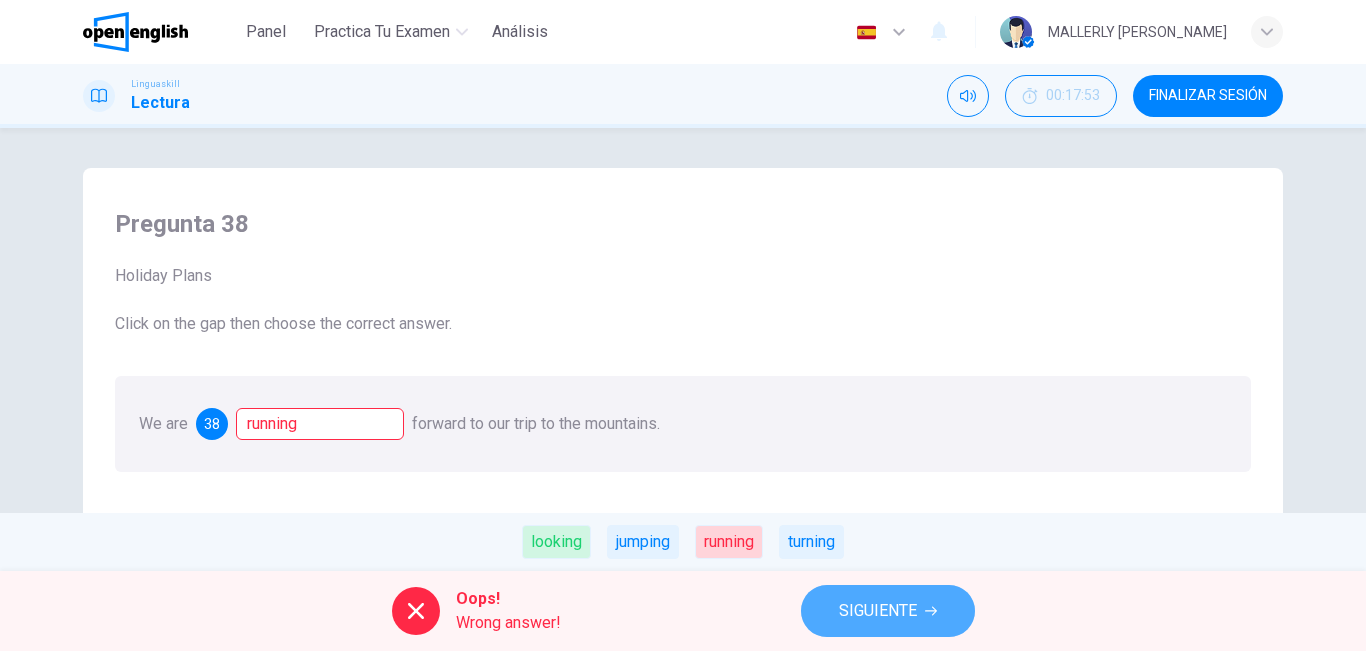 click on "SIGUIENTE" at bounding box center (878, 611) 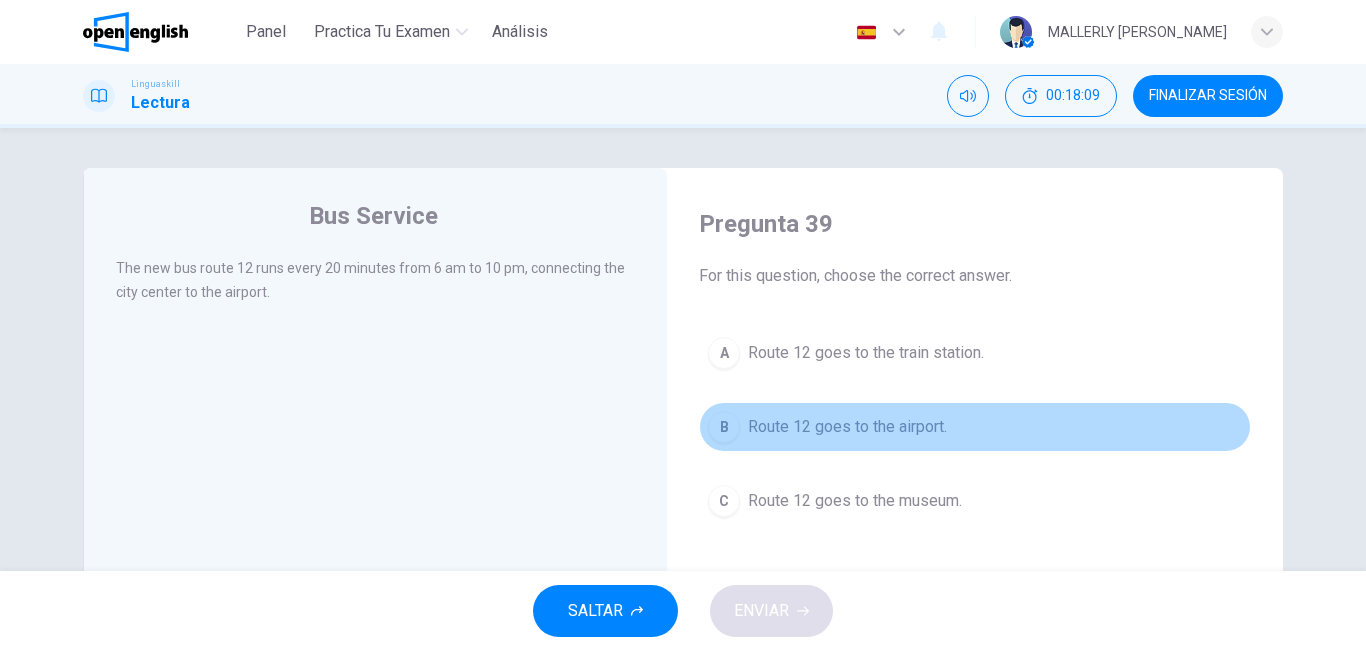 click on "B" at bounding box center (724, 427) 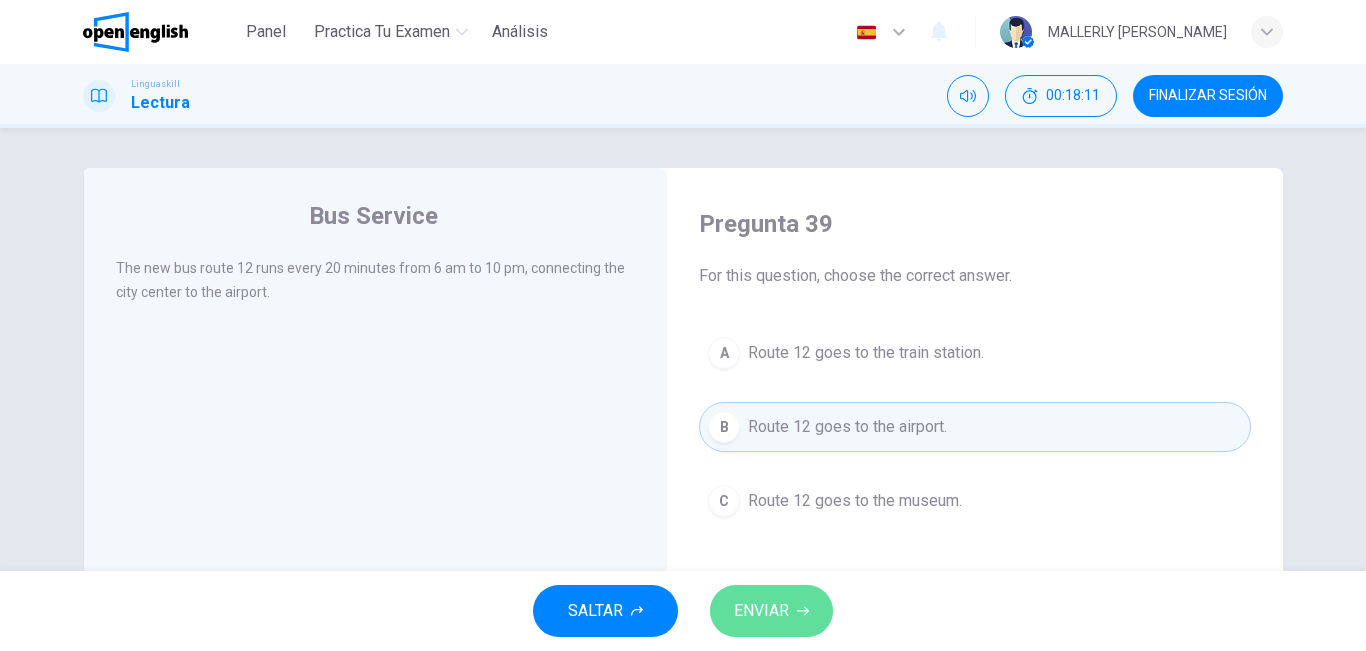 click on "ENVIAR" at bounding box center (761, 611) 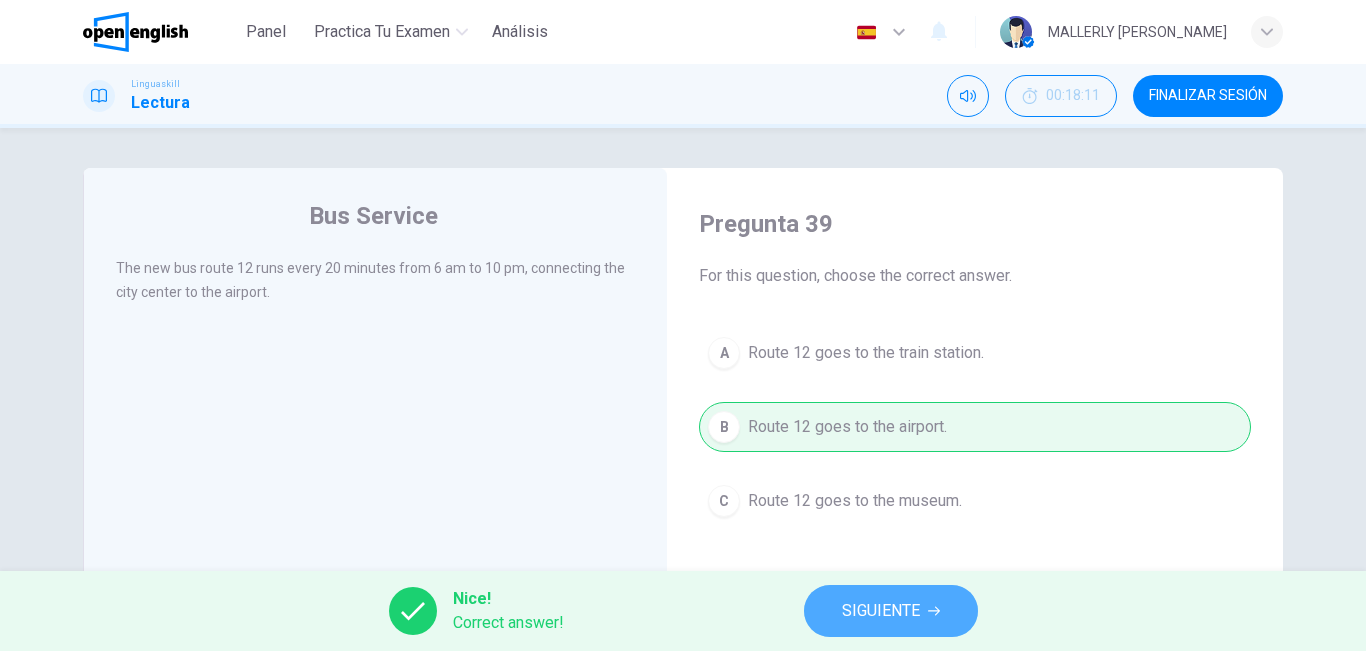 click on "SIGUIENTE" at bounding box center [881, 611] 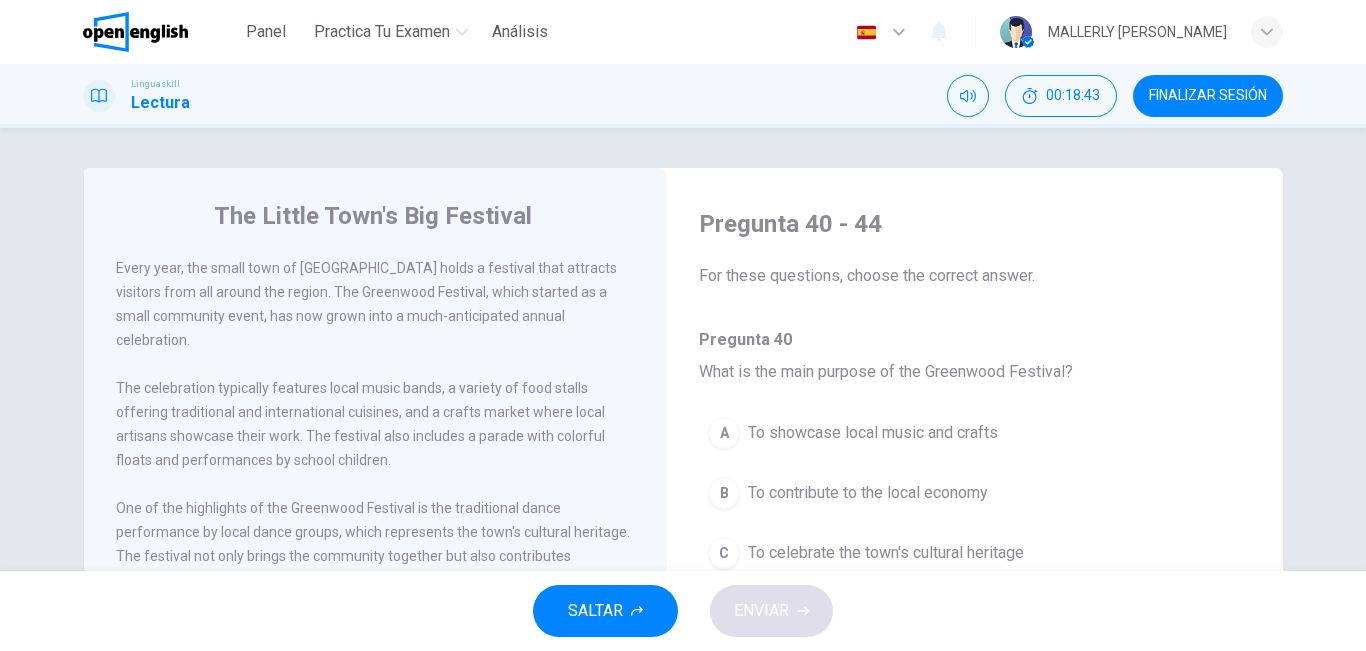 click on "The Little Town's Big Festival Every year, the small town of [GEOGRAPHIC_DATA] holds a festival that attracts visitors from all around the region. The Greenwood Festival, which started as a small community event, has now grown into a much-anticipated annual celebration.  The celebration typically features local music bands, a variety of food stalls offering traditional and international cuisines, and a crafts market where local artisans showcase their work. The festival also includes a parade with colorful floats and performances by school children. One of the highlights of the Greenwood Festival is the traditional dance performance by local dance groups, which represents the town's cultural heritage. The festival not only brings the community together but also contributes significantly to the local economy, as many local businesses report their highest sales during this period. Pregunta 40 - 44 For these questions, choose the correct answer. Pregunta   40 What is the main purpose of the Greenwood Festival? A B C D" at bounding box center (683, 515) 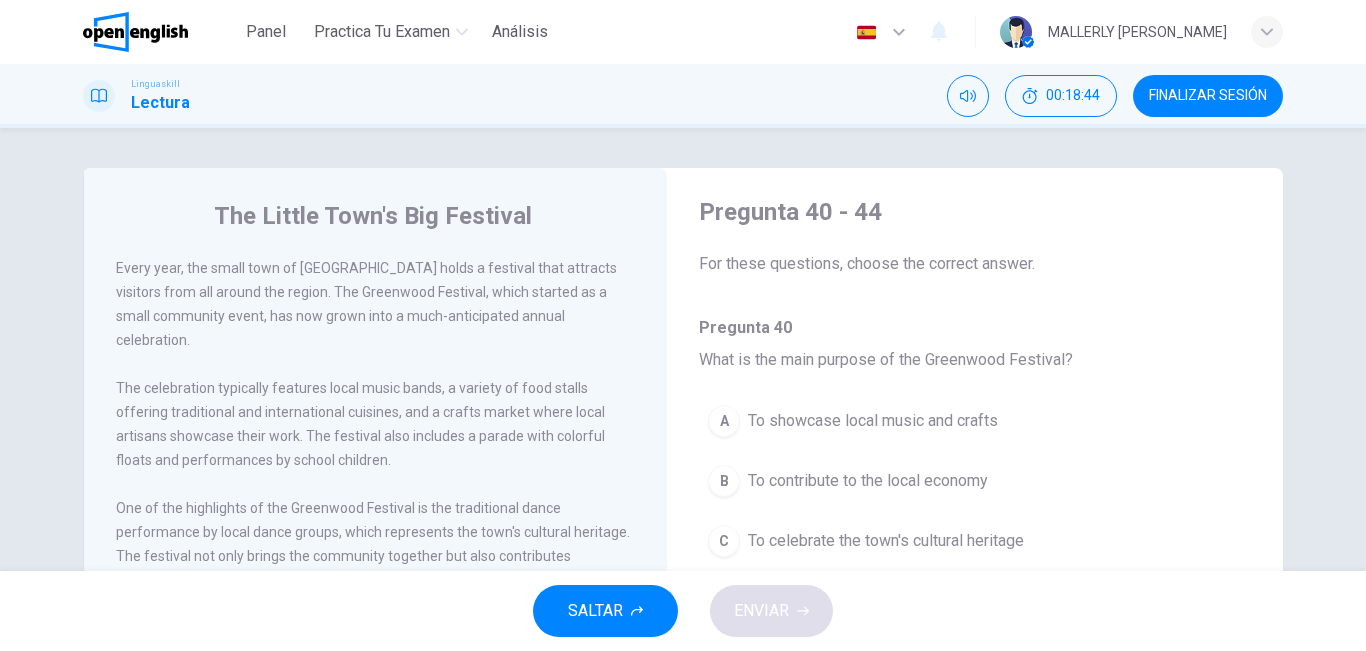scroll, scrollTop: 0, scrollLeft: 0, axis: both 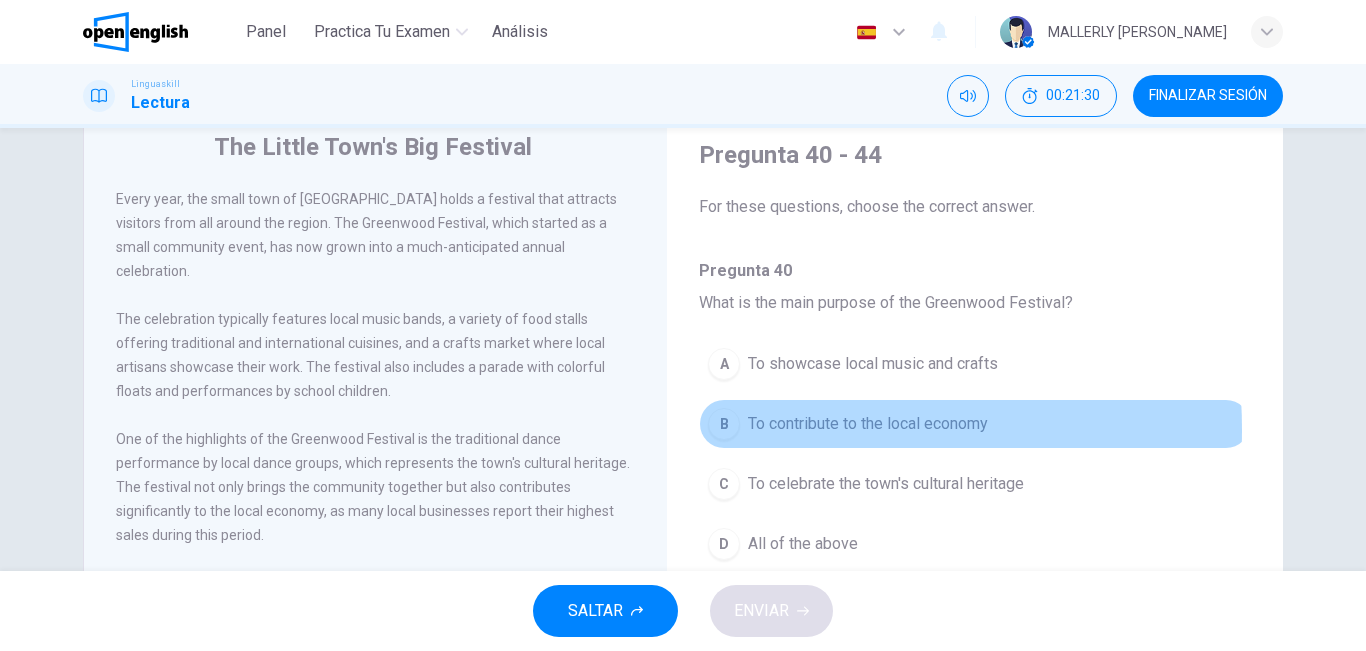 click on "B" at bounding box center (724, 424) 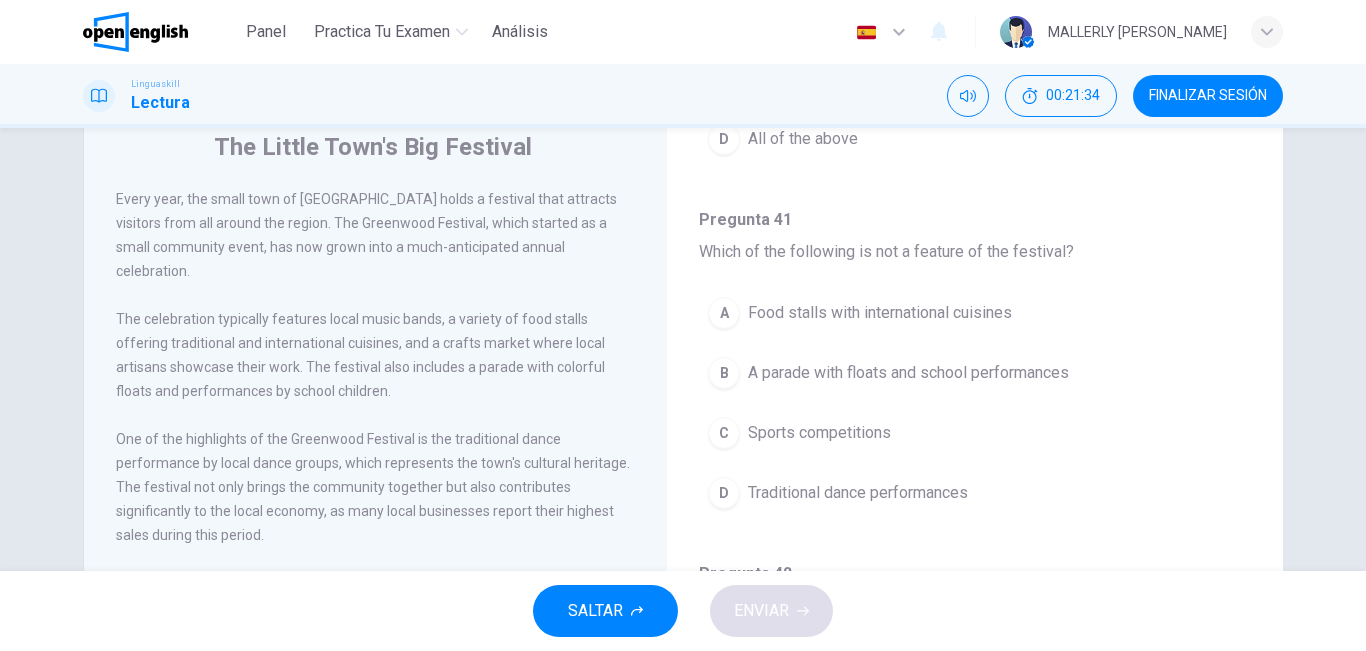 scroll, scrollTop: 408, scrollLeft: 0, axis: vertical 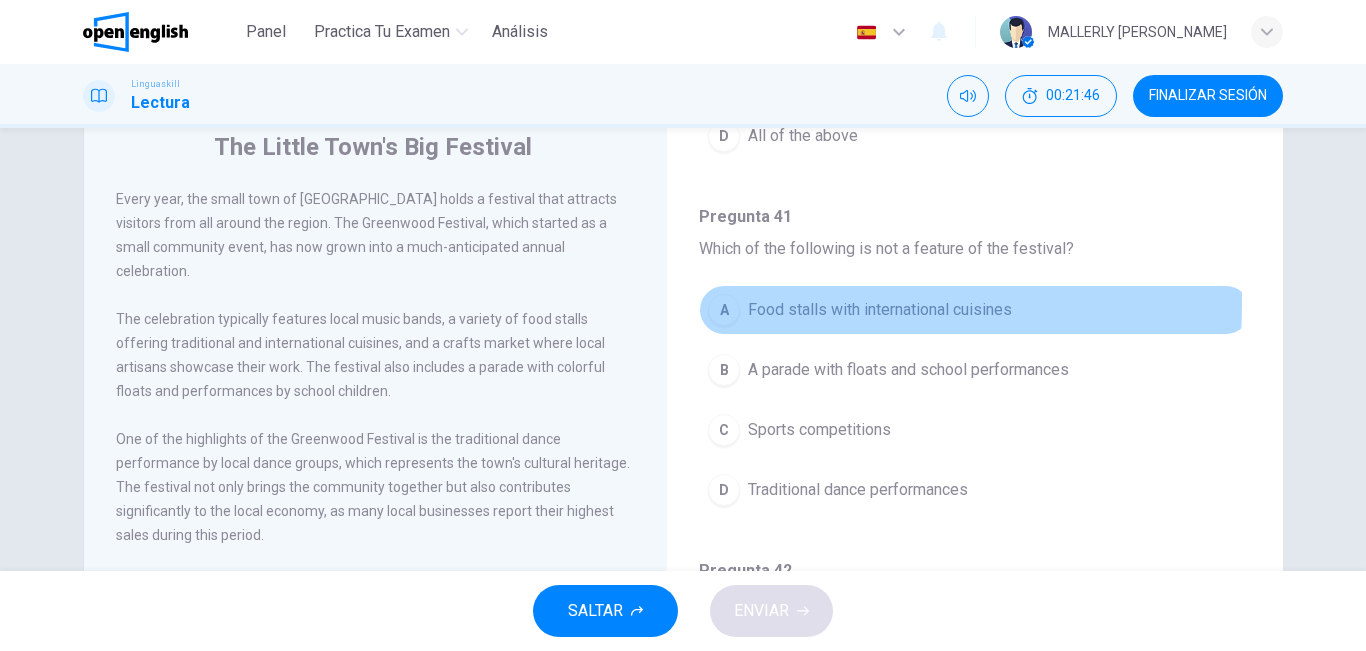 click on "A" at bounding box center (724, 310) 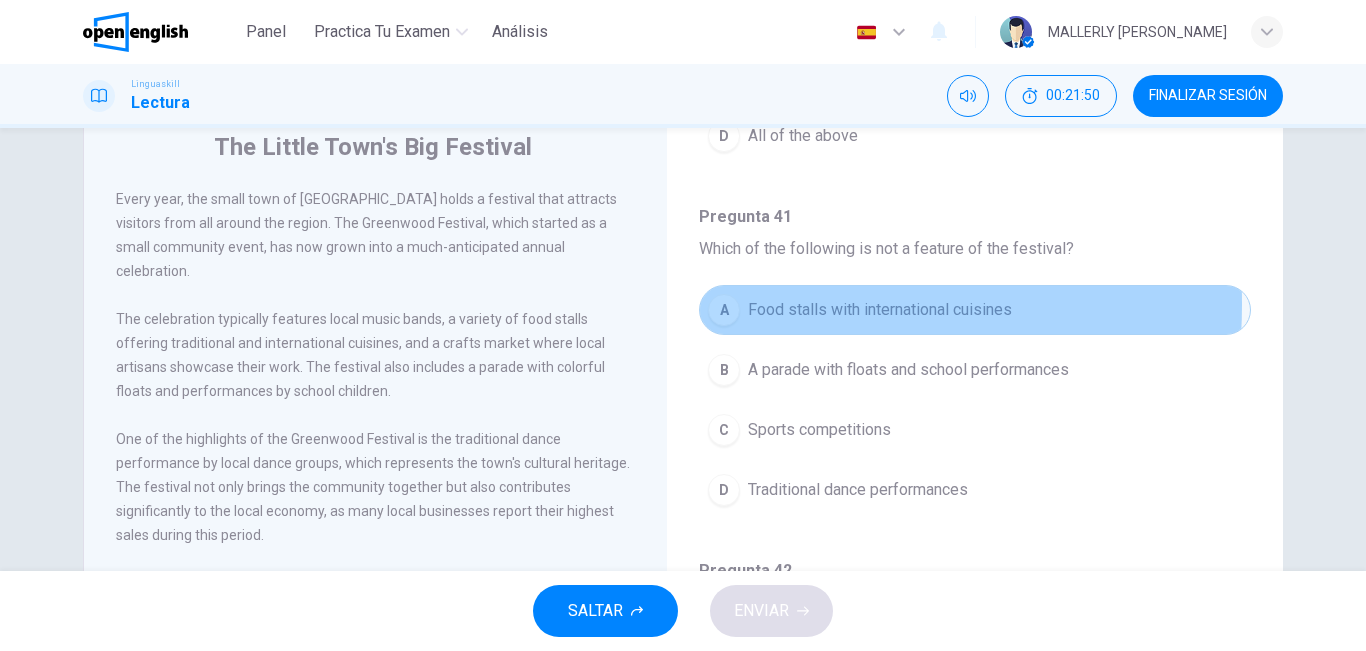 click on "A" at bounding box center [724, 310] 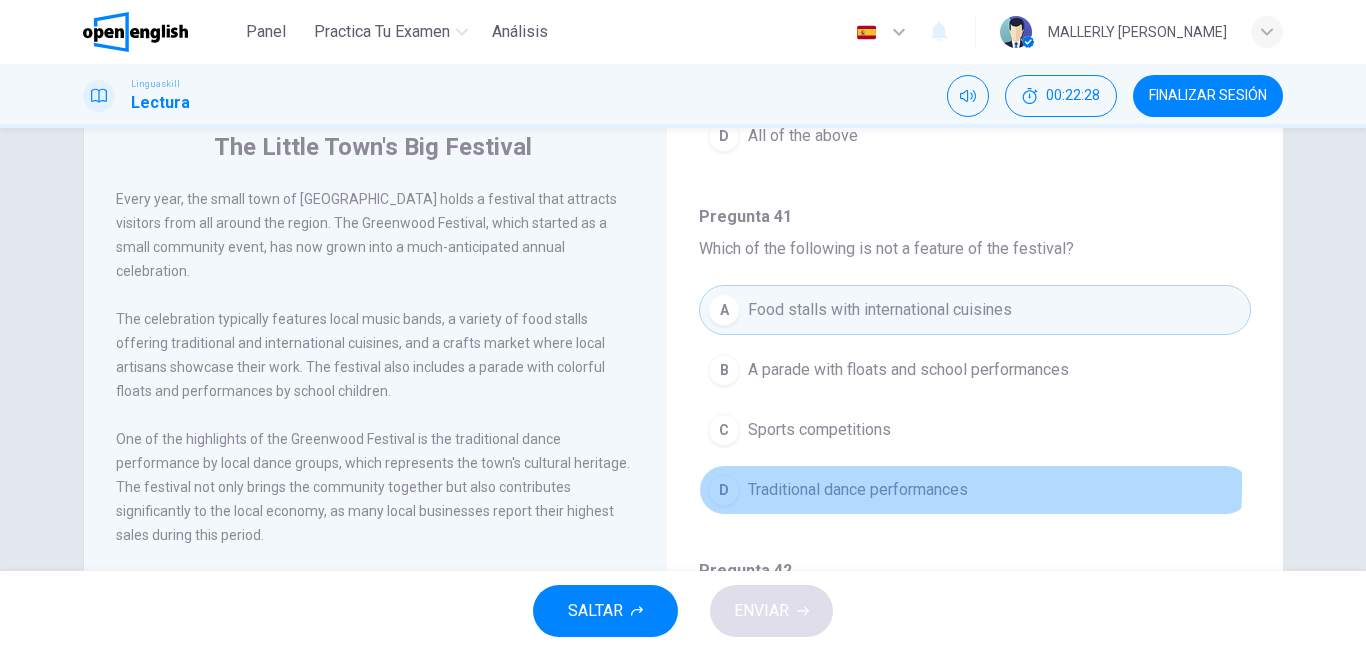 click on "D" at bounding box center [724, 490] 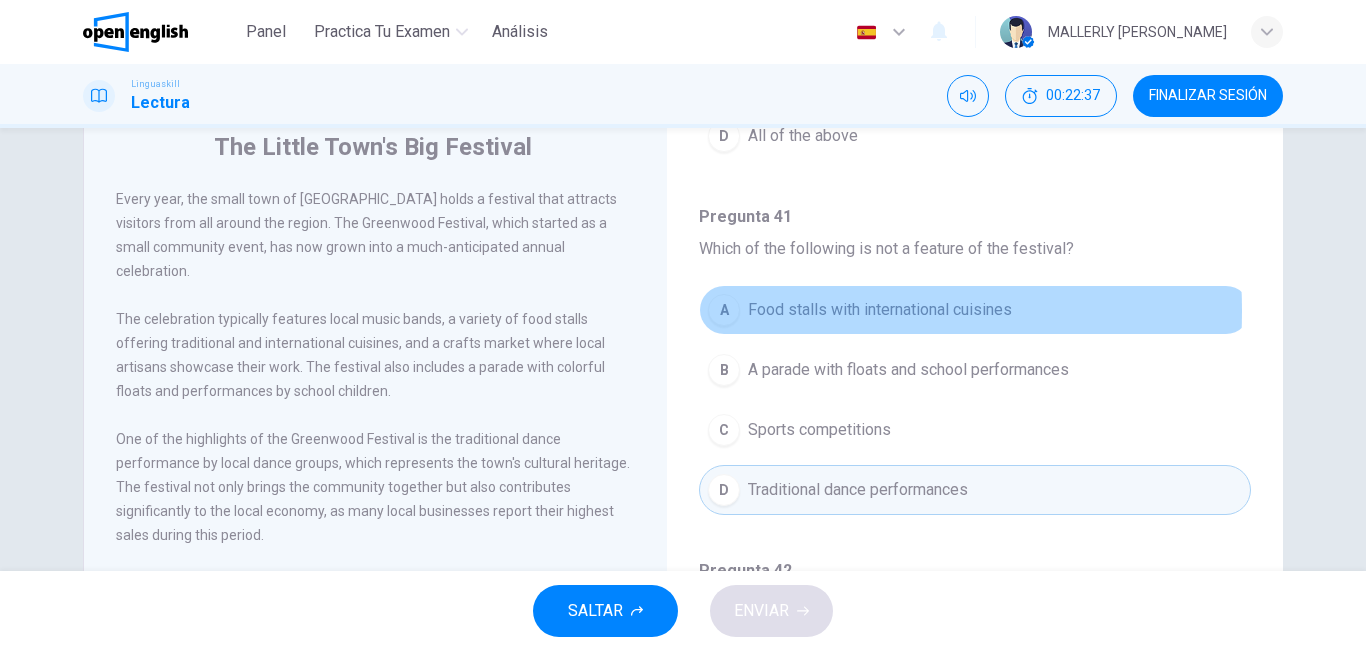 click on "A" at bounding box center [724, 310] 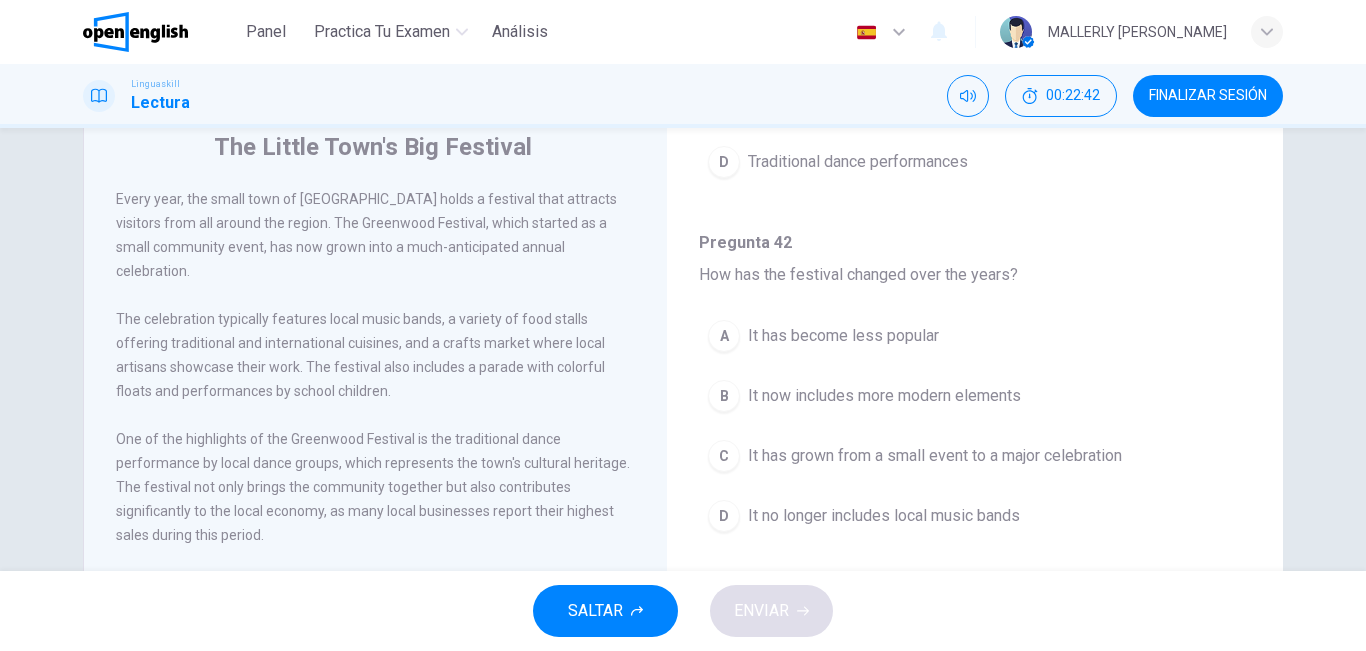 scroll, scrollTop: 739, scrollLeft: 0, axis: vertical 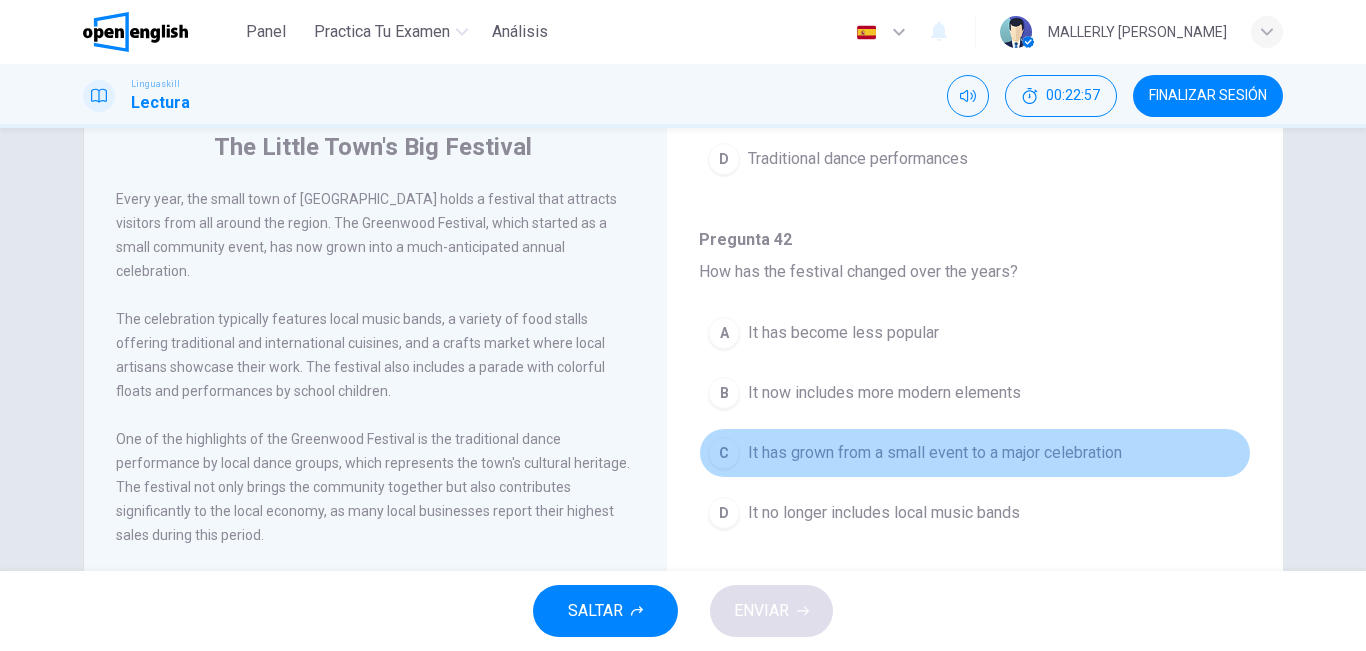 click on "It has grown from a small event to a major celebration" at bounding box center [935, 453] 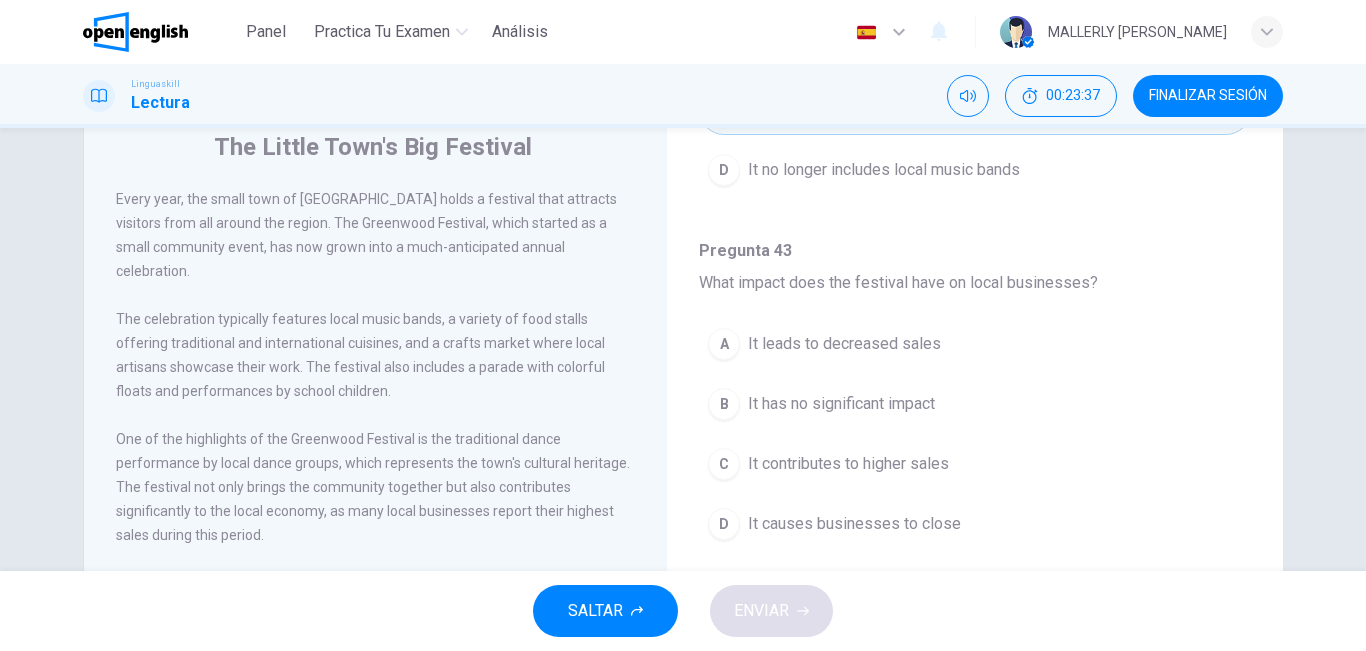 scroll, scrollTop: 1079, scrollLeft: 0, axis: vertical 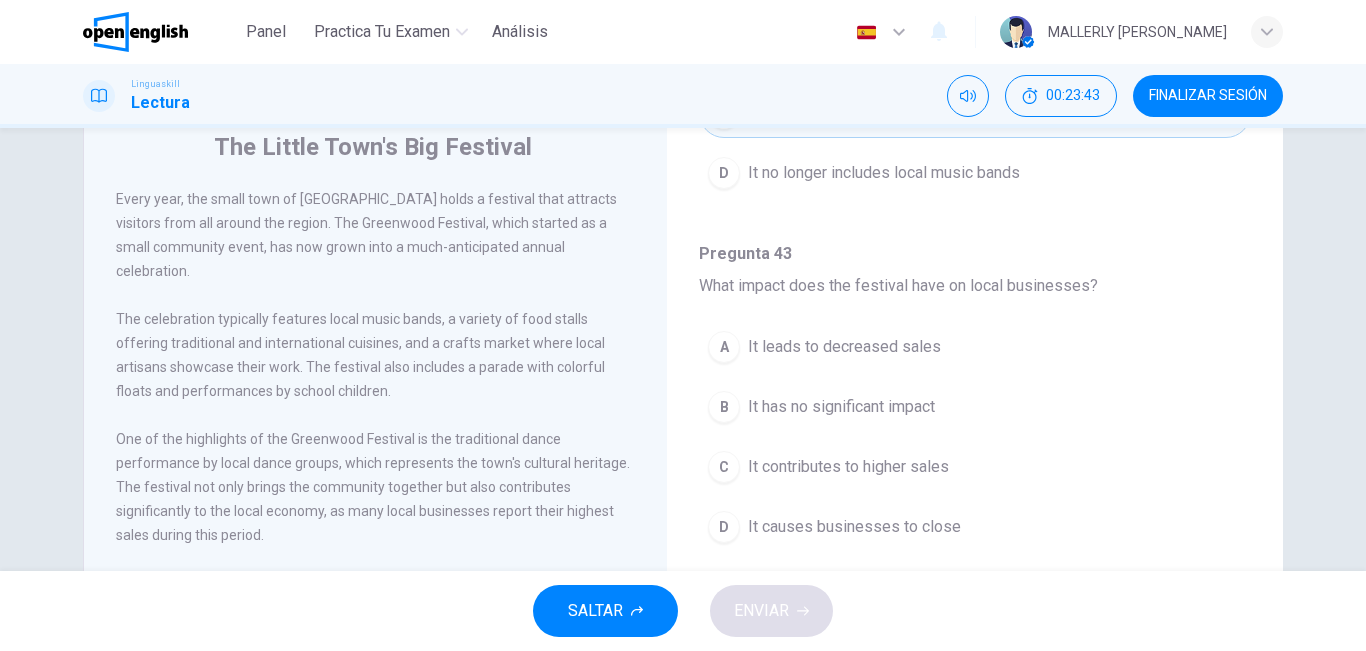click on "A It leads to decreased sales B It has no significant impact C It contributes to higher sales D It causes businesses to close" at bounding box center (975, 447) 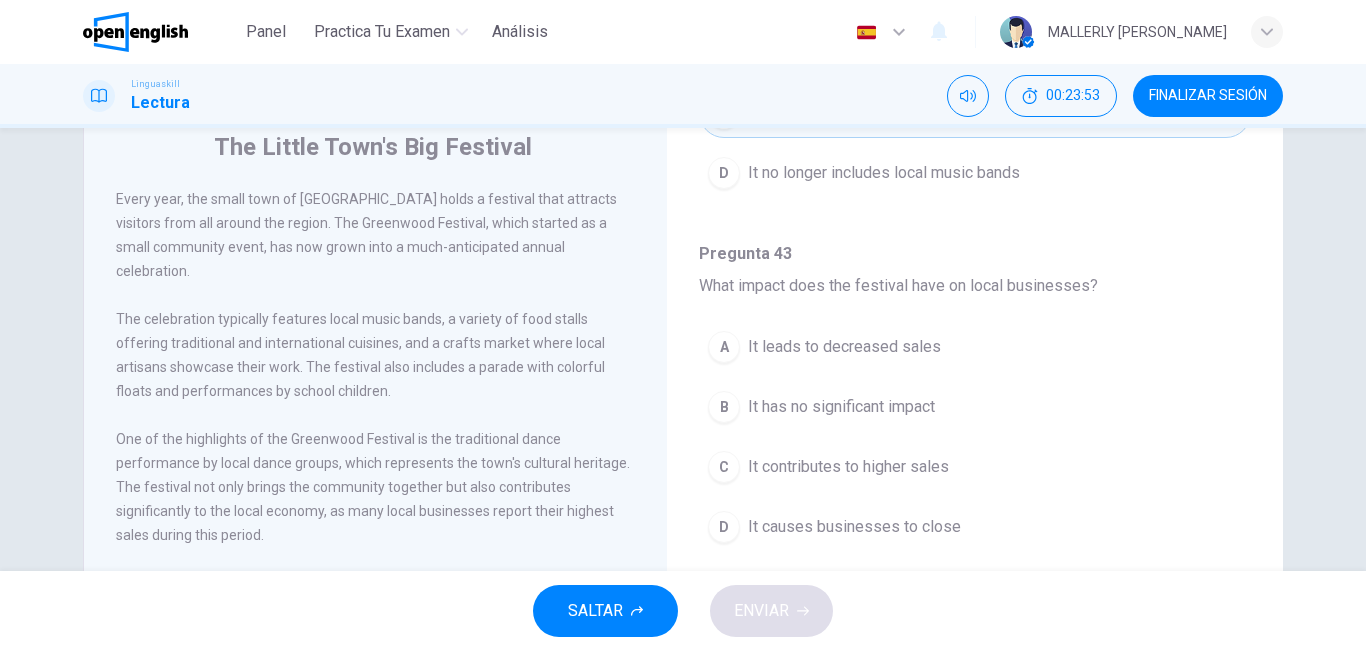 click on "It causes businesses to close" at bounding box center [854, 527] 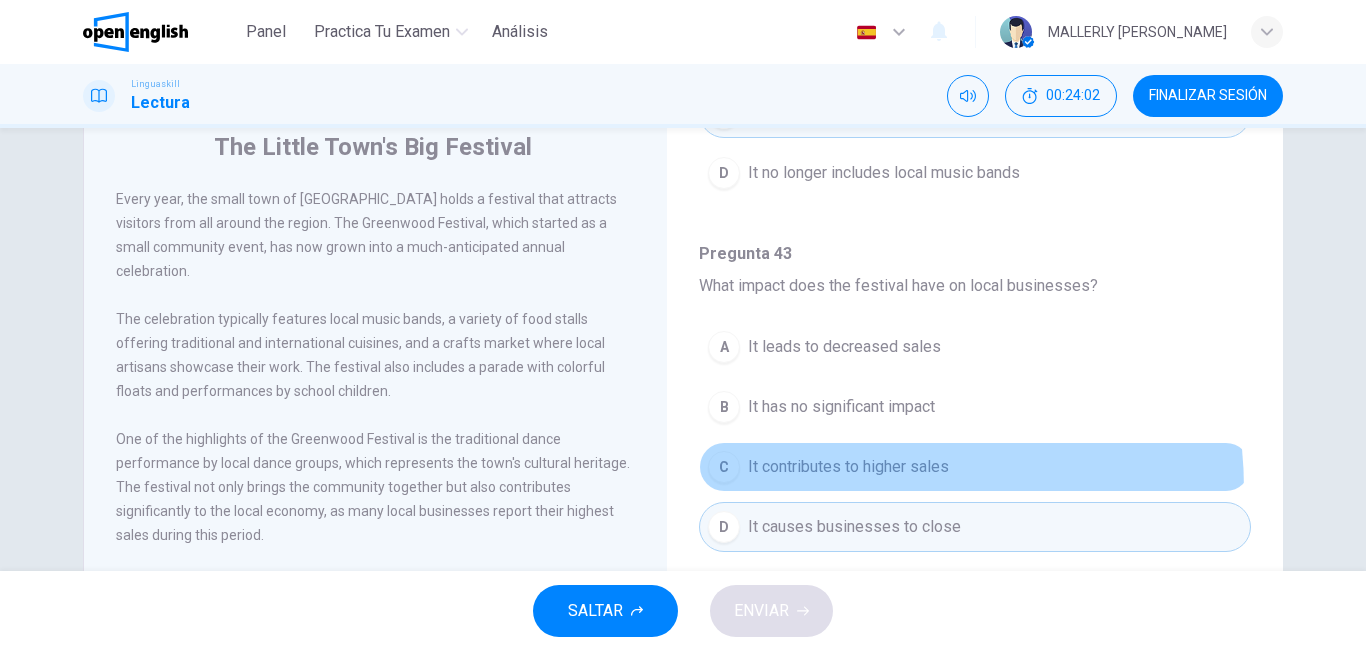 click on "C It contributes to higher sales" at bounding box center [975, 467] 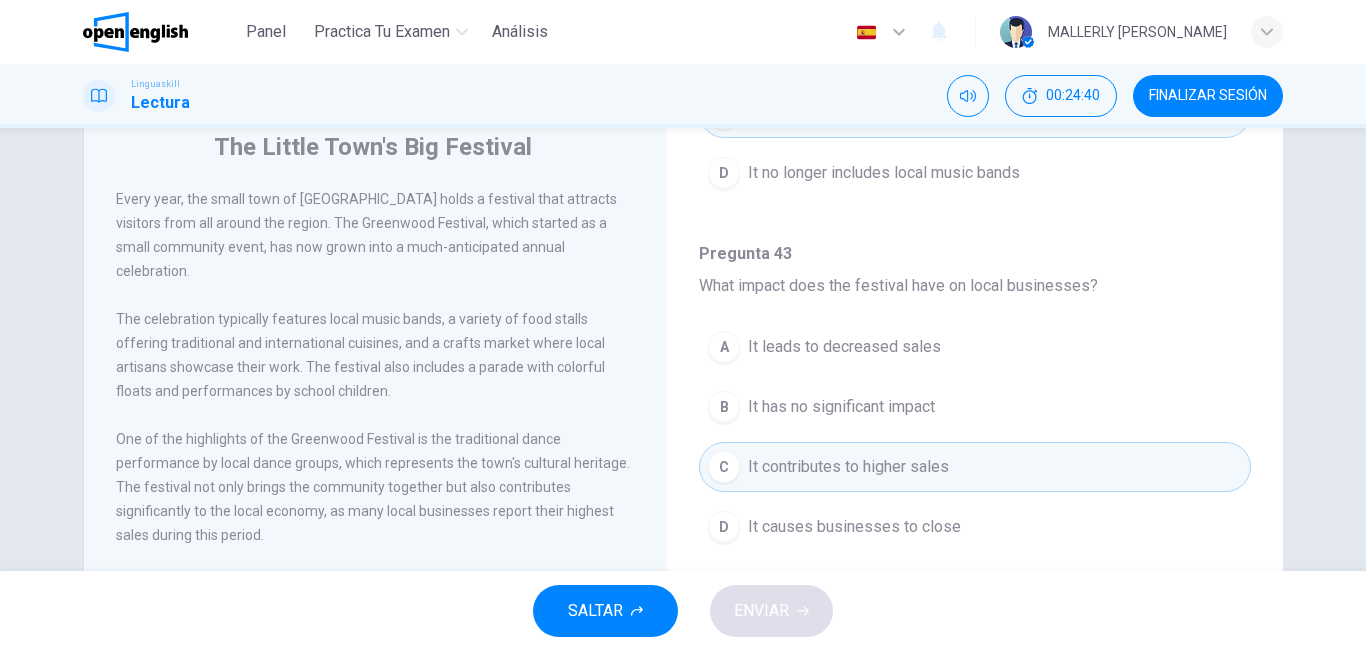 drag, startPoint x: 1263, startPoint y: 529, endPoint x: 1258, endPoint y: 558, distance: 29.427877 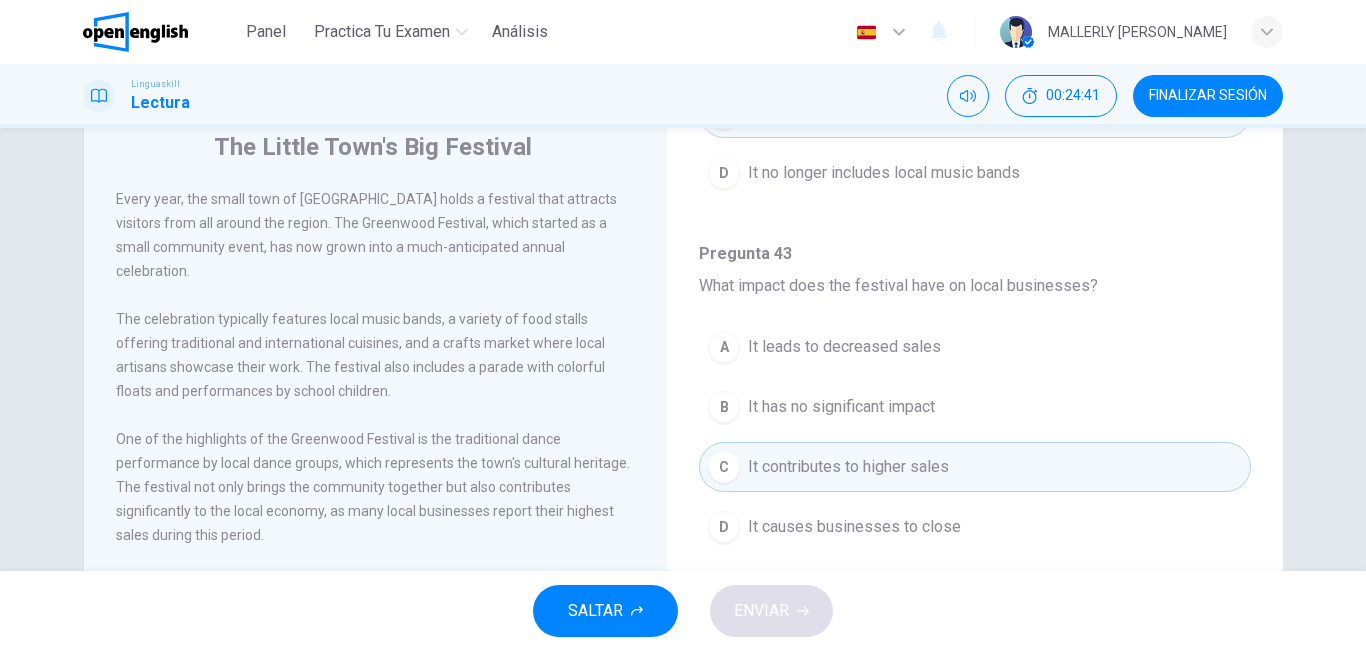 scroll, scrollTop: 1251, scrollLeft: 0, axis: vertical 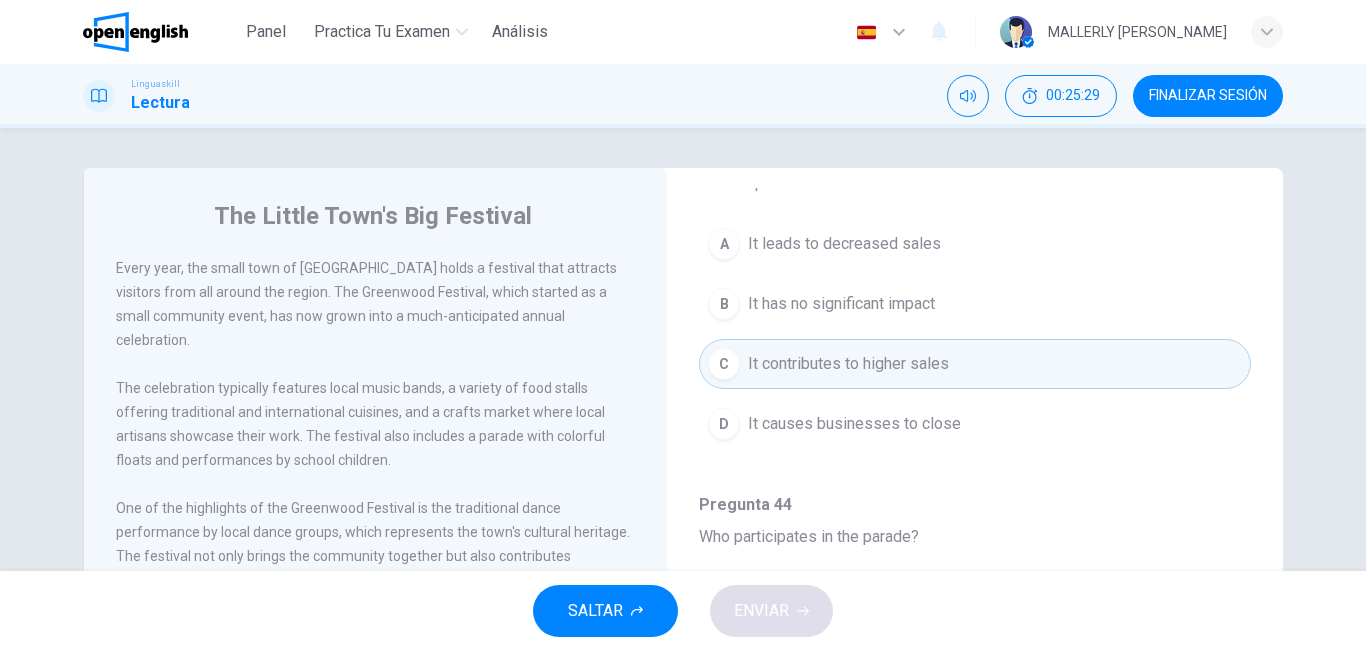 drag, startPoint x: 1245, startPoint y: 530, endPoint x: 1331, endPoint y: 381, distance: 172.03778 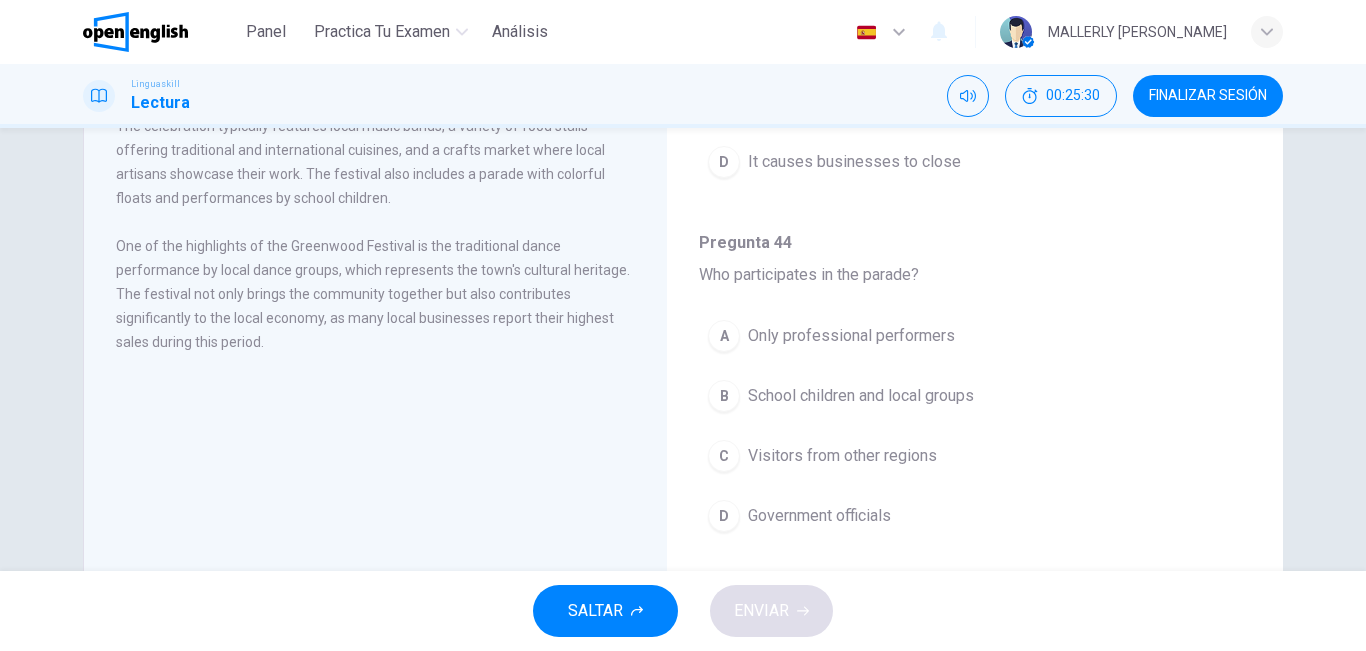 scroll, scrollTop: 332, scrollLeft: 0, axis: vertical 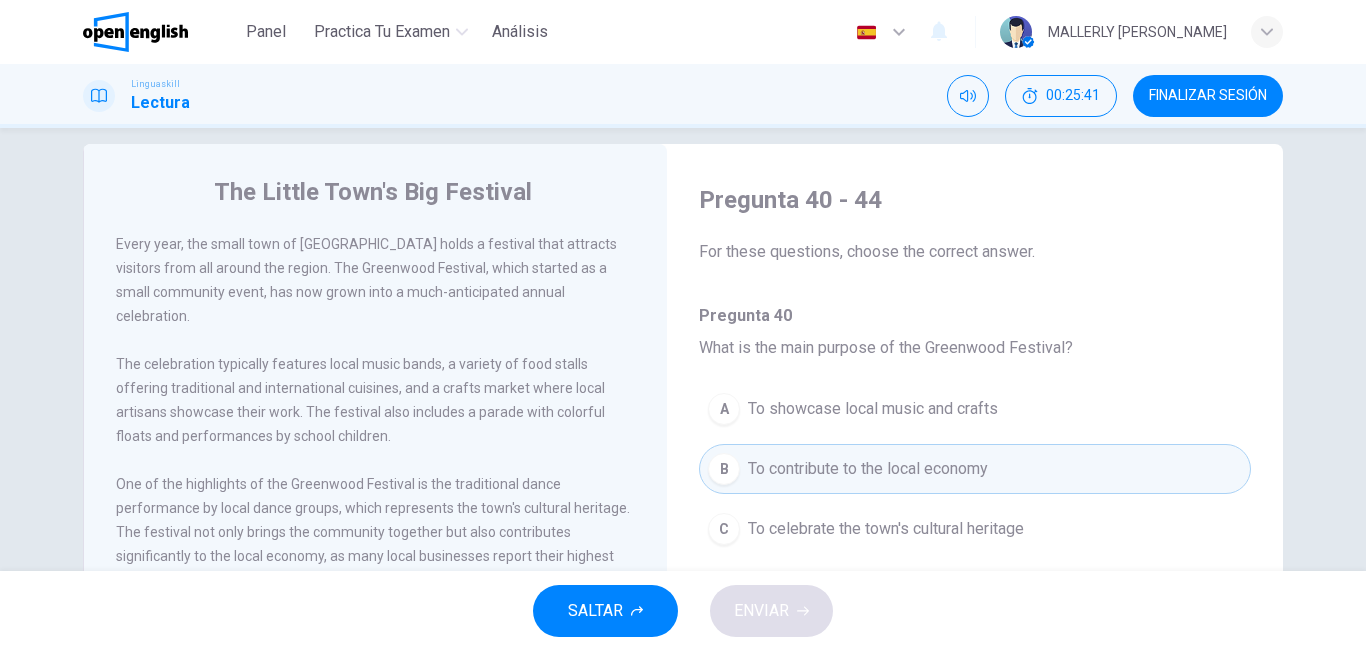 drag, startPoint x: 1251, startPoint y: 253, endPoint x: 1251, endPoint y: 290, distance: 37 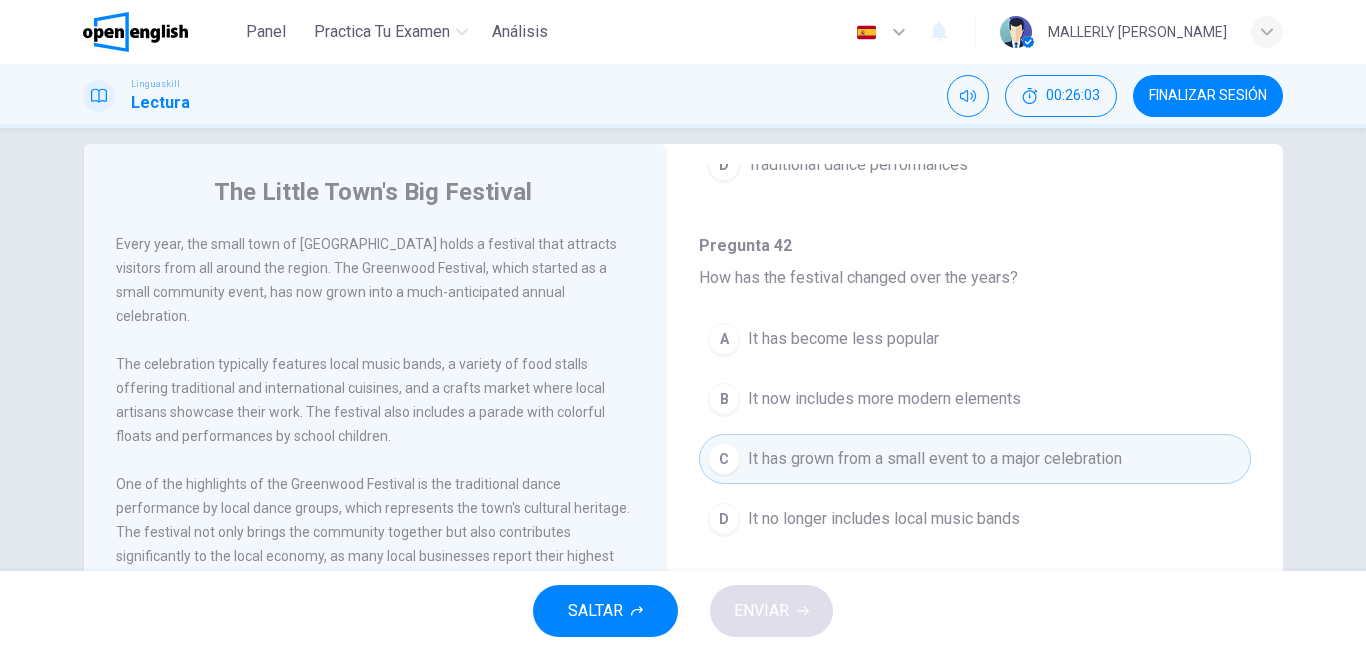 scroll, scrollTop: 781, scrollLeft: 0, axis: vertical 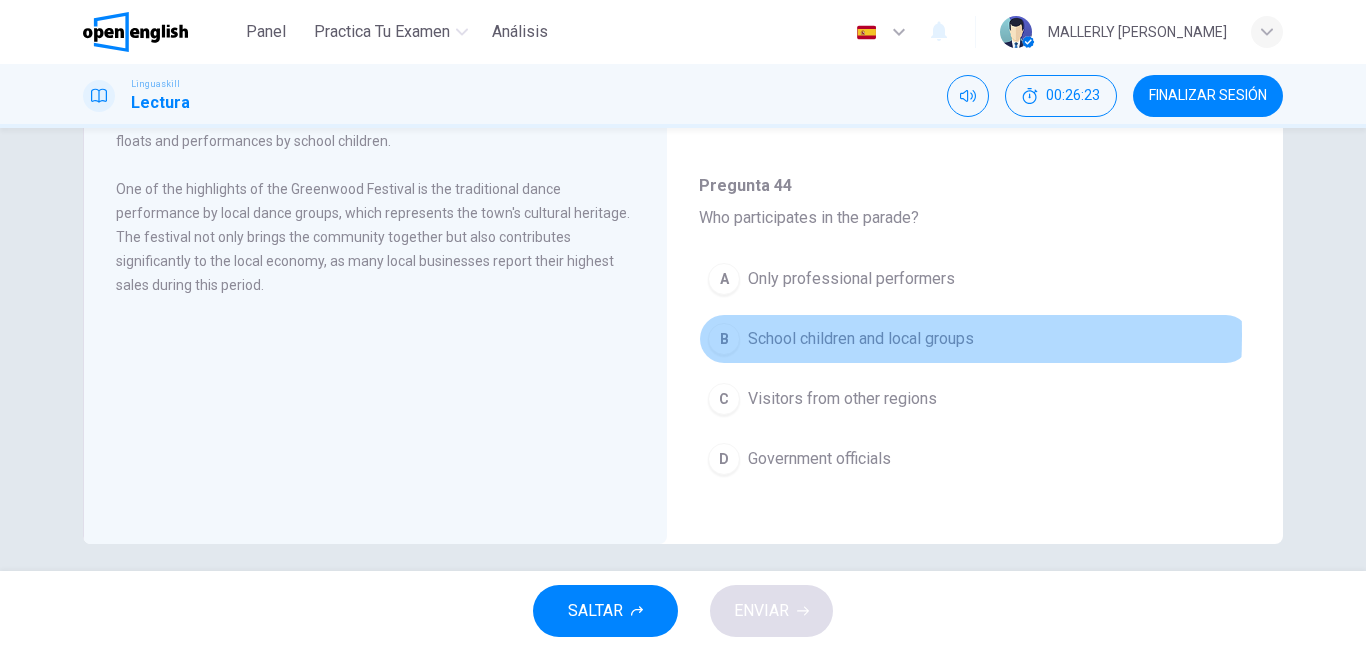 click on "B" at bounding box center [724, 339] 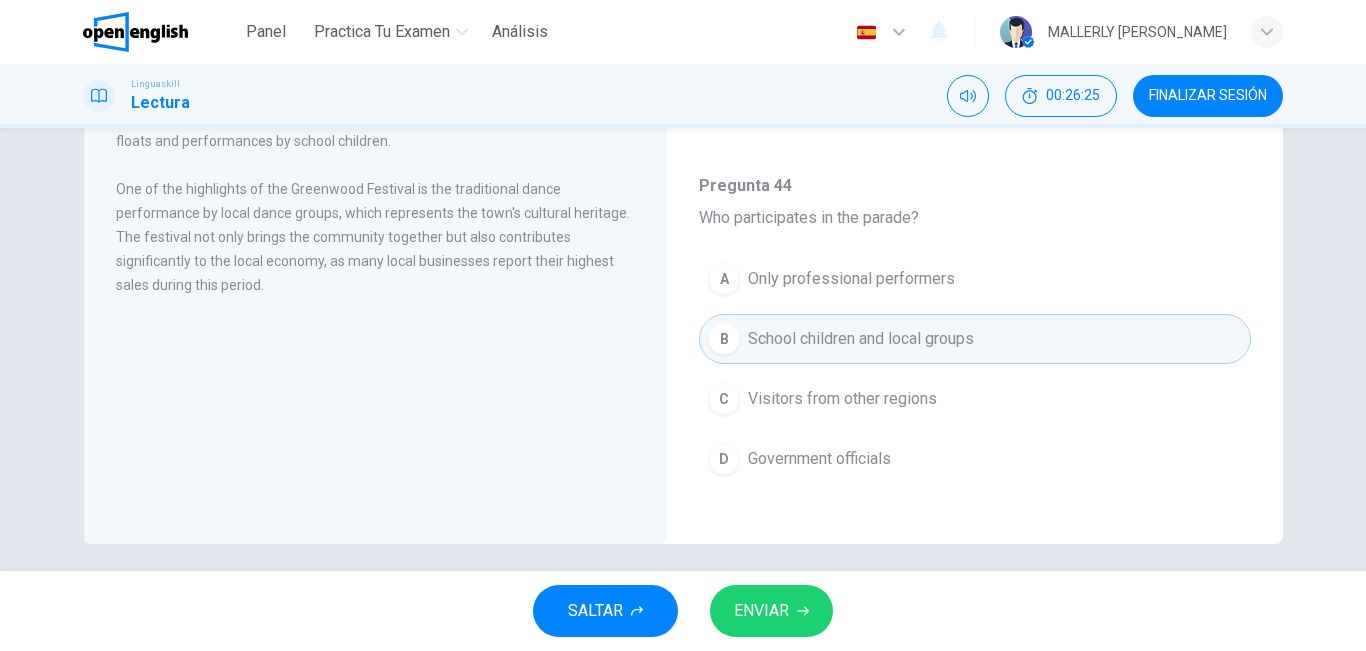 click on "ENVIAR" at bounding box center [761, 611] 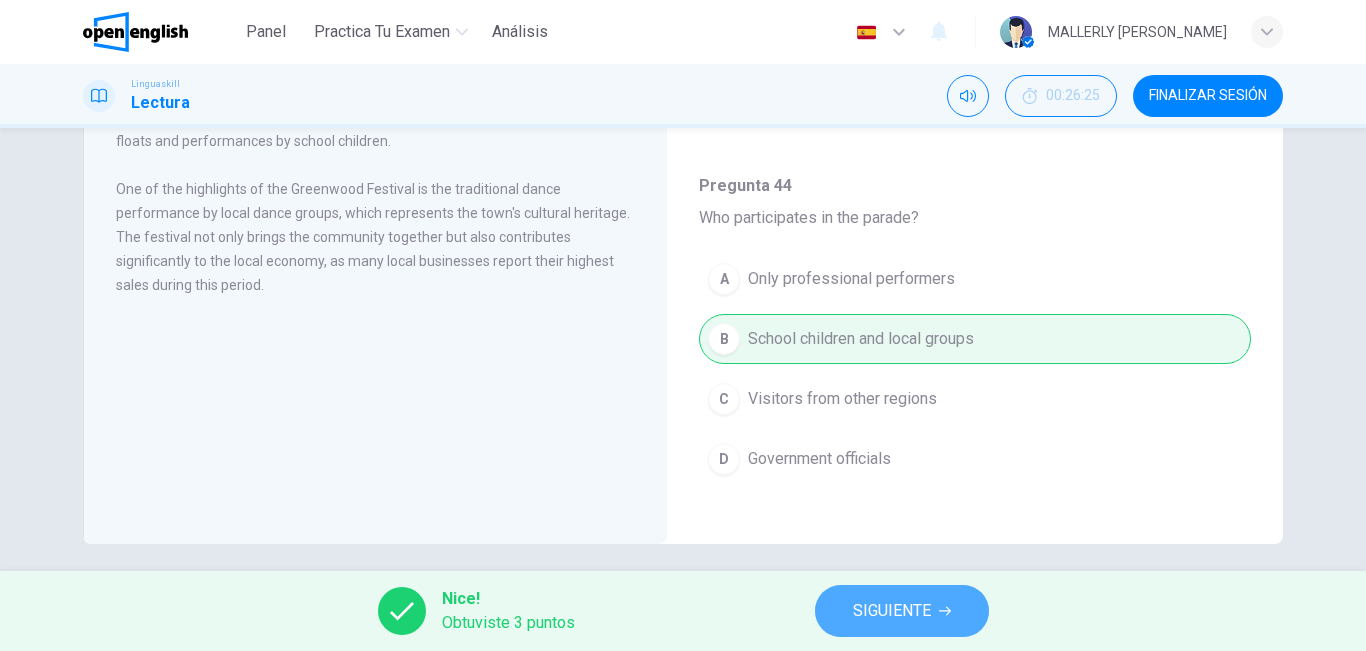 click on "SIGUIENTE" at bounding box center (892, 611) 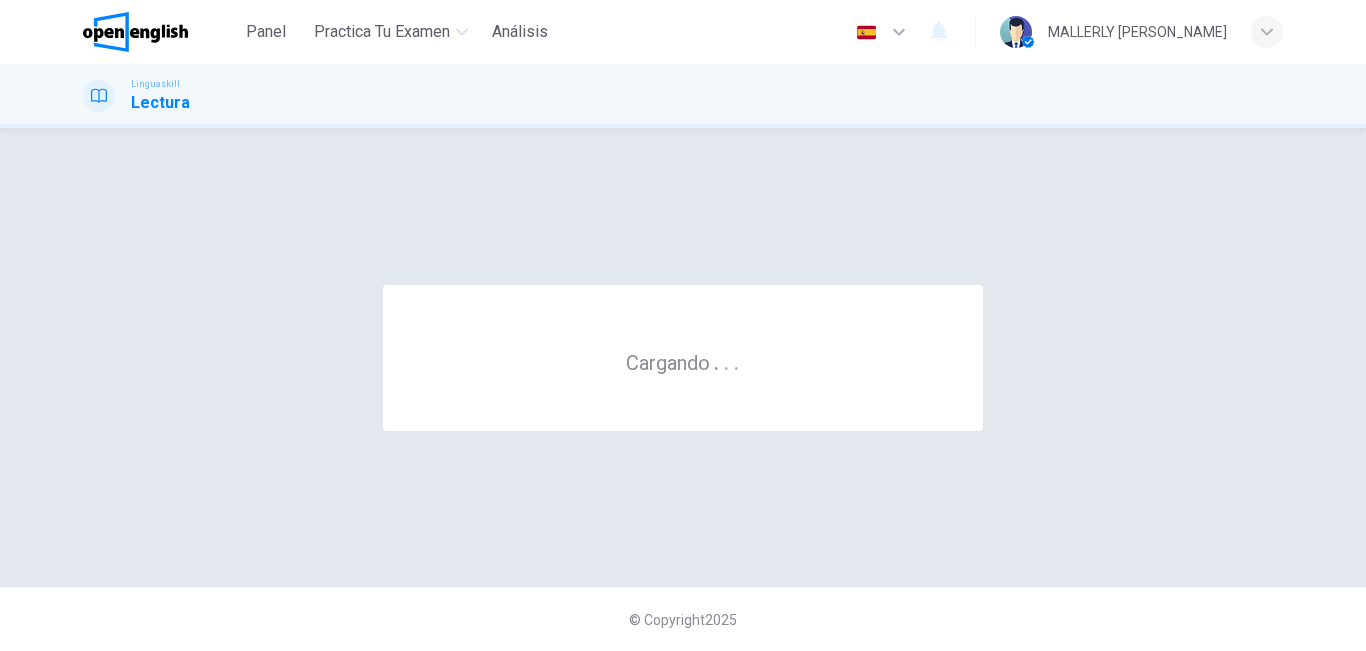 scroll, scrollTop: 0, scrollLeft: 0, axis: both 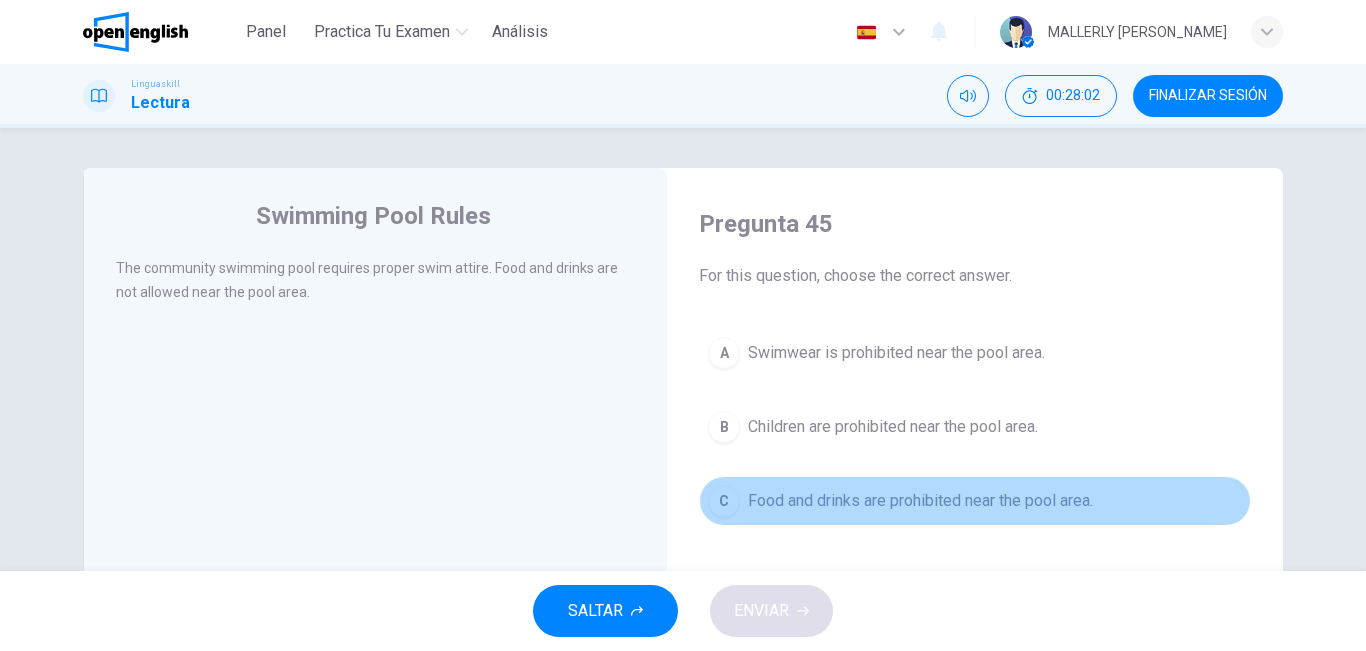 click on "C" at bounding box center [724, 501] 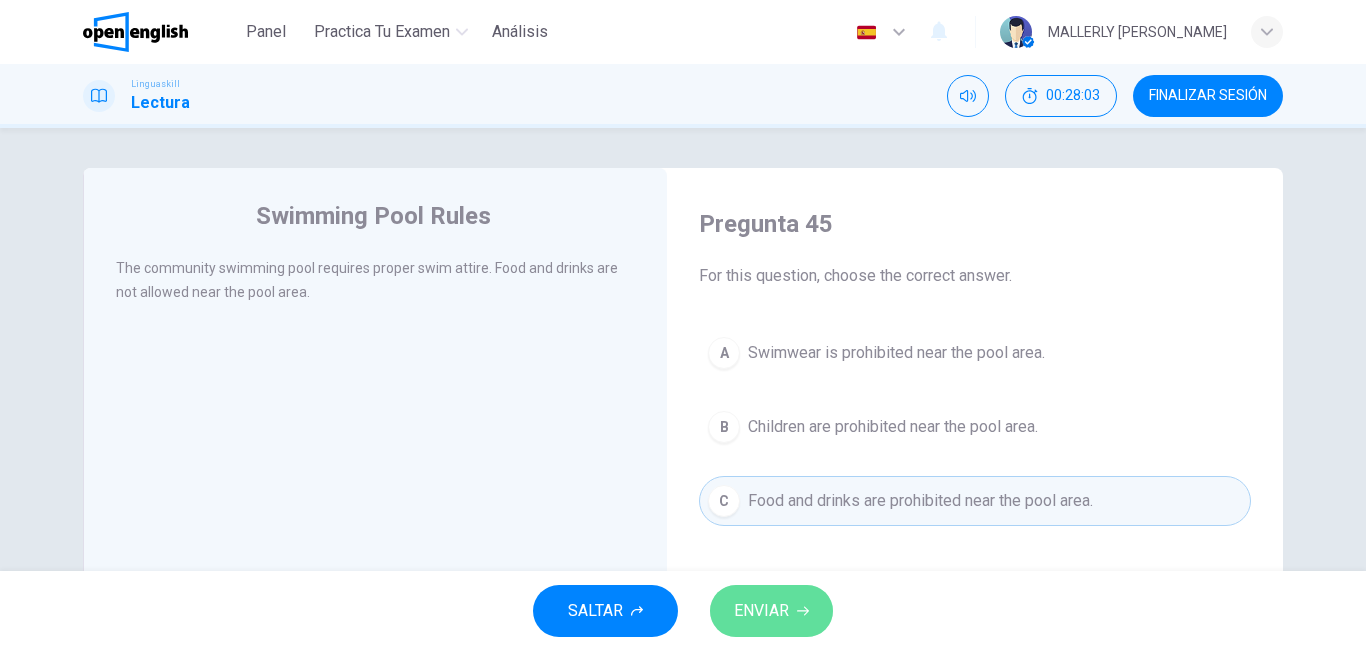 click on "ENVIAR" at bounding box center [761, 611] 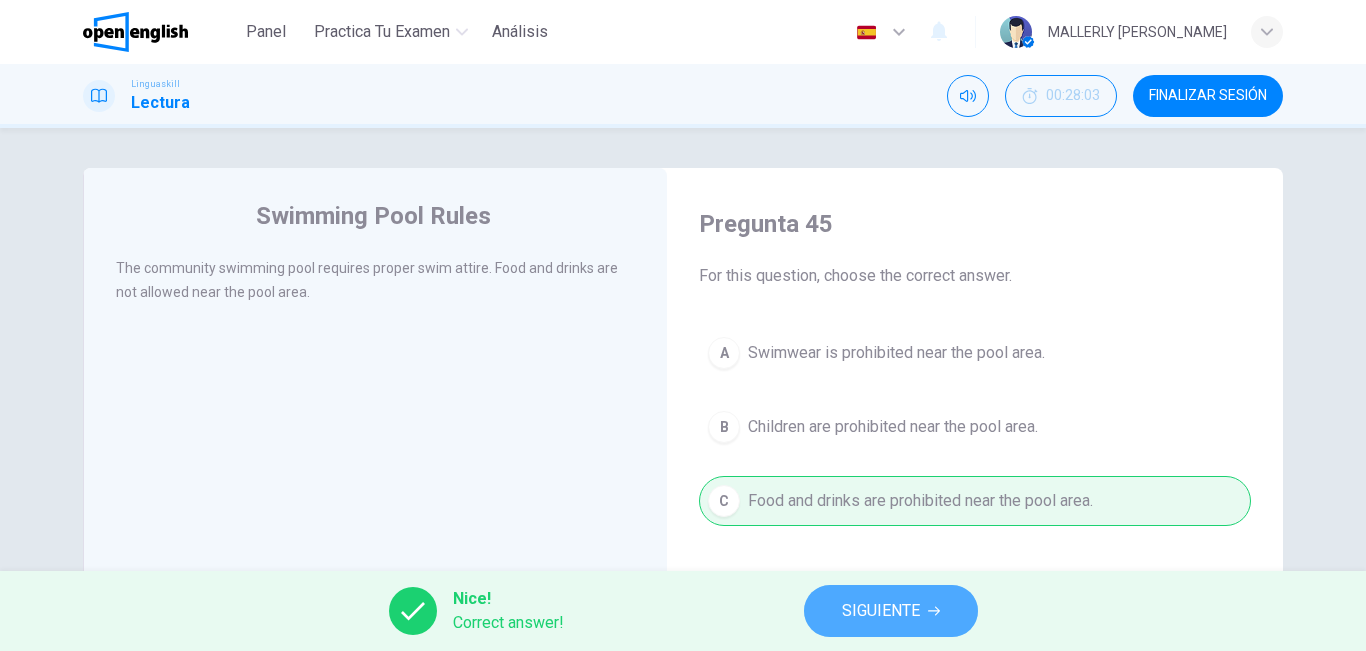 click on "SIGUIENTE" at bounding box center (881, 611) 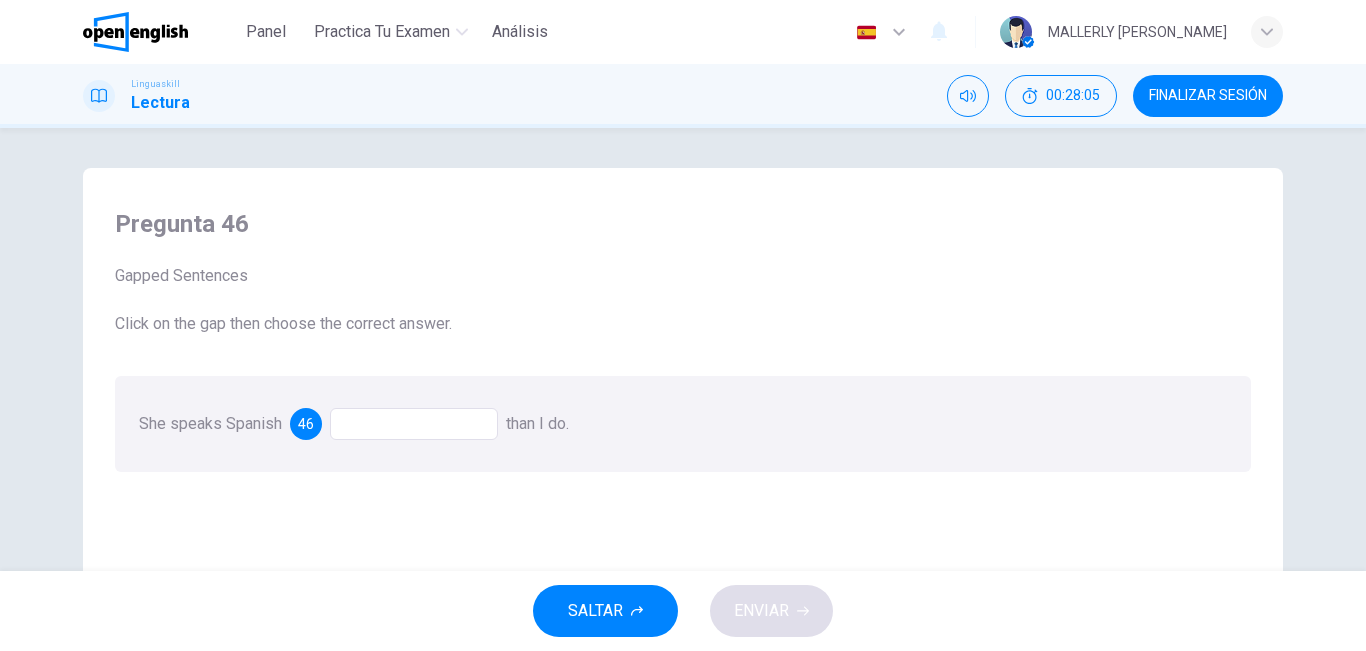 click at bounding box center [414, 424] 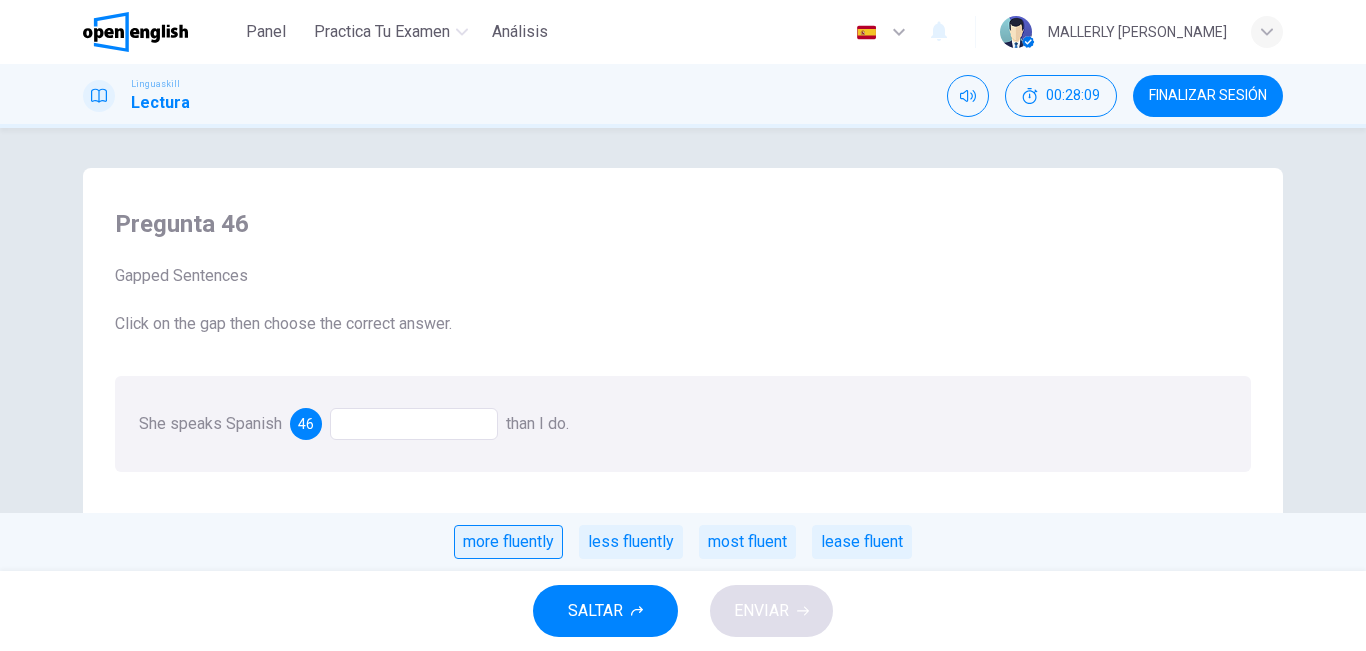 click on "more fluently" at bounding box center [508, 542] 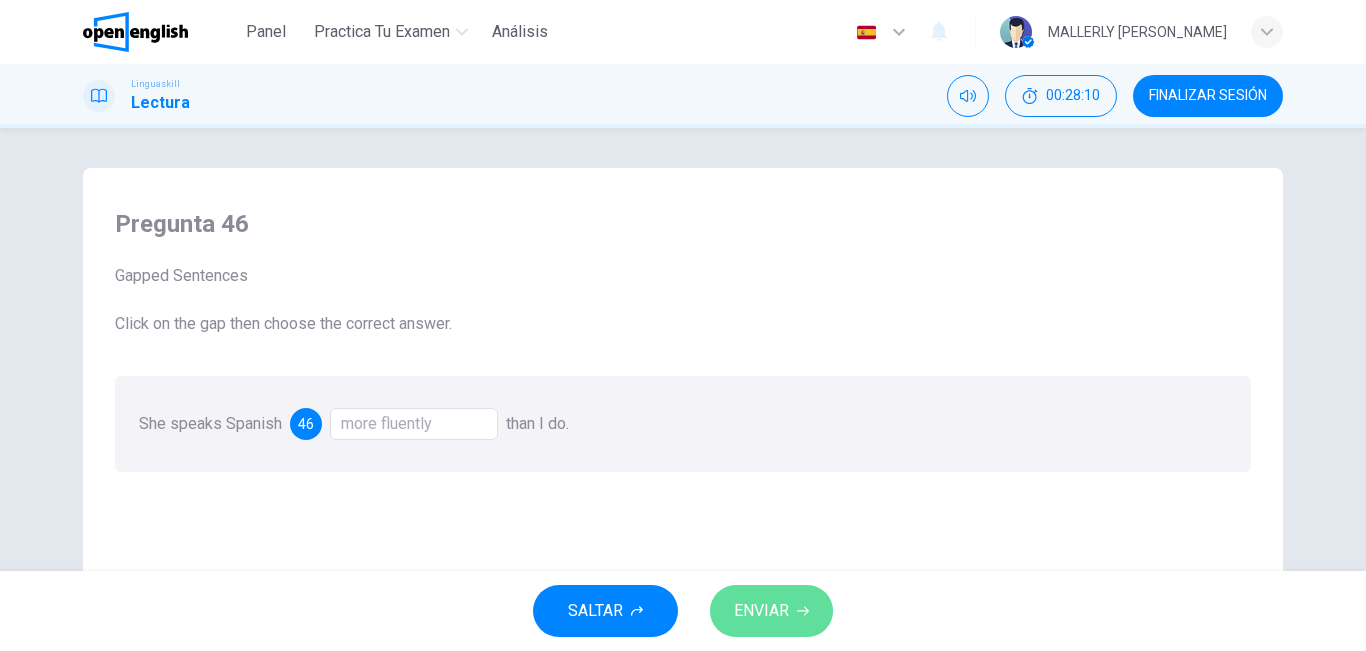 click on "ENVIAR" at bounding box center [761, 611] 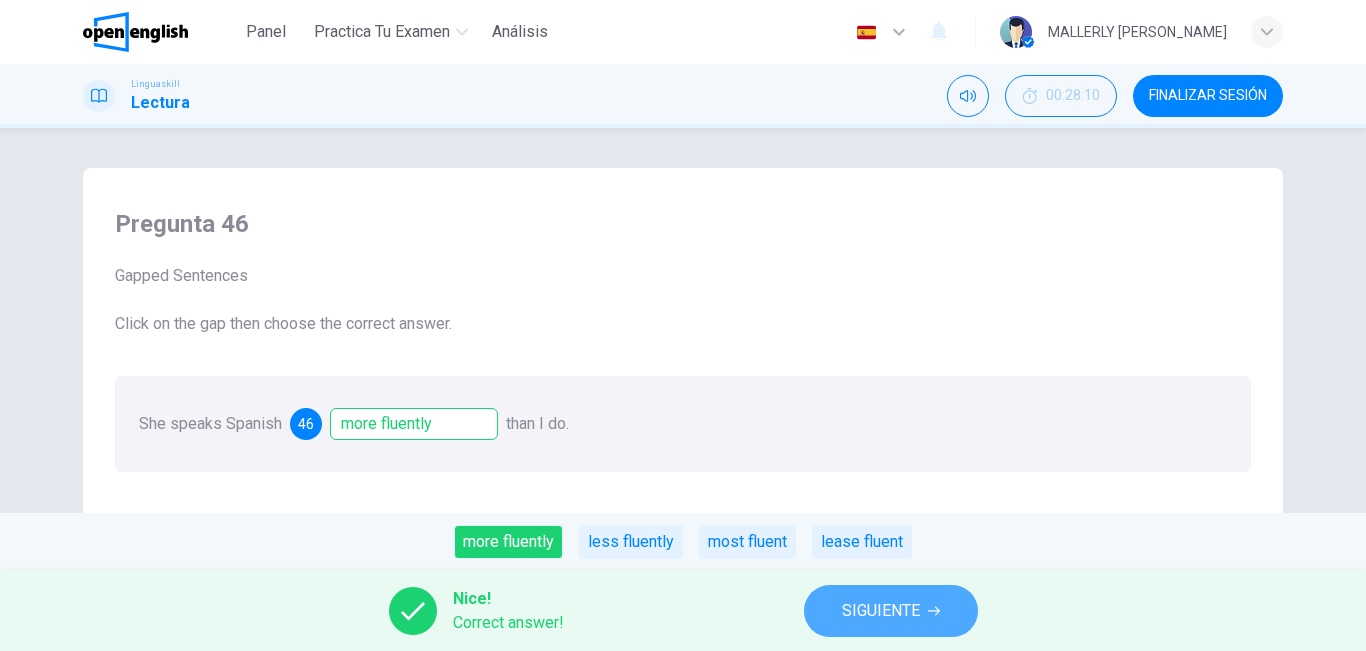 click on "SIGUIENTE" at bounding box center (891, 611) 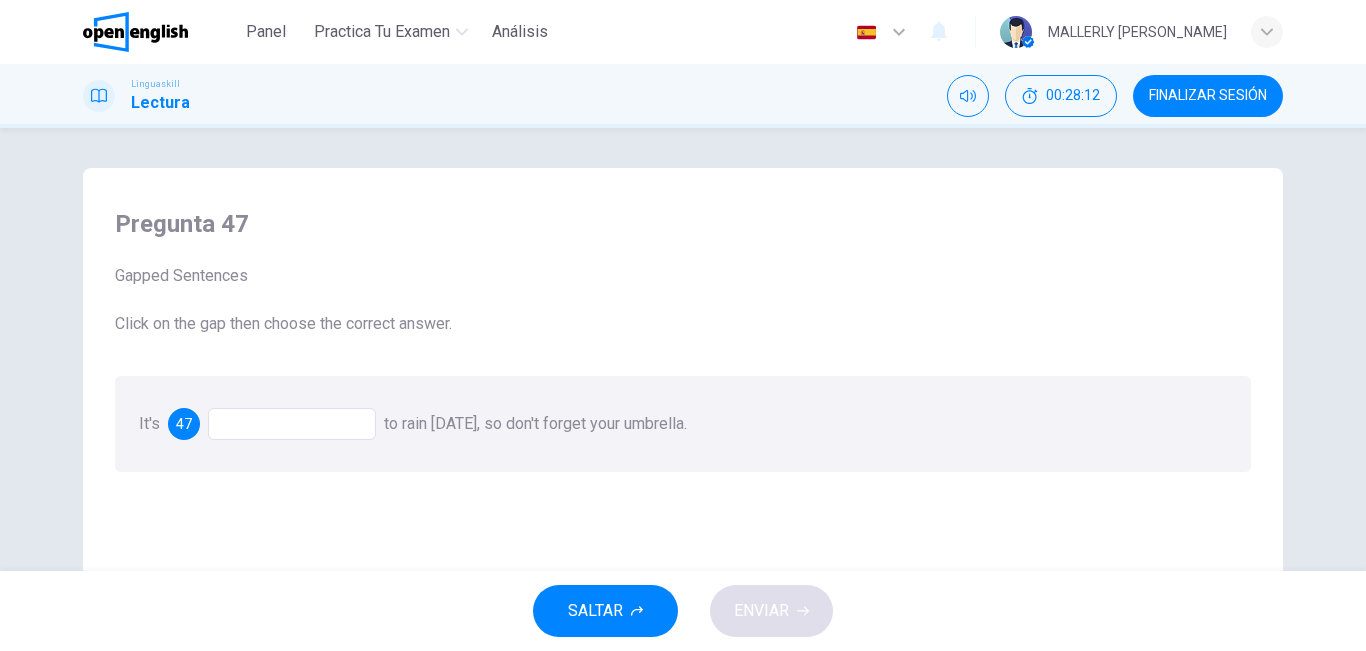 click at bounding box center [292, 424] 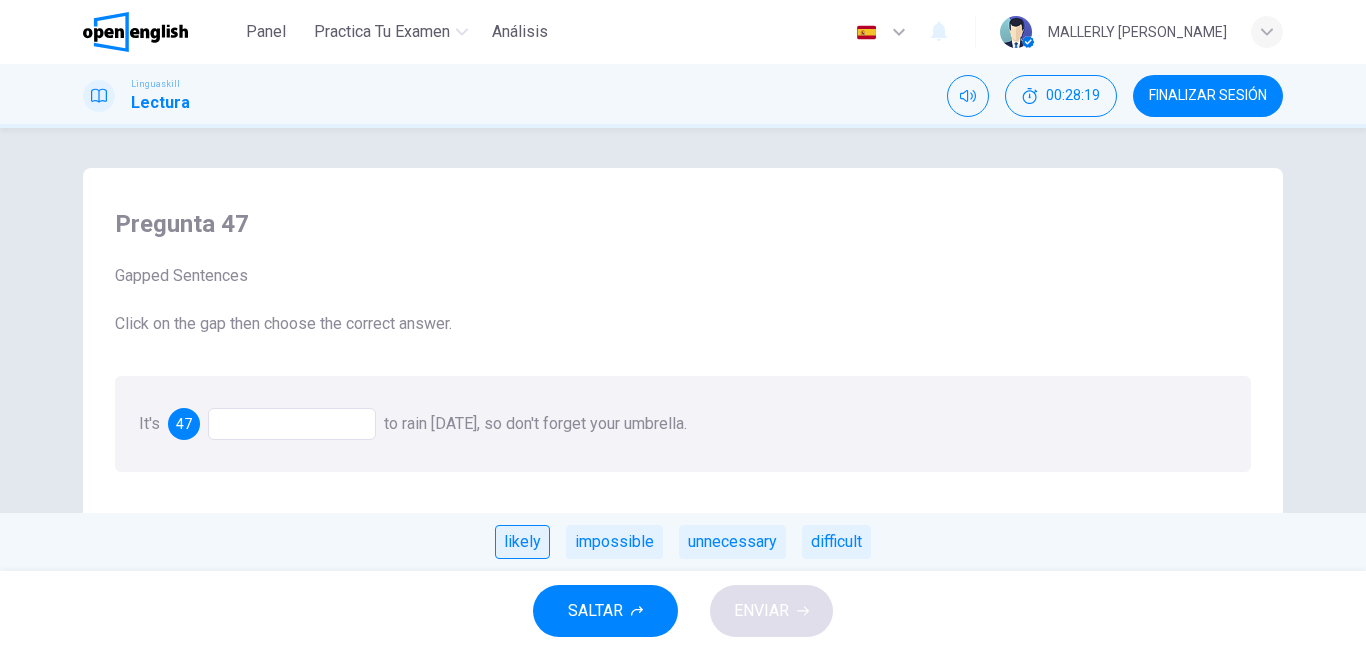 click on "likely" at bounding box center (522, 542) 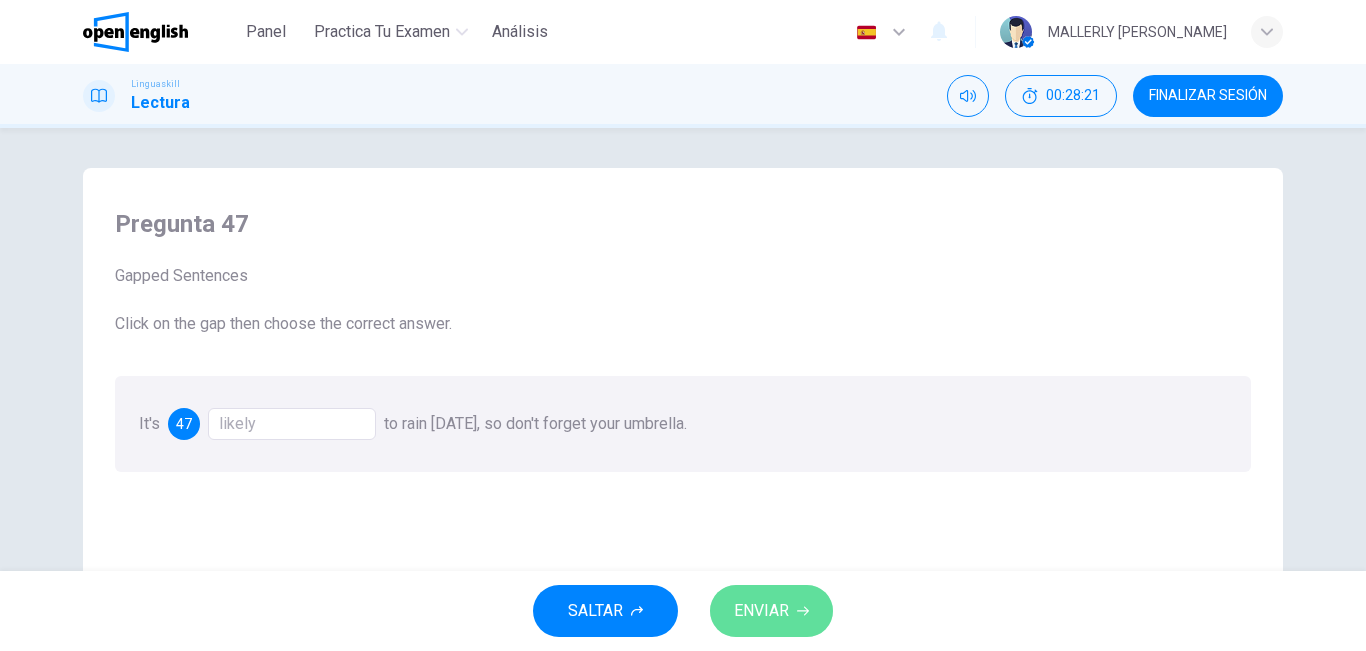 click on "ENVIAR" at bounding box center (761, 611) 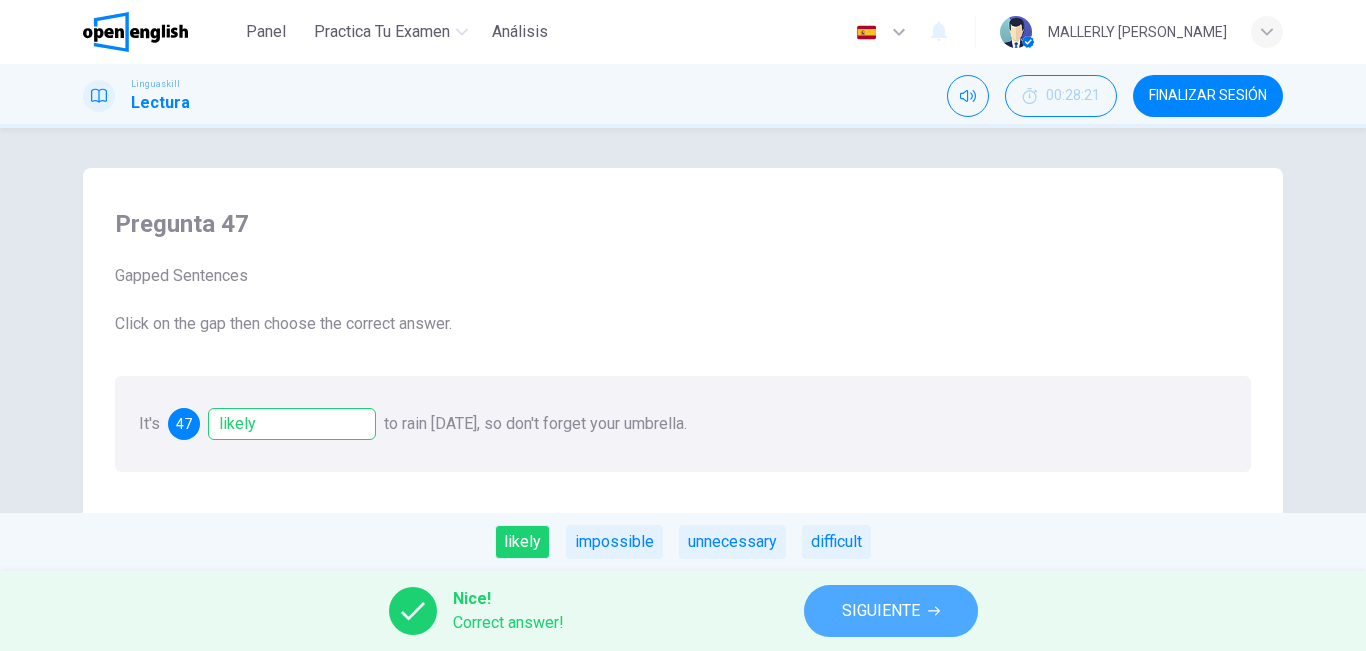click on "SIGUIENTE" at bounding box center (881, 611) 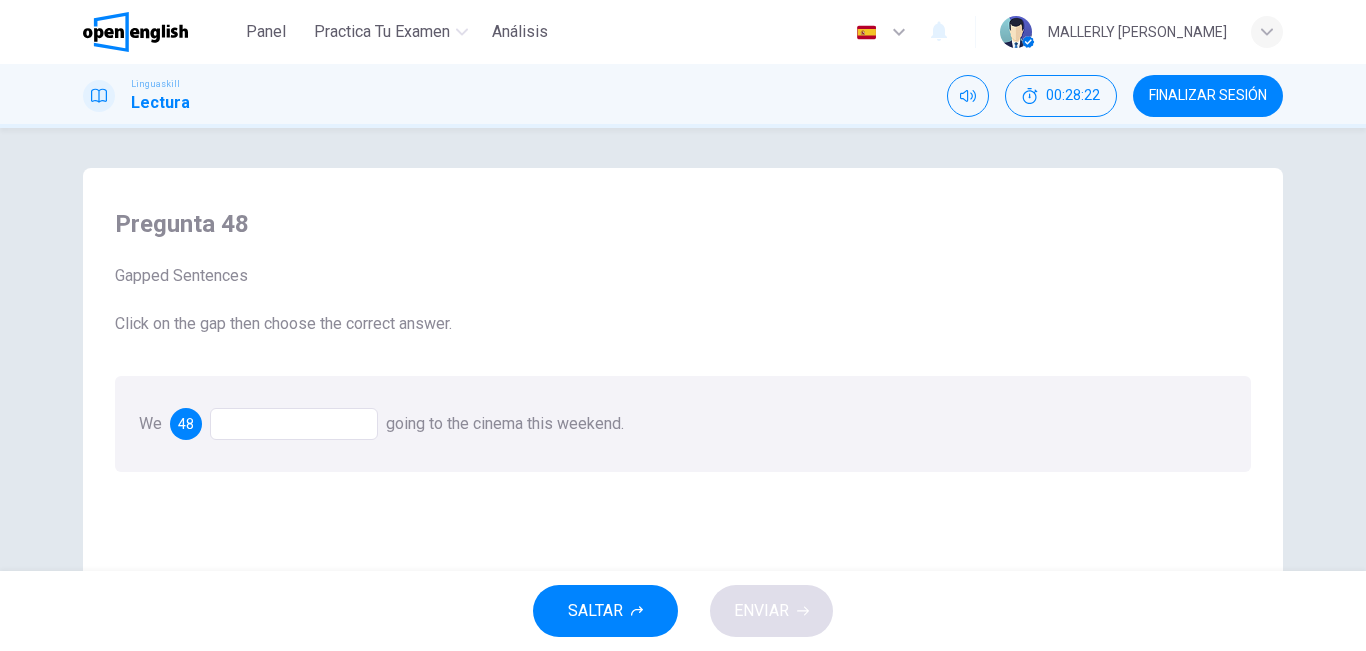 click at bounding box center (294, 424) 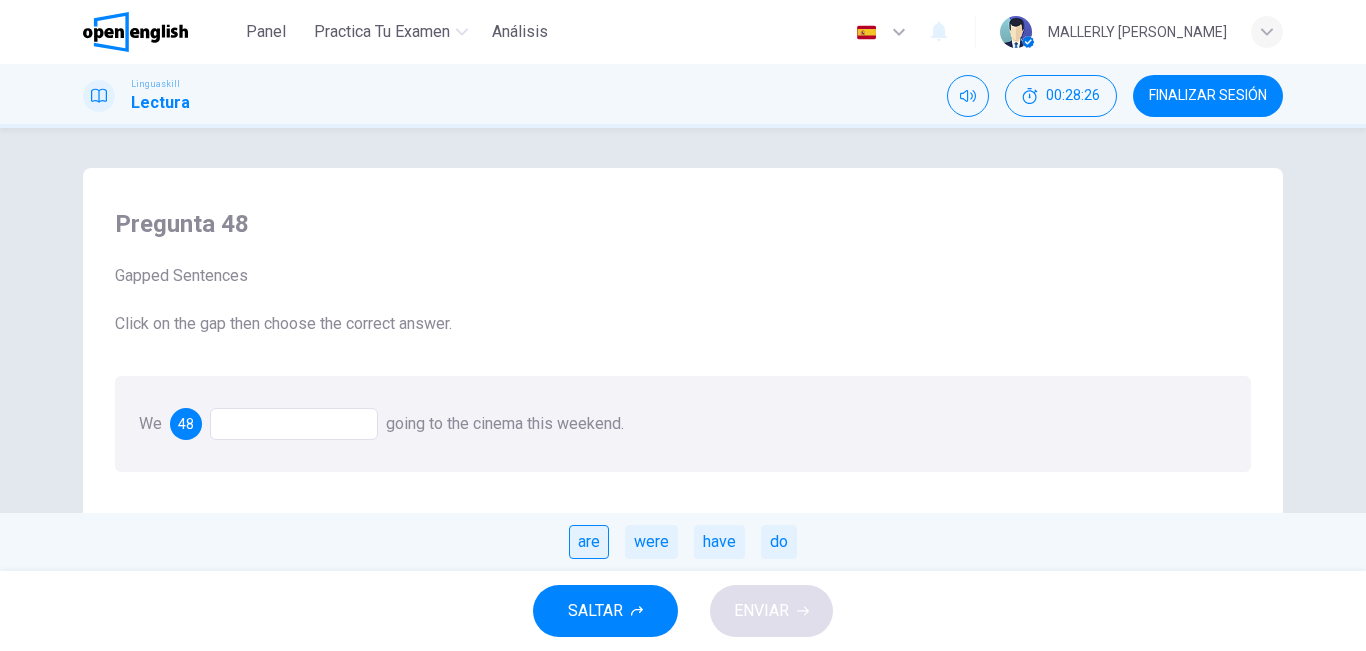 drag, startPoint x: 589, startPoint y: 543, endPoint x: 603, endPoint y: 550, distance: 15.652476 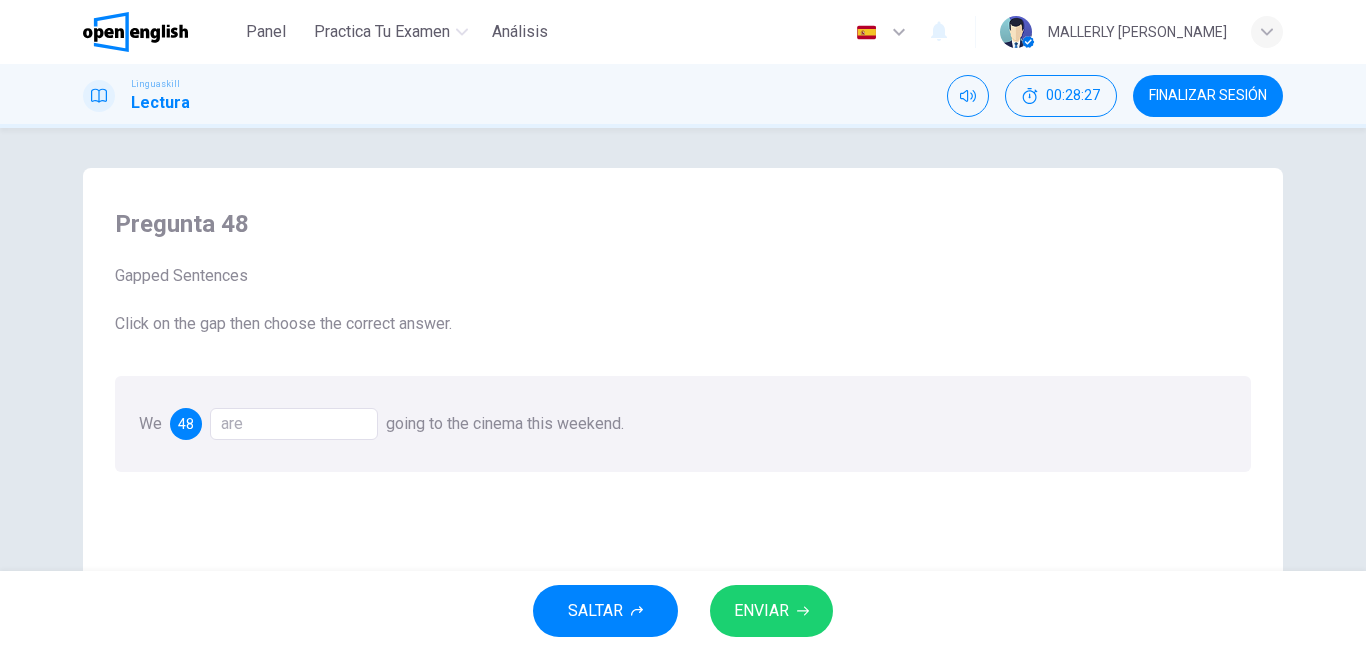 click on "Pregunta 48 Gapped Sentences Click on the gap then choose the correct answer. We  48 are  going to the cinema this weekend." at bounding box center [683, 525] 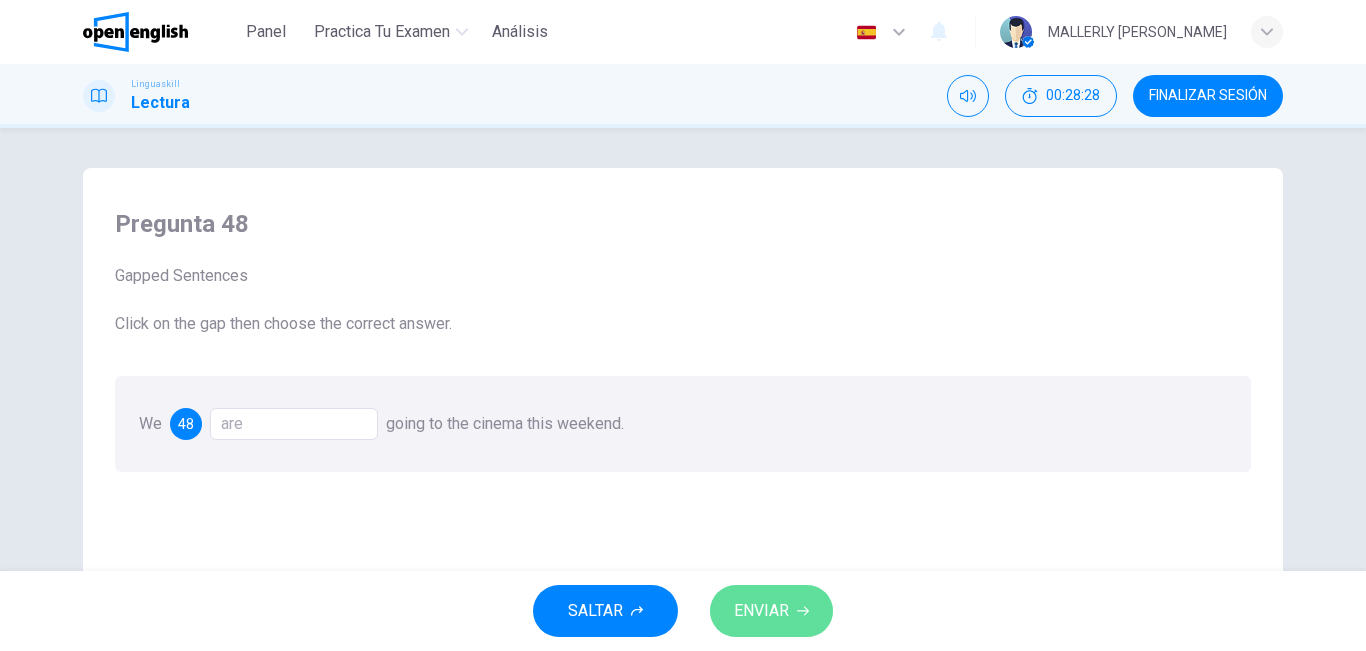 click on "ENVIAR" at bounding box center (771, 611) 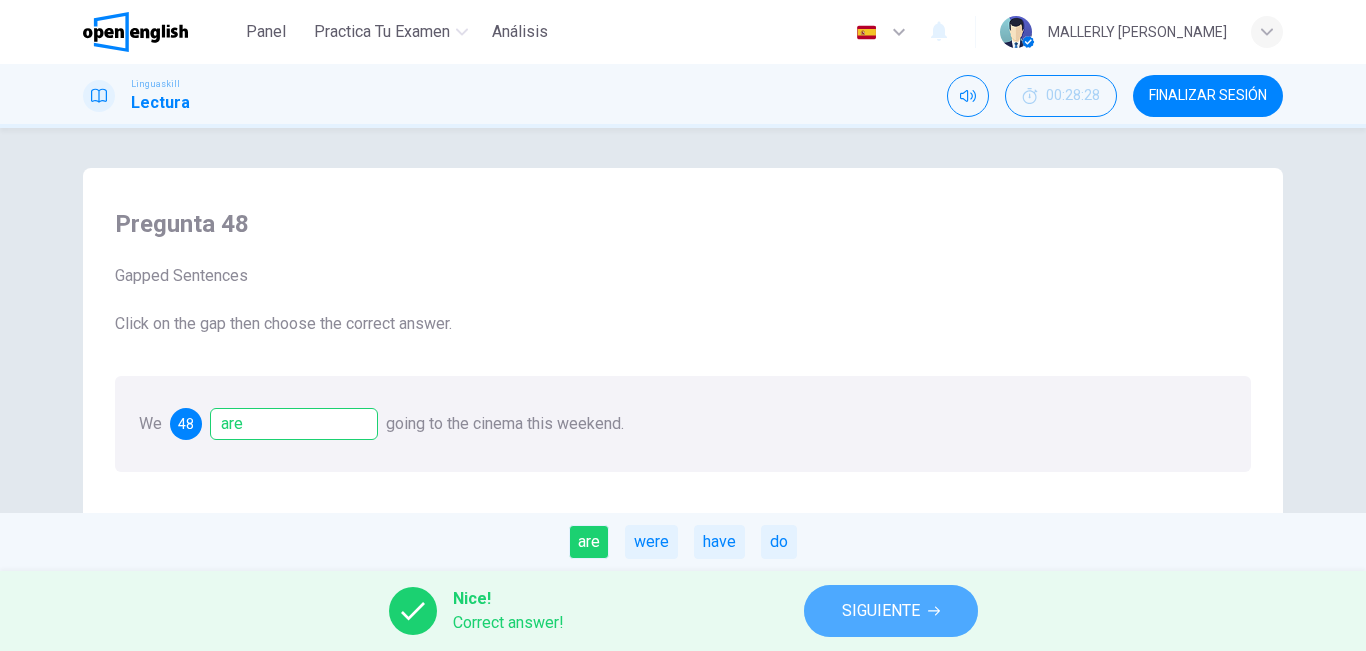 click on "SIGUIENTE" at bounding box center [891, 611] 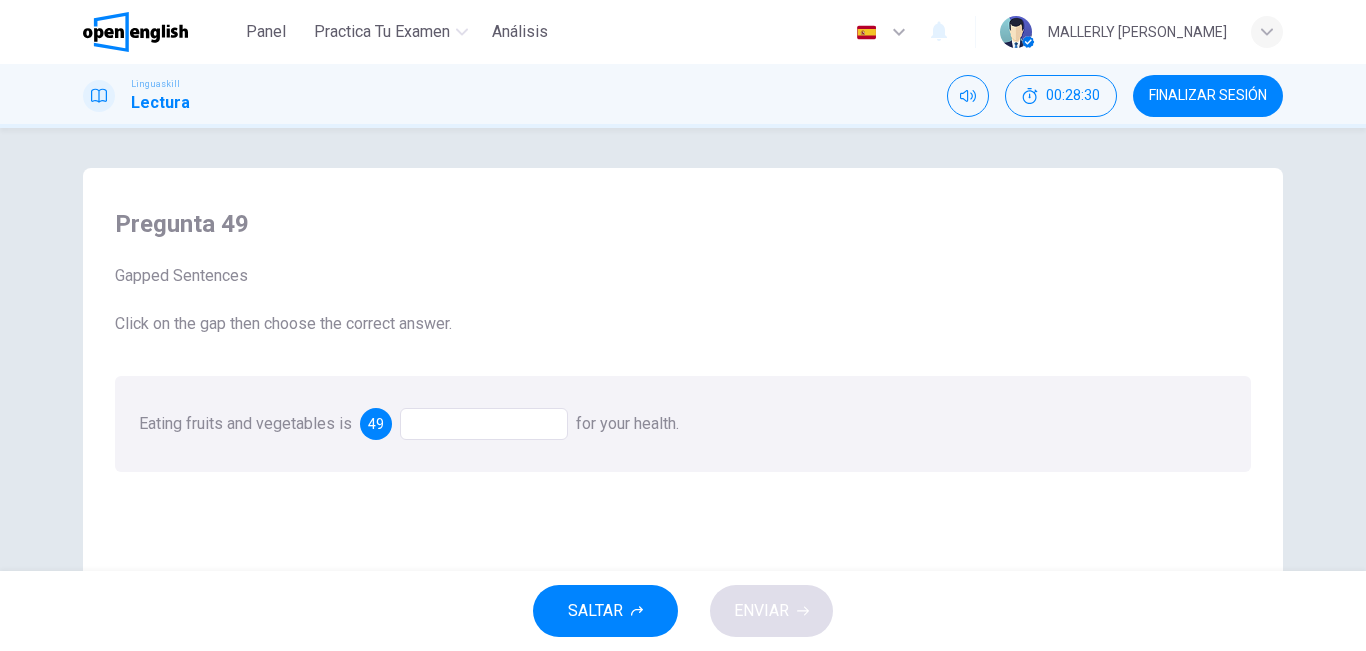 click at bounding box center (484, 424) 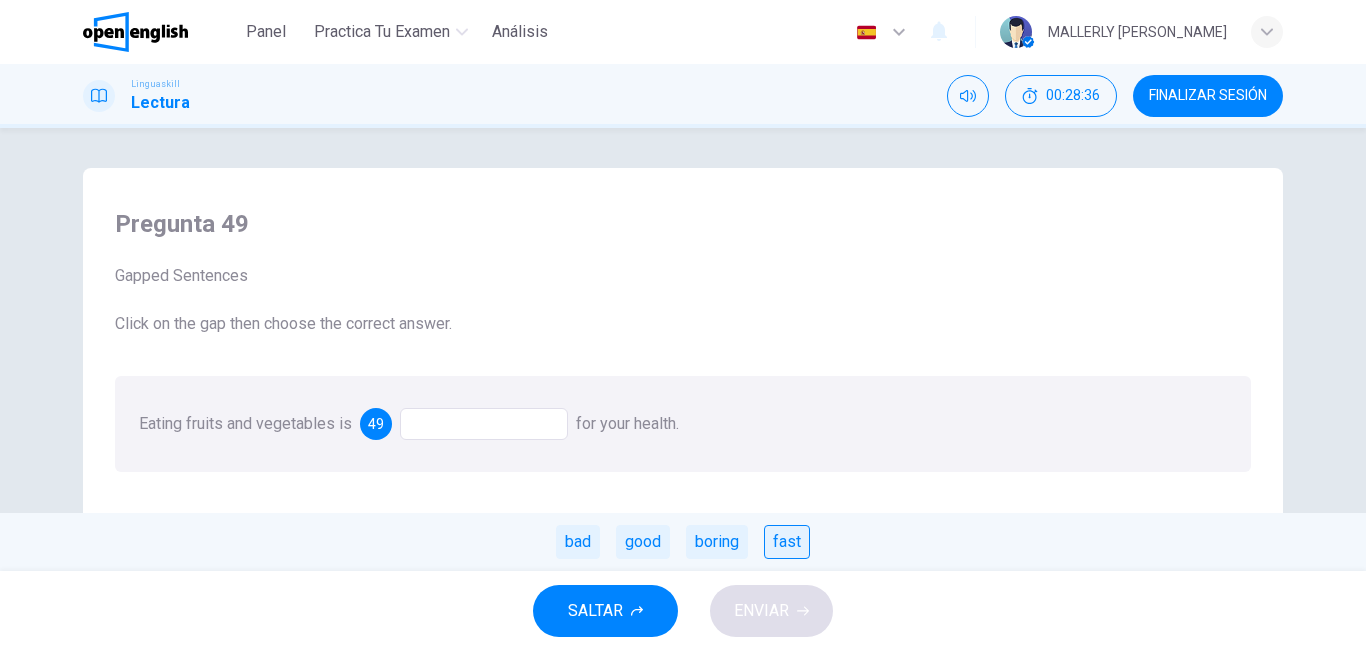 click on "fast" at bounding box center (787, 542) 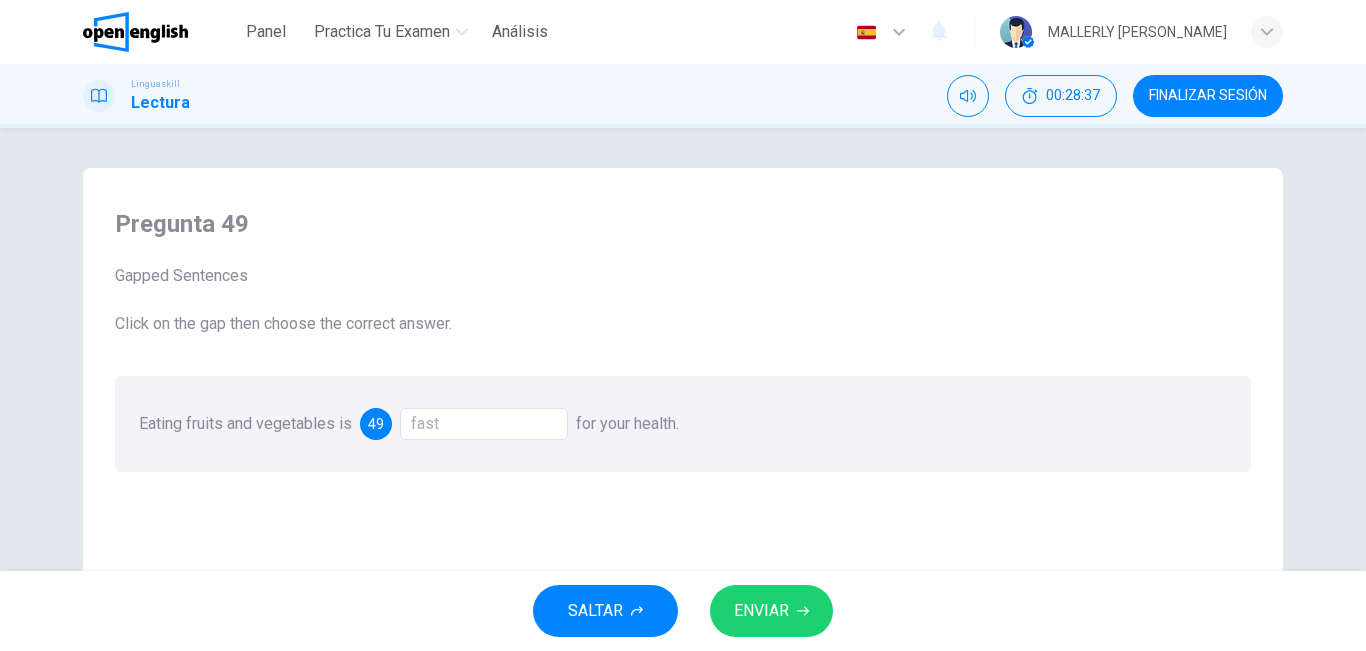 click on "ENVIAR" at bounding box center [761, 611] 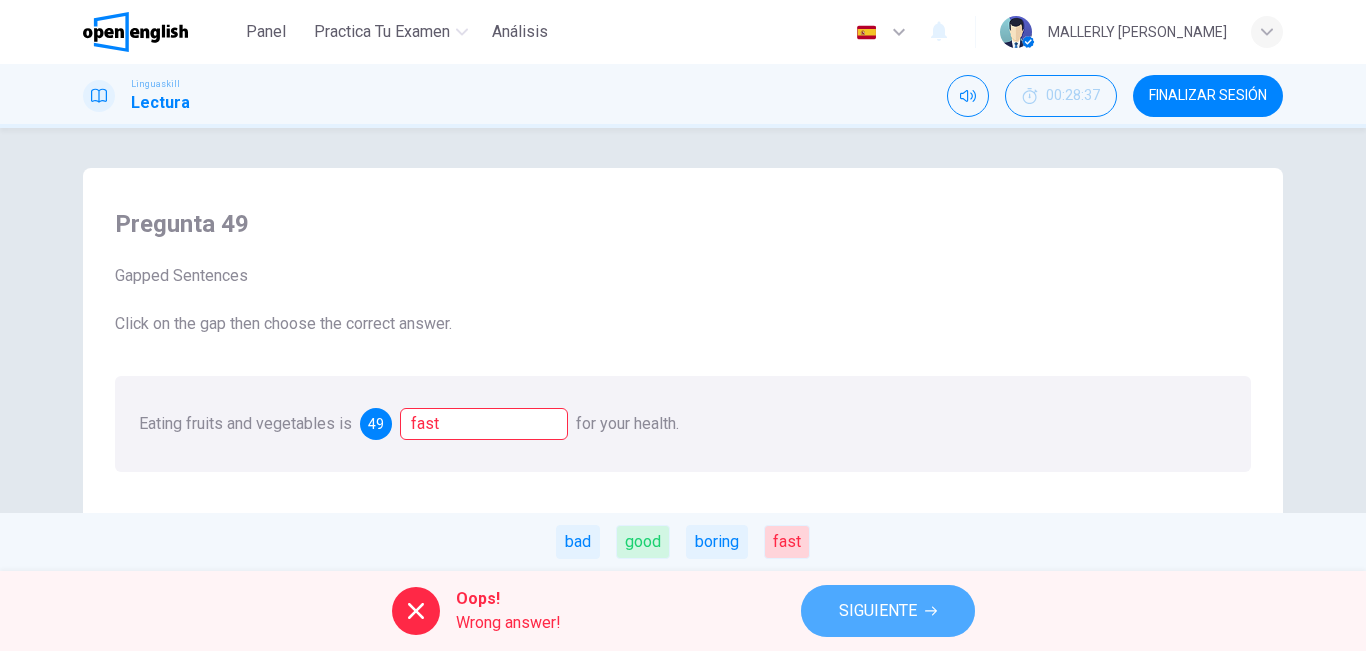 click on "SIGUIENTE" at bounding box center [878, 611] 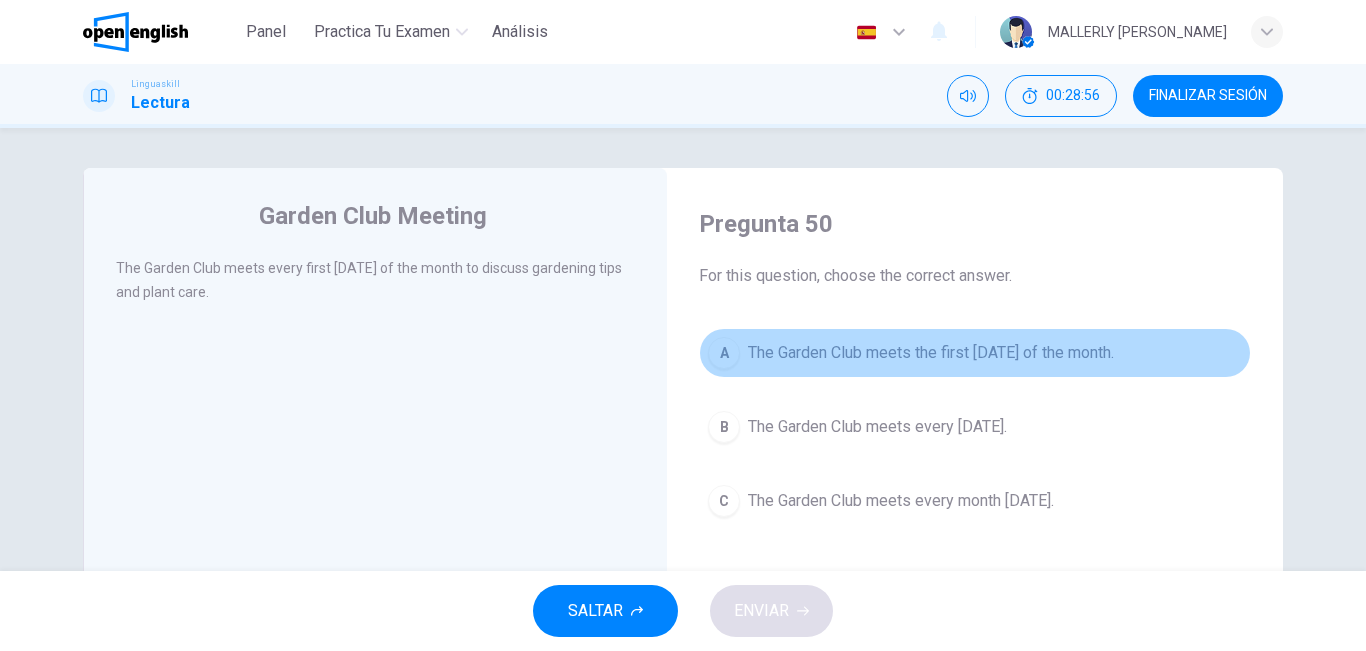 click on "A" at bounding box center (724, 353) 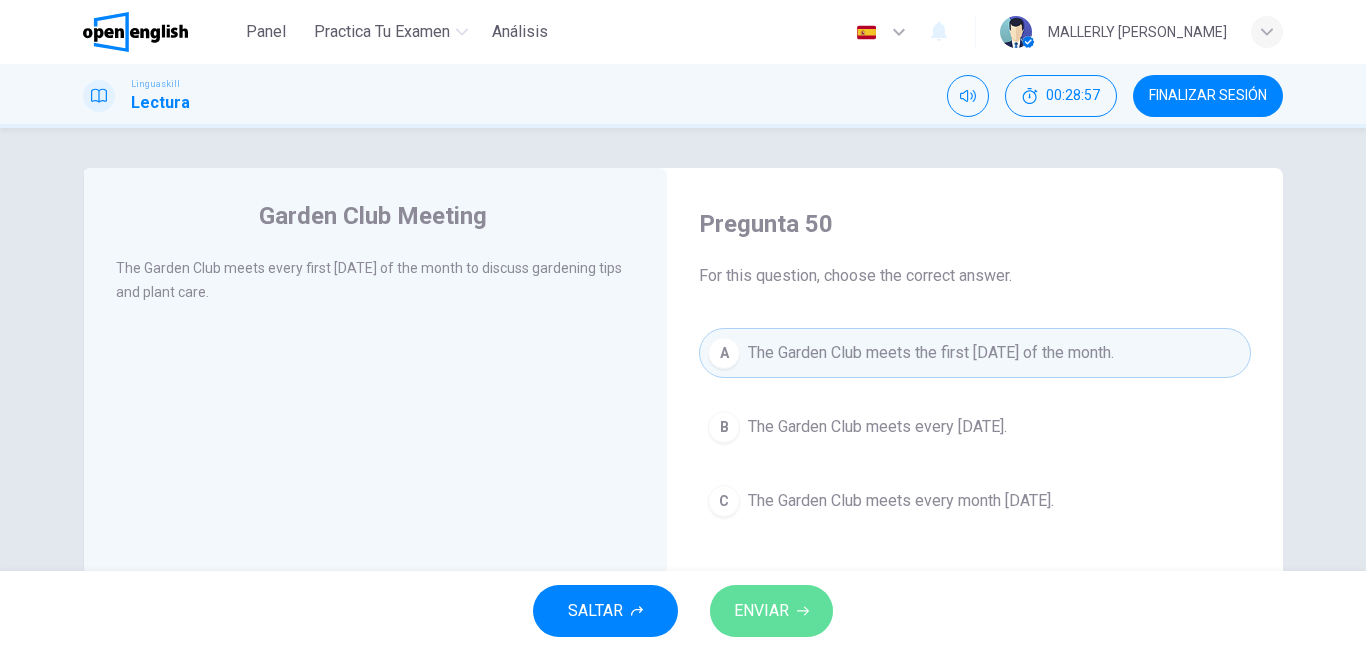 click on "ENVIAR" at bounding box center (771, 611) 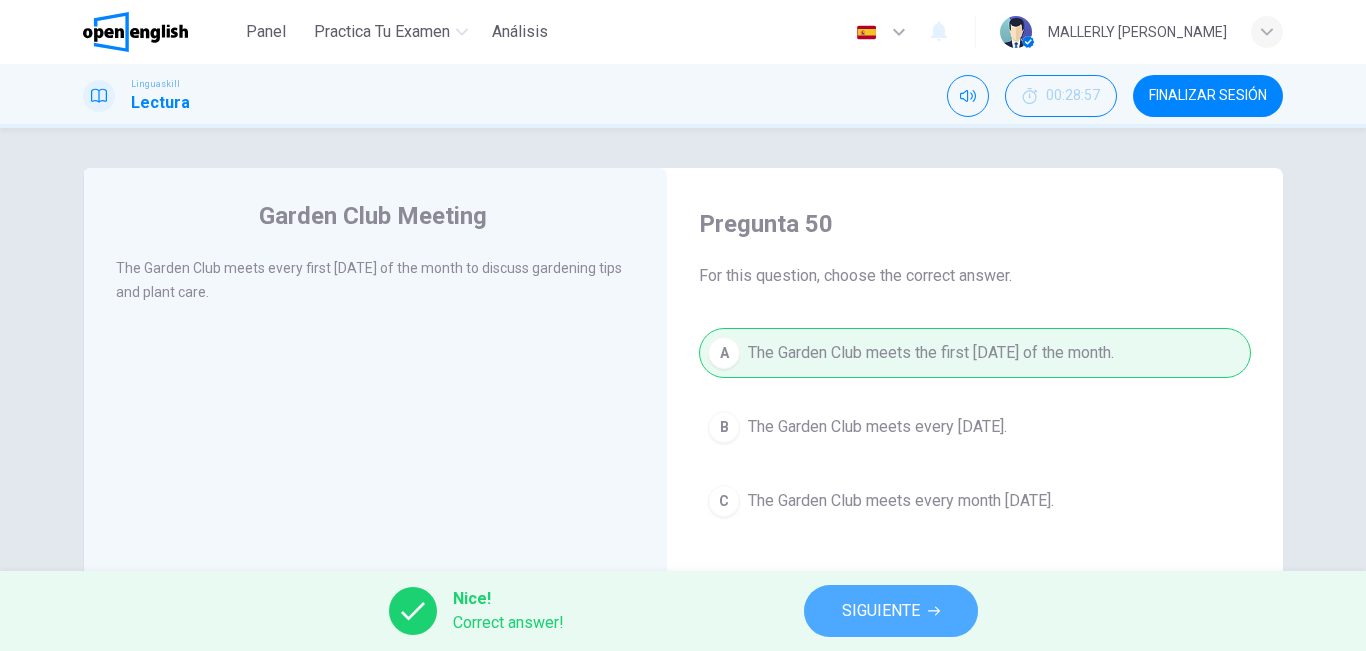 click on "SIGUIENTE" at bounding box center [881, 611] 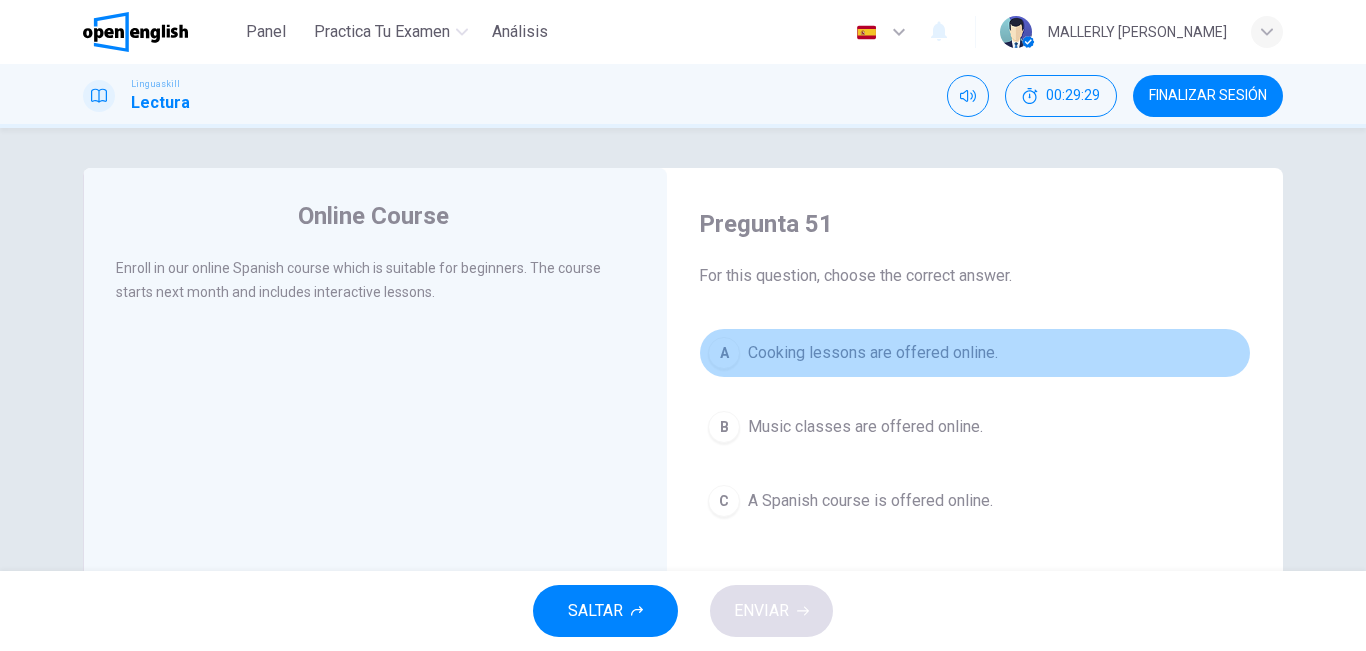click on "A" at bounding box center [724, 353] 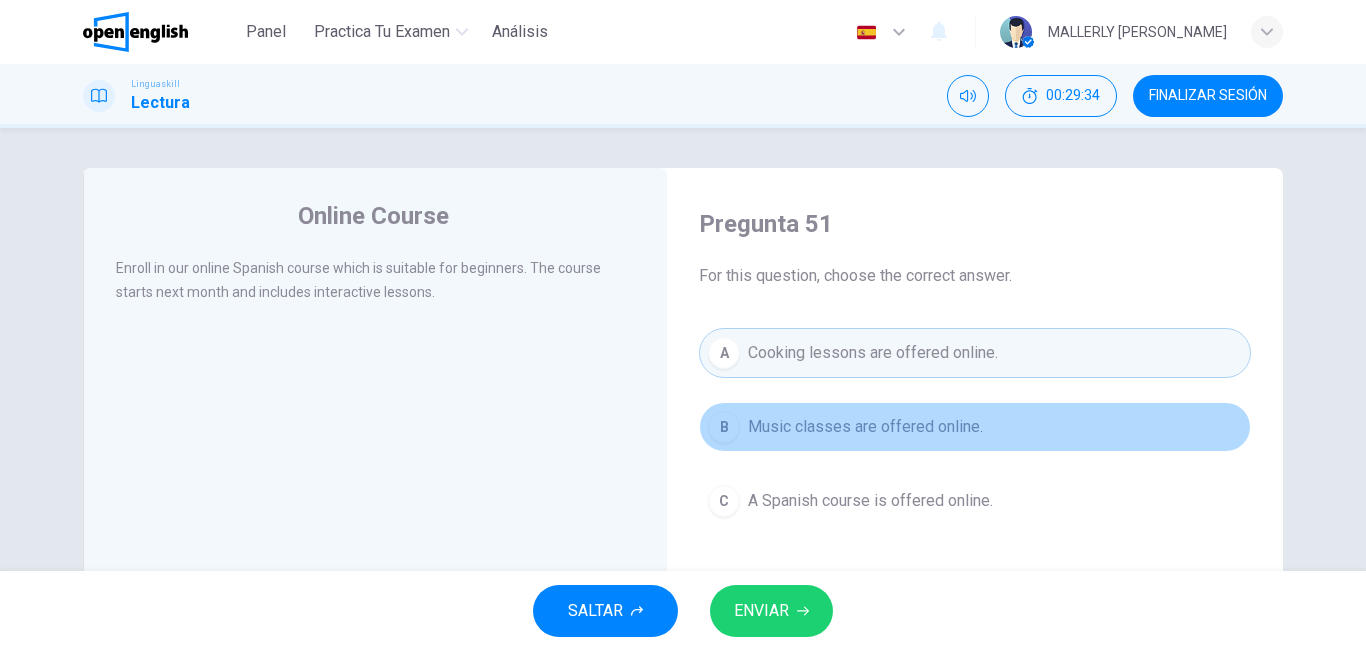 click on "B" at bounding box center (724, 427) 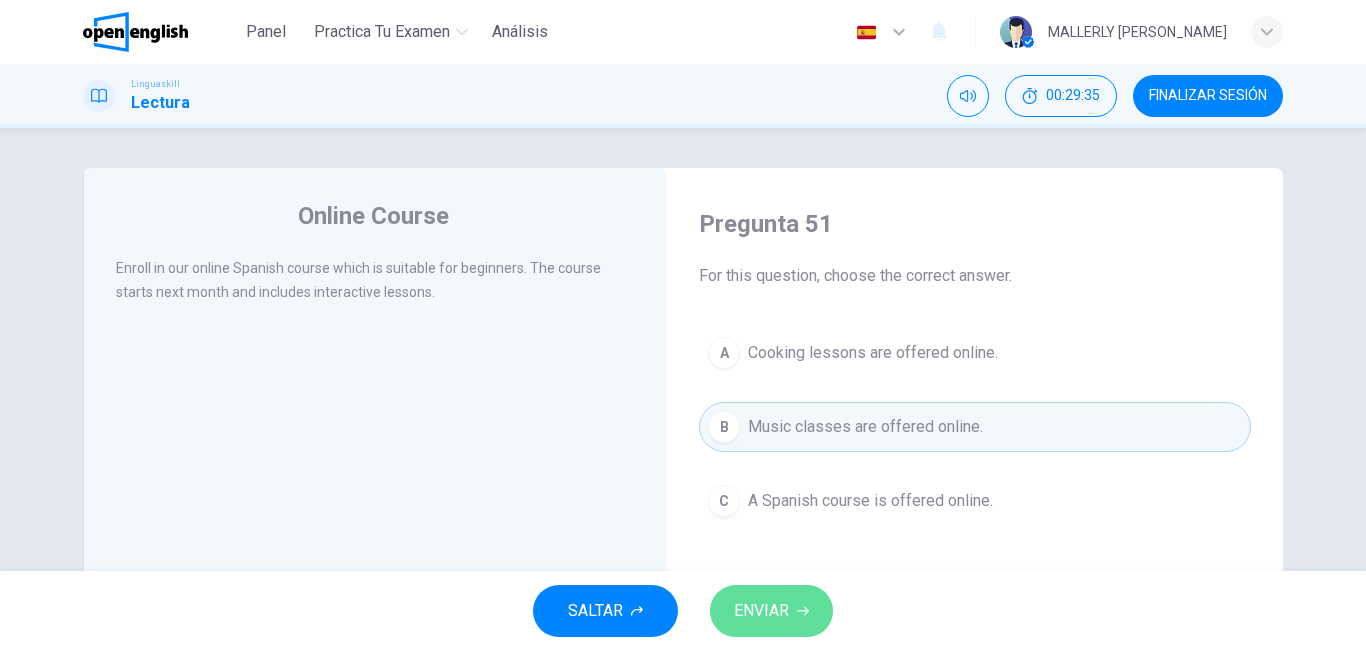 click on "ENVIAR" at bounding box center [761, 611] 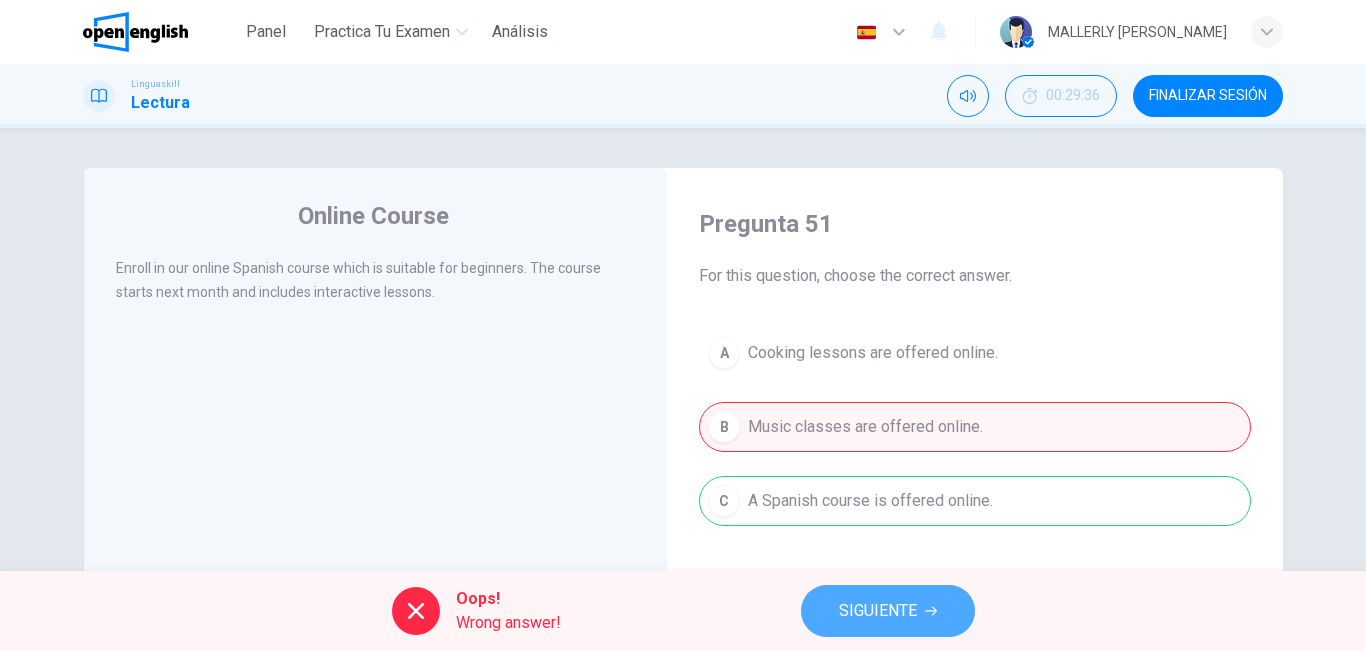 click on "SIGUIENTE" at bounding box center [888, 611] 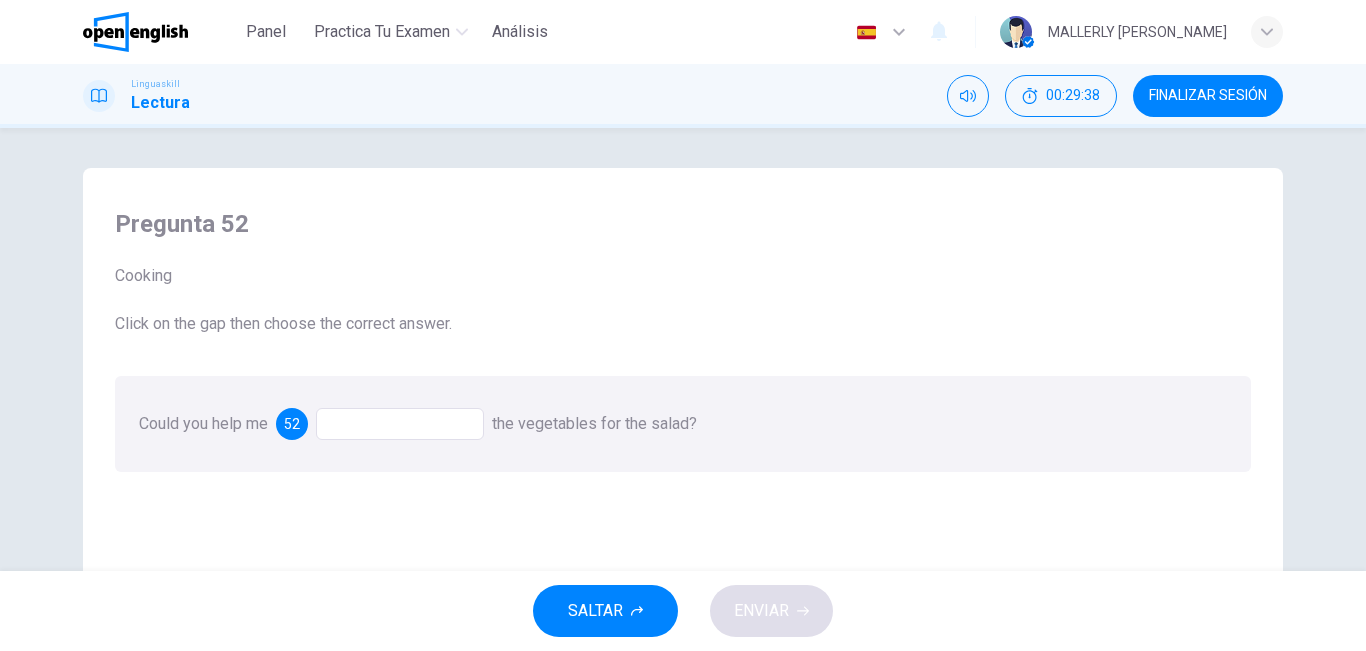 click at bounding box center [400, 424] 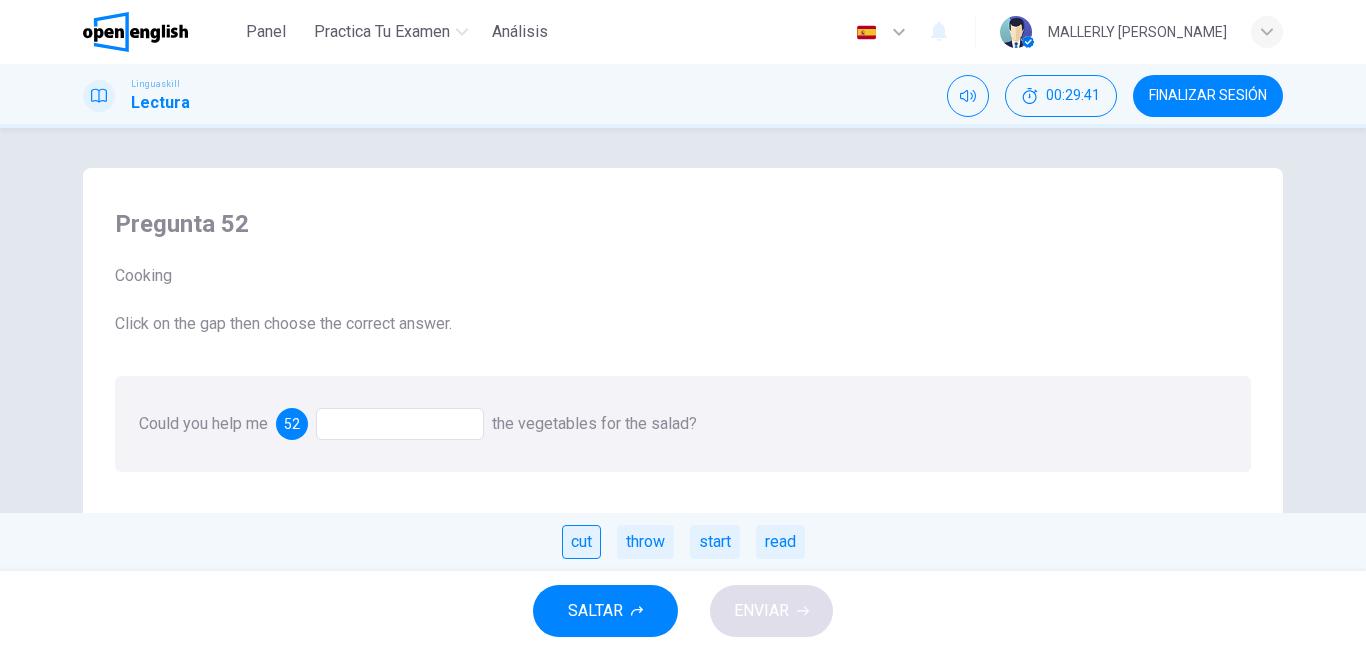 drag, startPoint x: 718, startPoint y: 563, endPoint x: 574, endPoint y: 540, distance: 145.82524 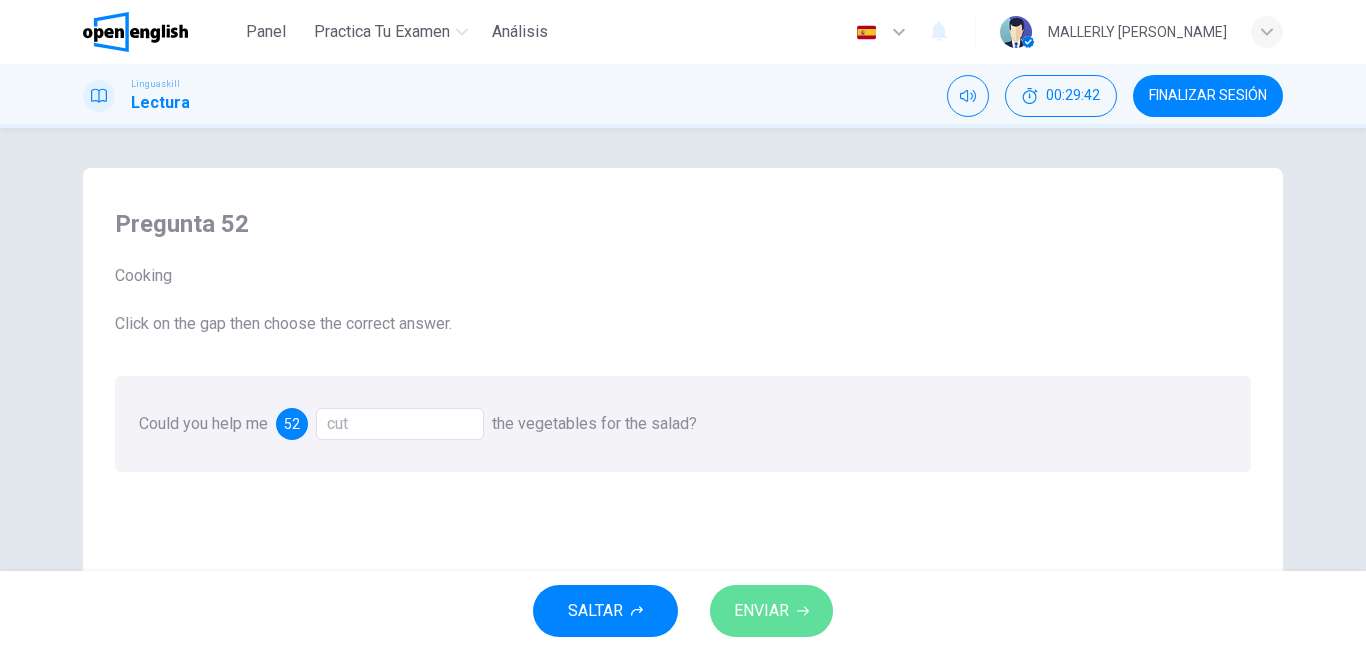 click on "ENVIAR" at bounding box center (761, 611) 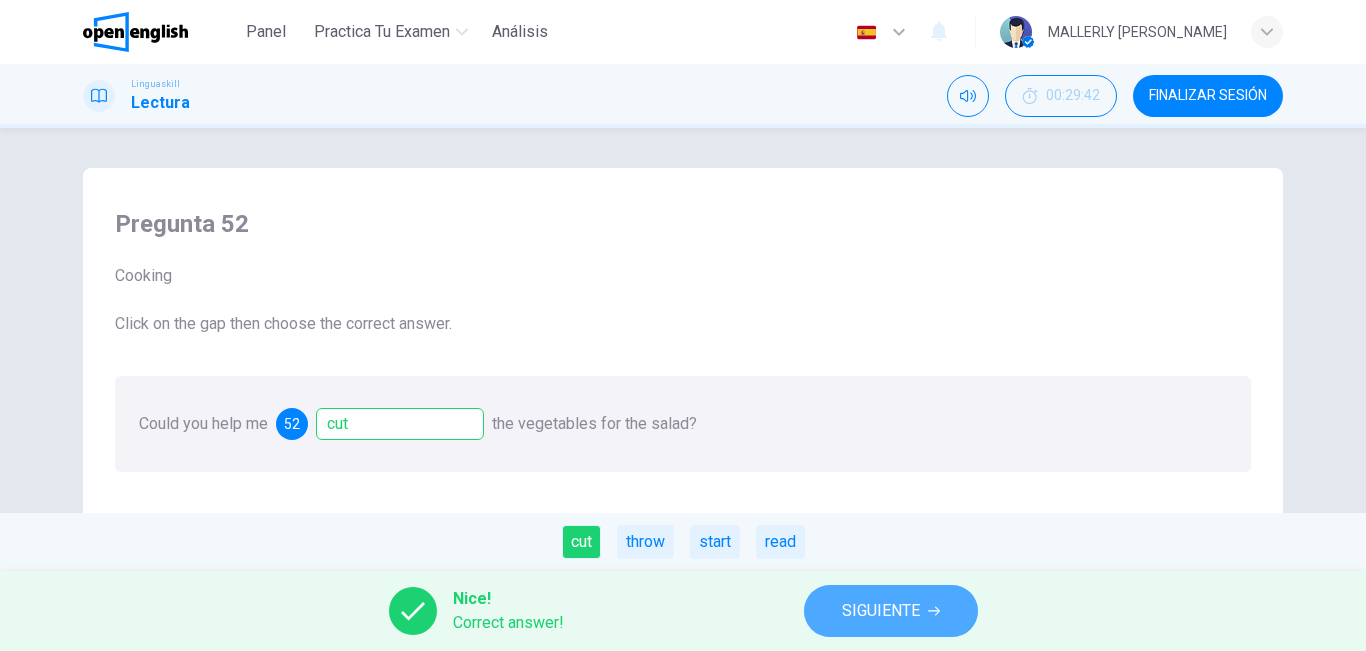 click on "SIGUIENTE" at bounding box center [881, 611] 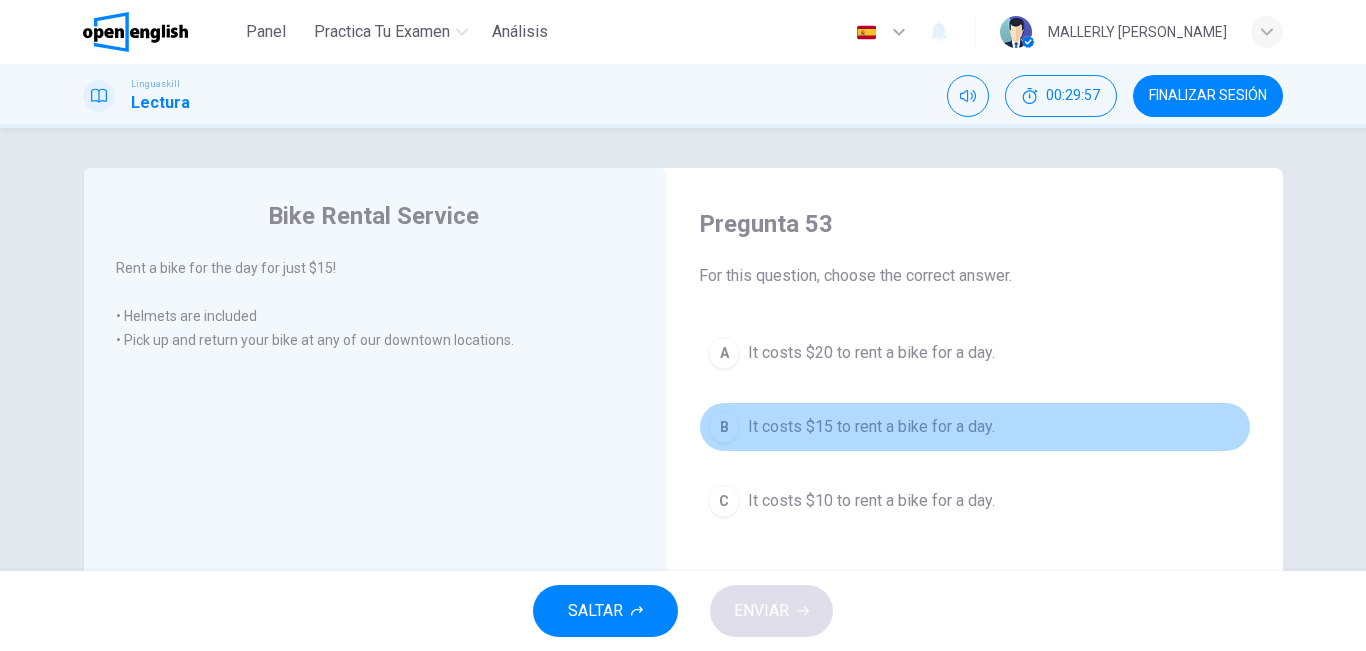 click on "B" at bounding box center [724, 427] 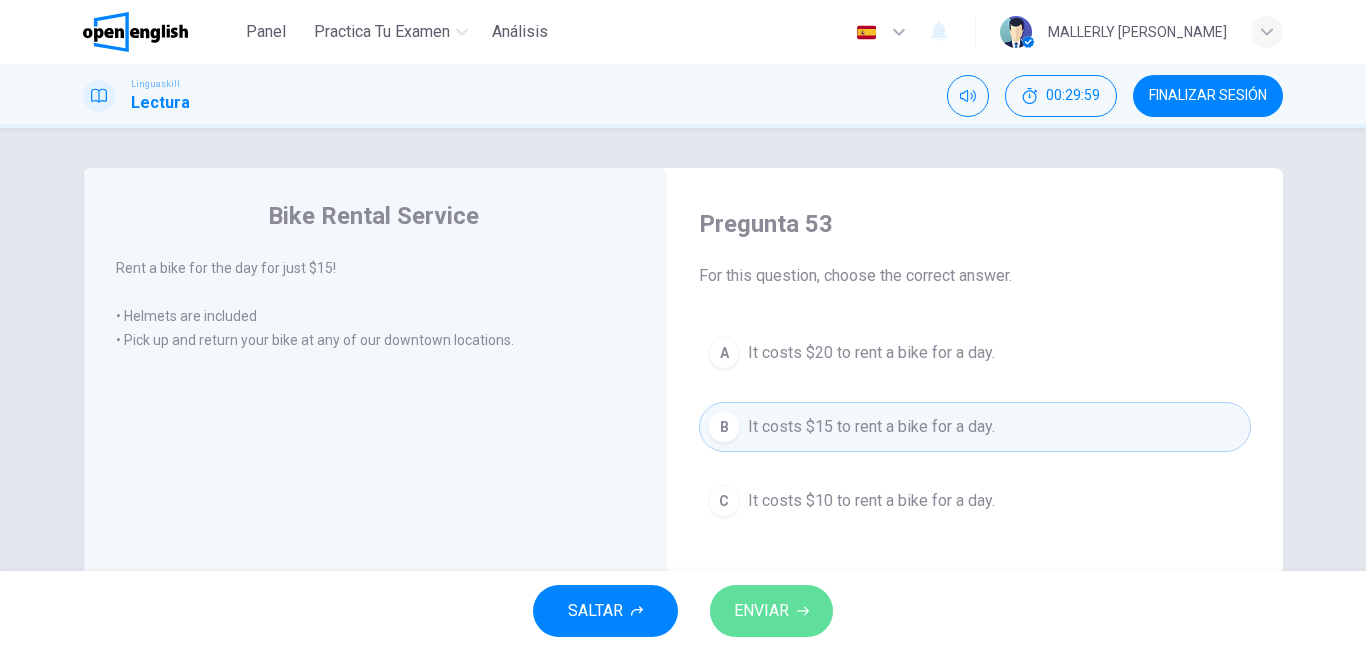 click on "ENVIAR" at bounding box center [761, 611] 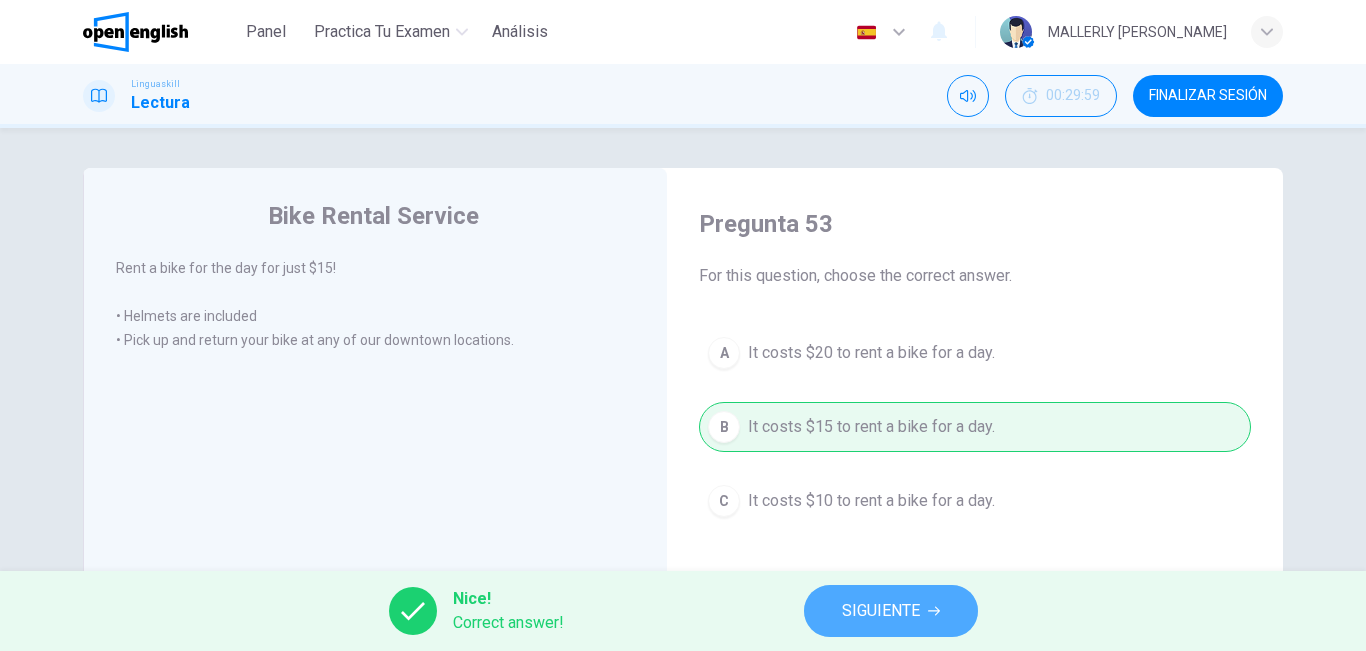 click on "SIGUIENTE" at bounding box center (881, 611) 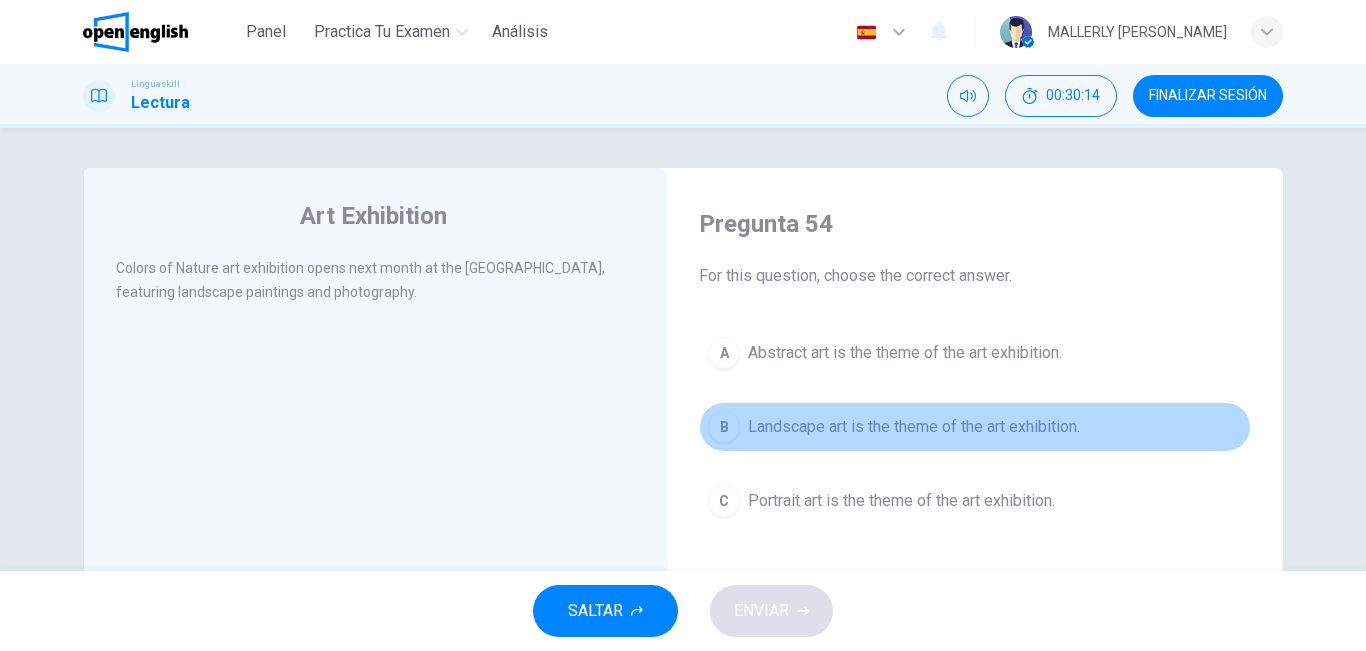 click on "B" at bounding box center [724, 427] 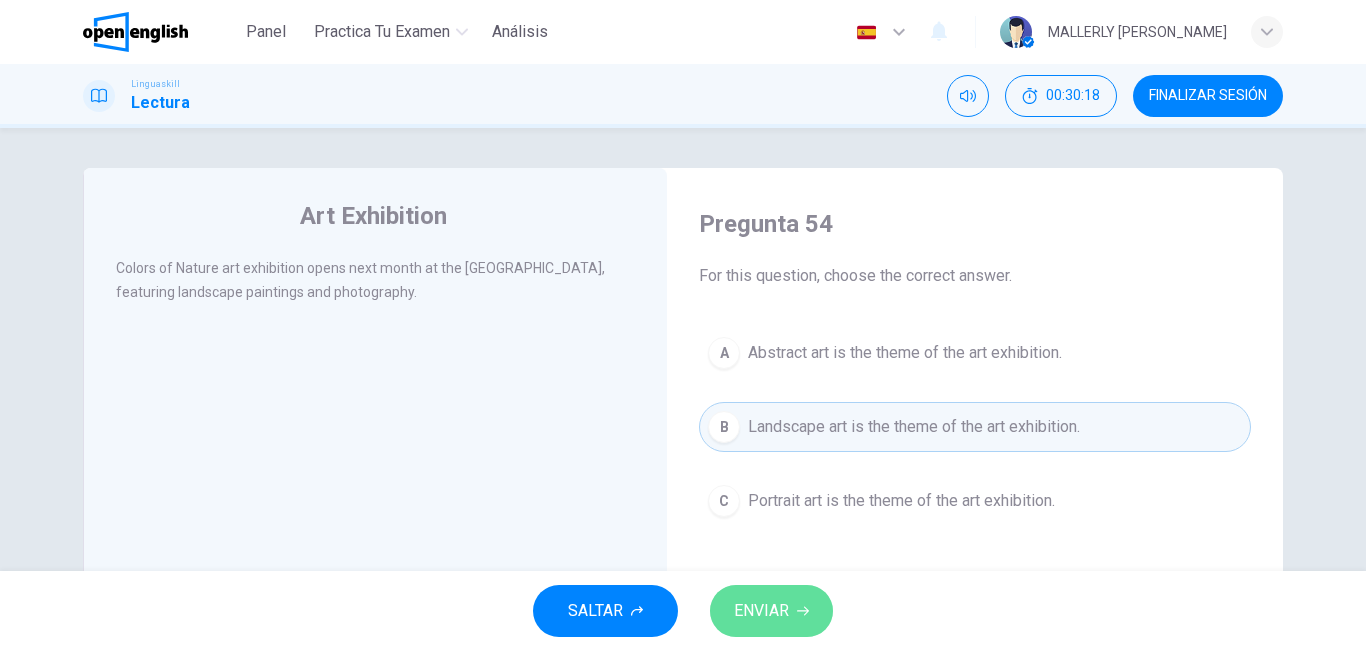 click on "ENVIAR" at bounding box center [761, 611] 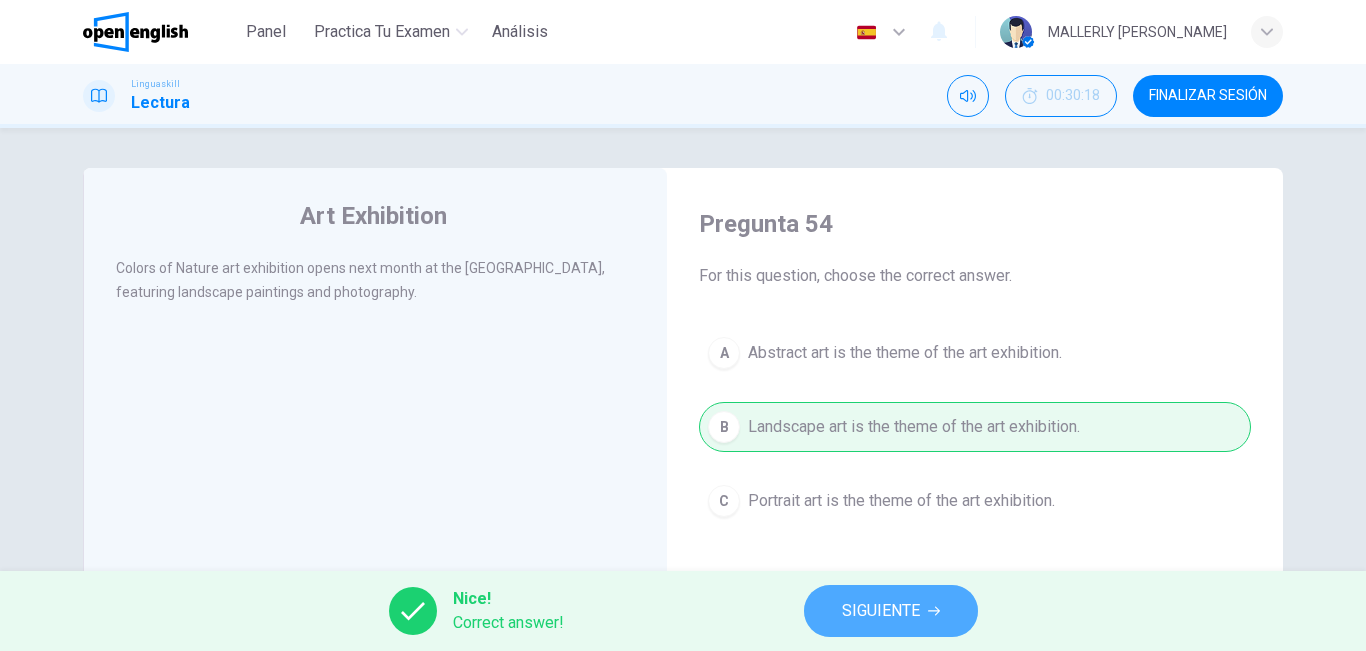 click on "SIGUIENTE" at bounding box center (881, 611) 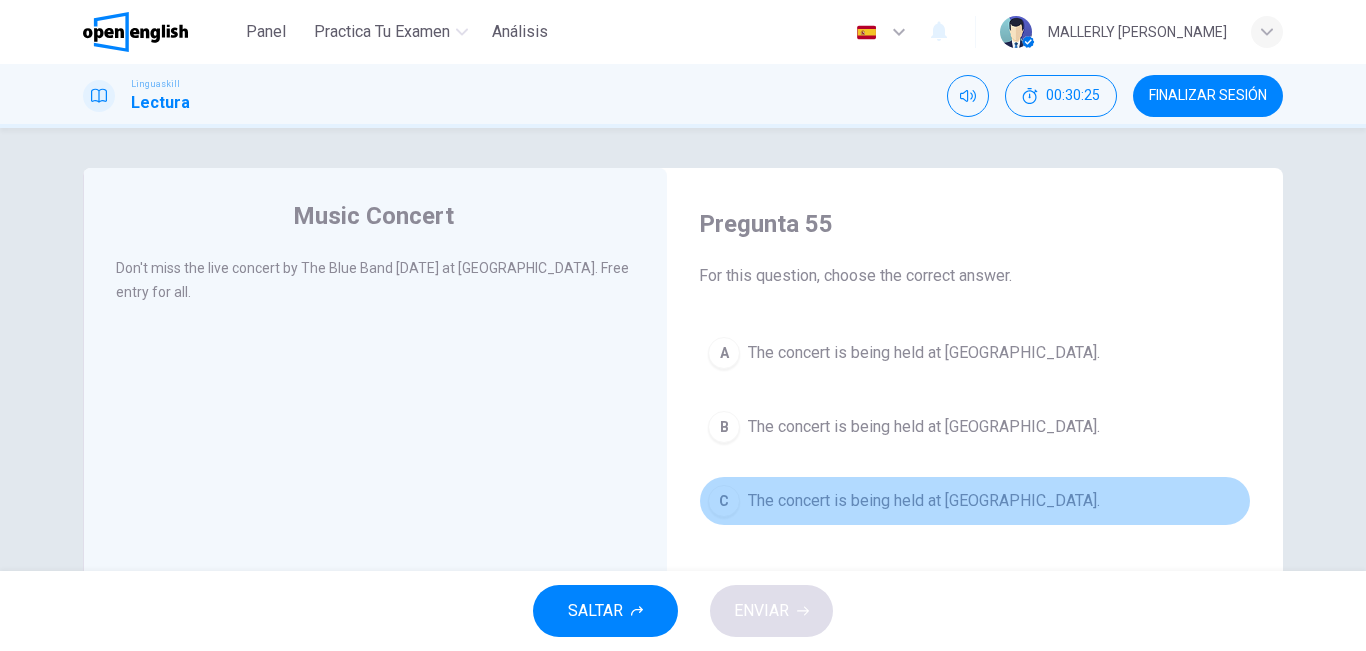 click on "C" at bounding box center (724, 501) 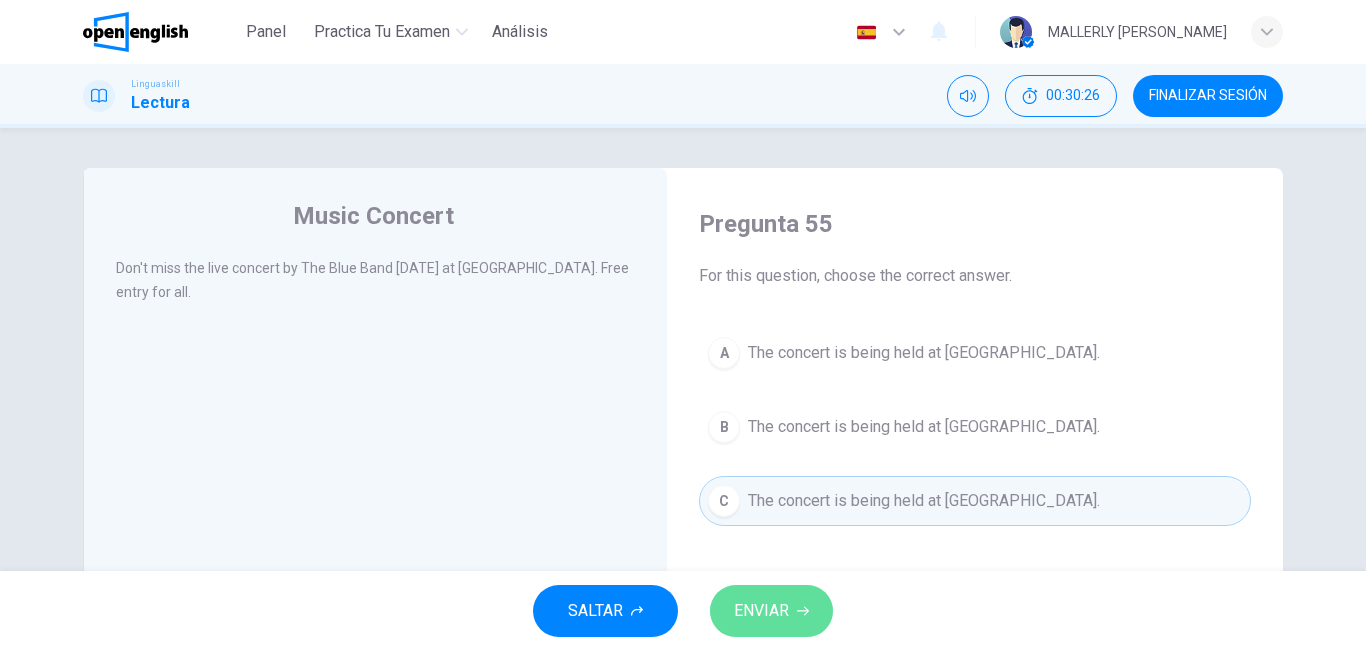 click on "ENVIAR" at bounding box center [761, 611] 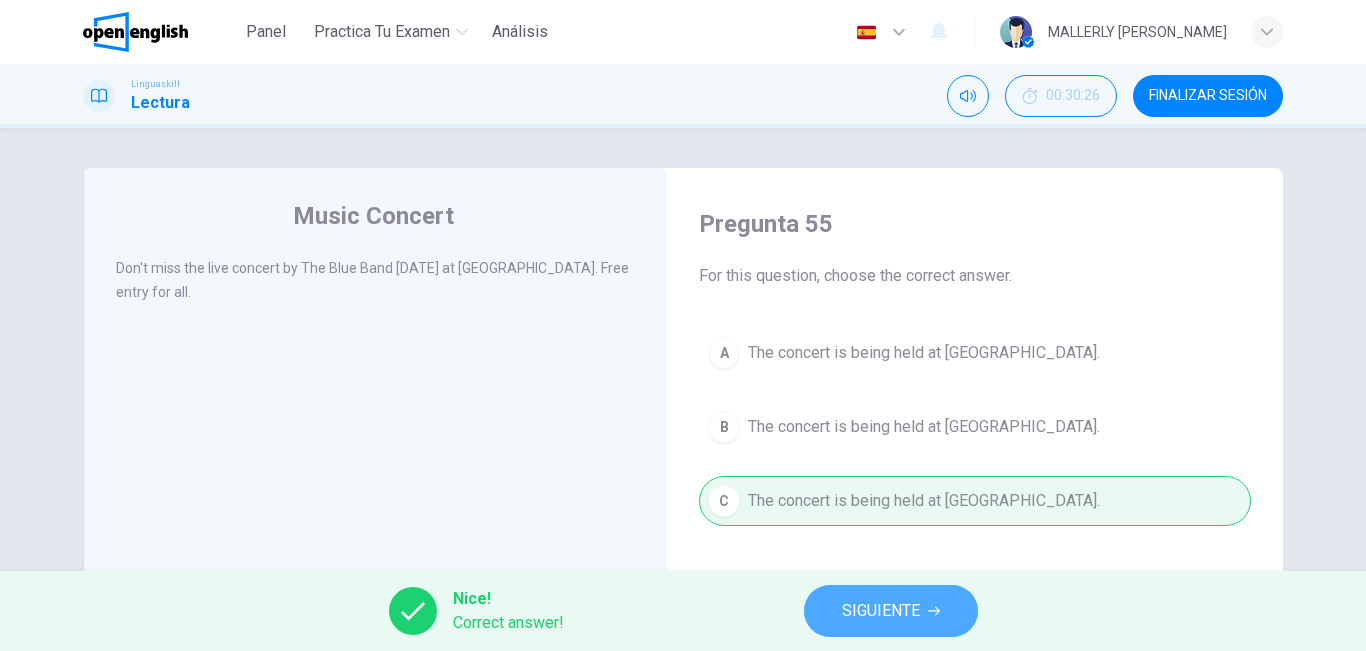 click on "SIGUIENTE" at bounding box center [881, 611] 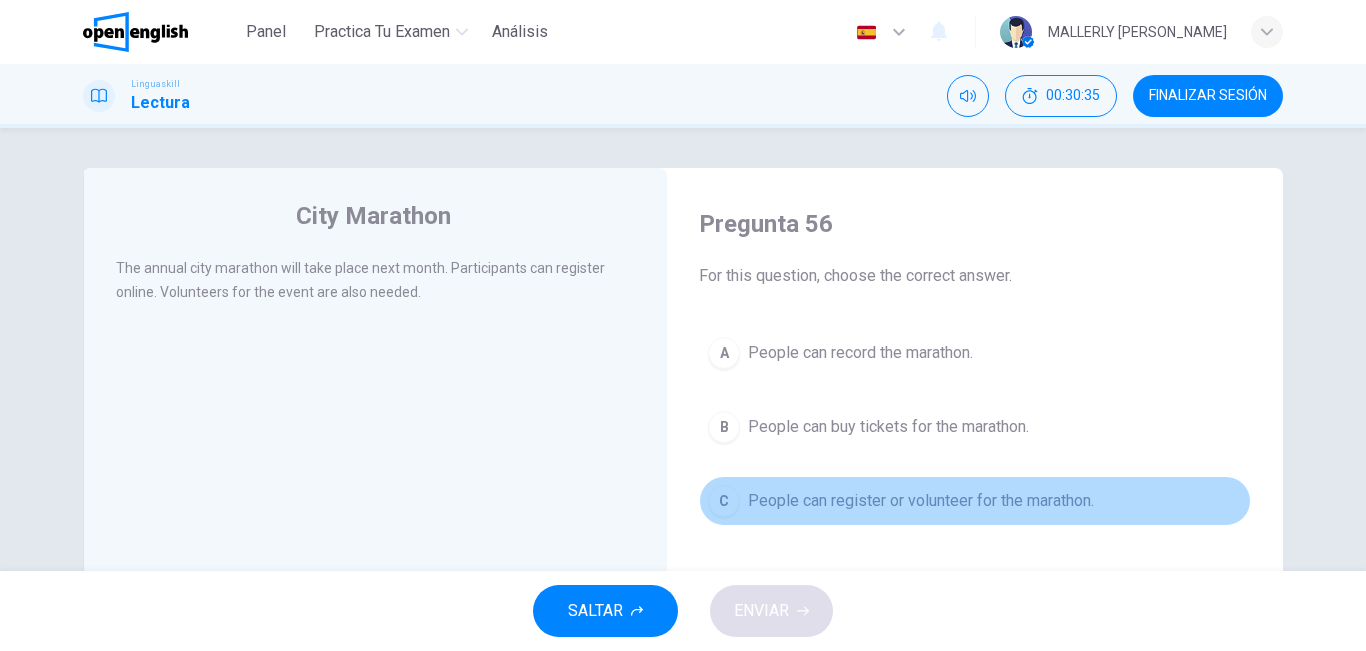 click on "C" at bounding box center [724, 501] 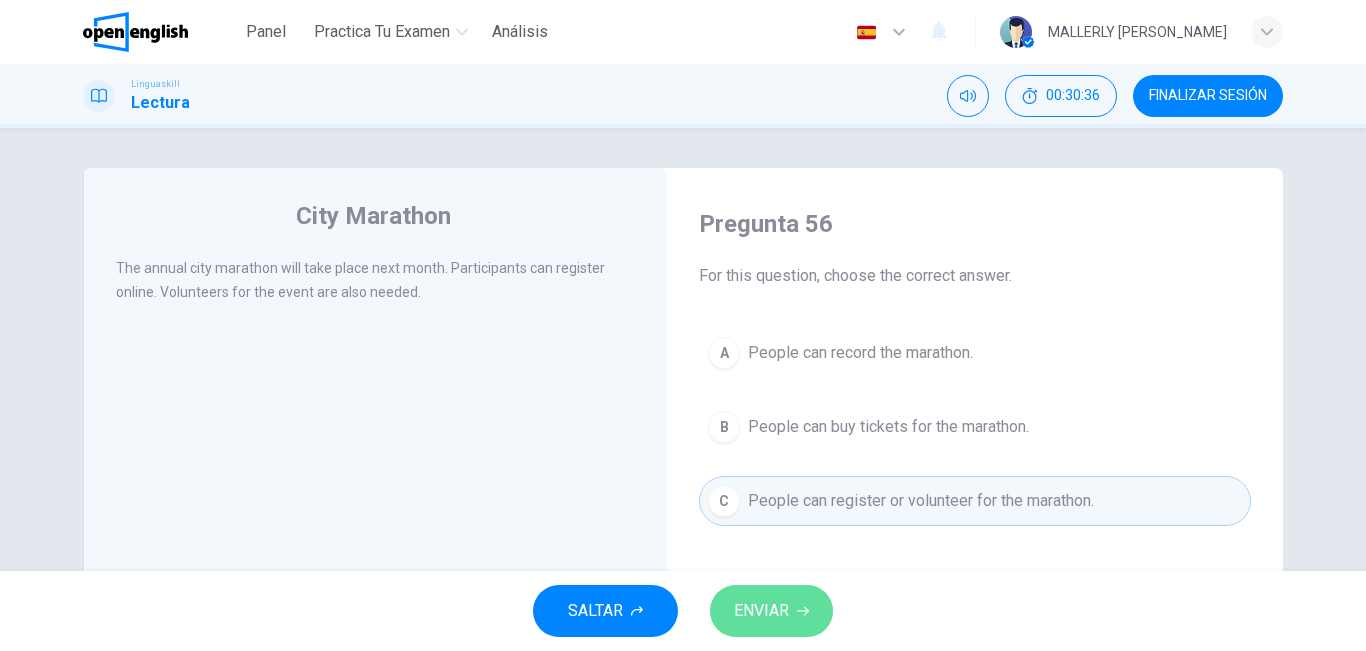 click on "ENVIAR" at bounding box center (761, 611) 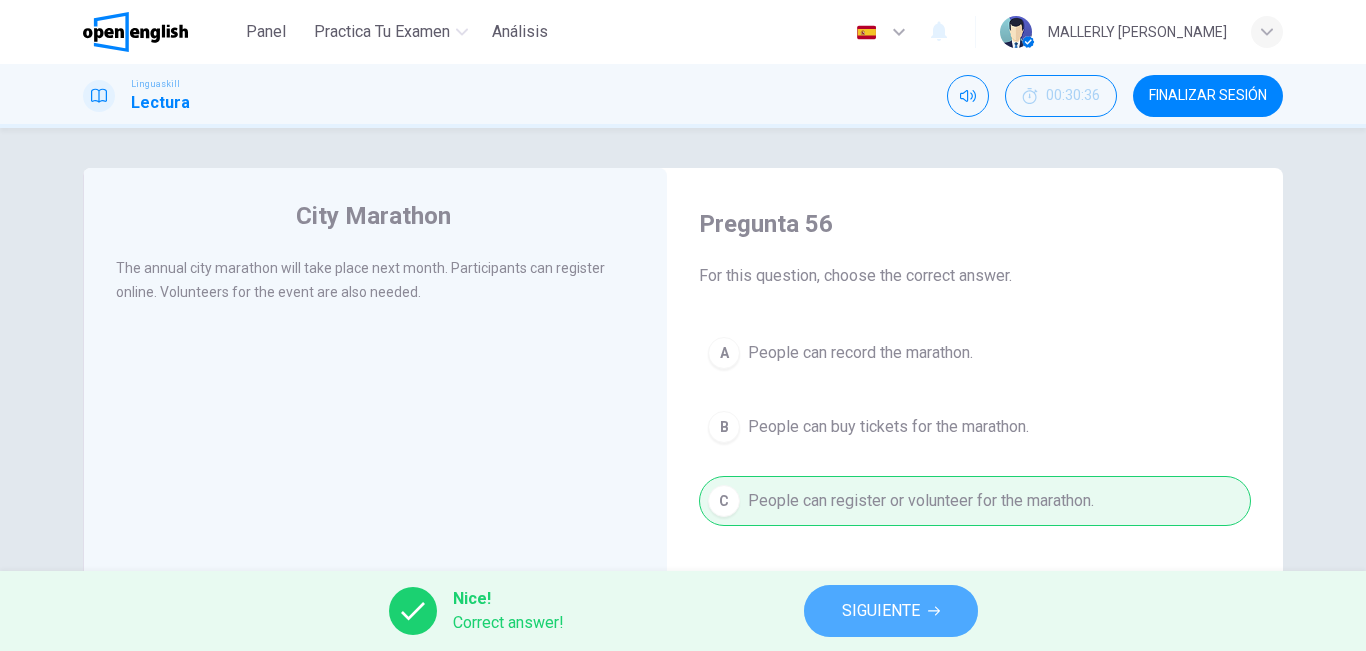 click on "SIGUIENTE" at bounding box center (881, 611) 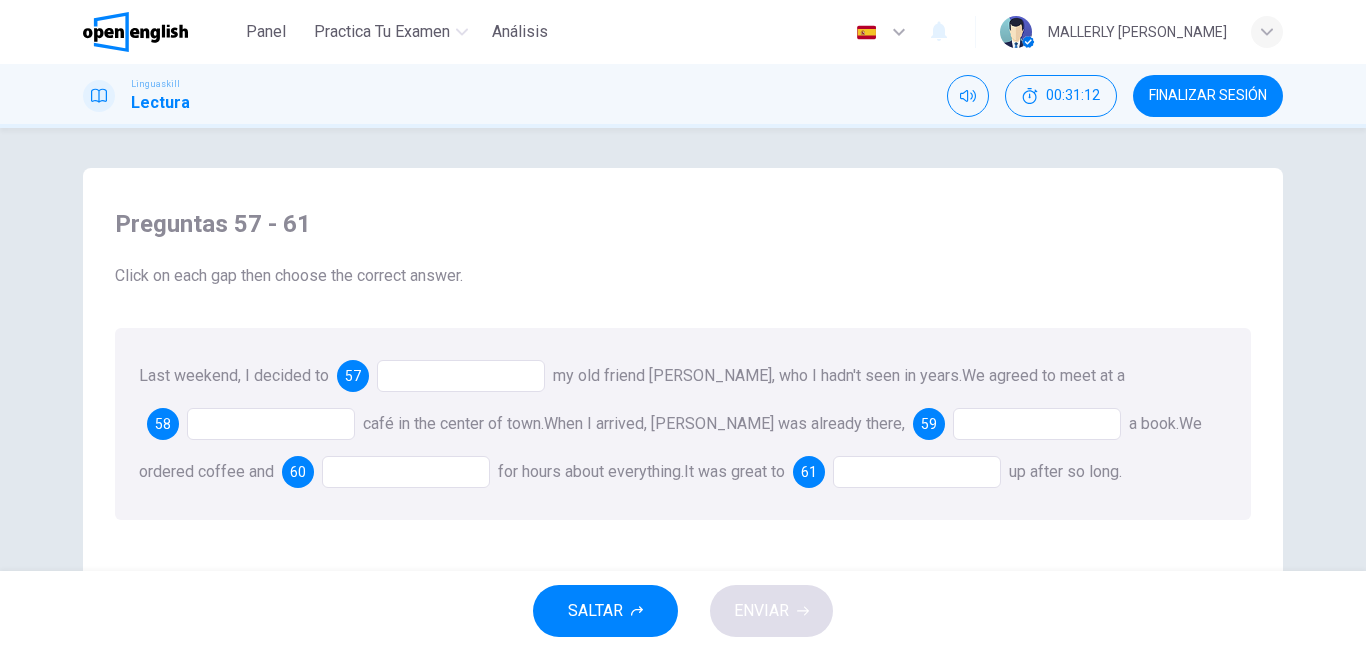 click at bounding box center (461, 376) 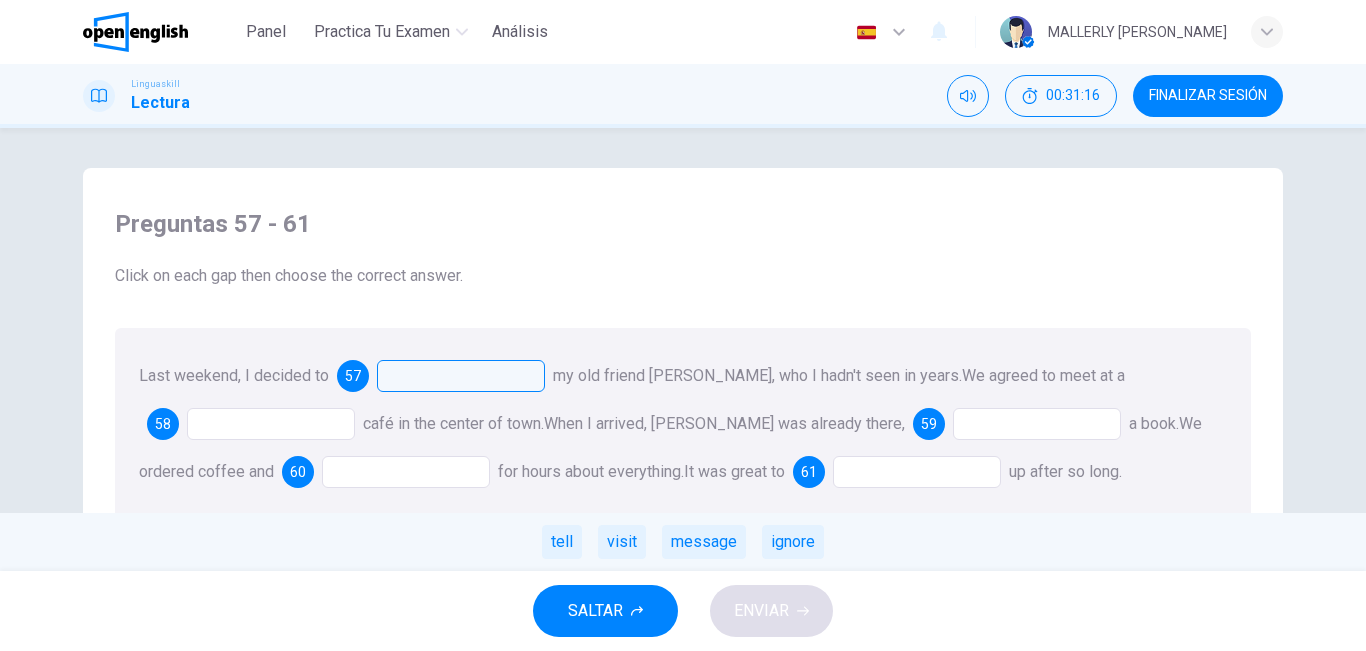 click at bounding box center (461, 376) 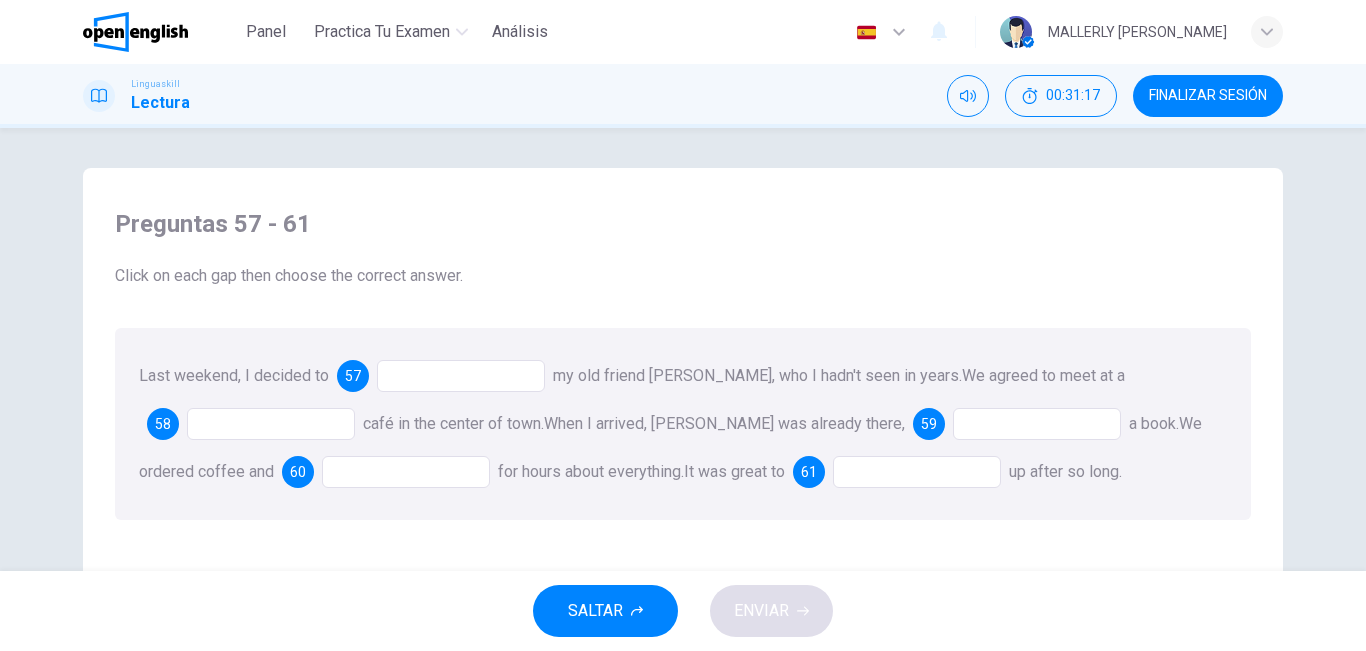 click at bounding box center [461, 376] 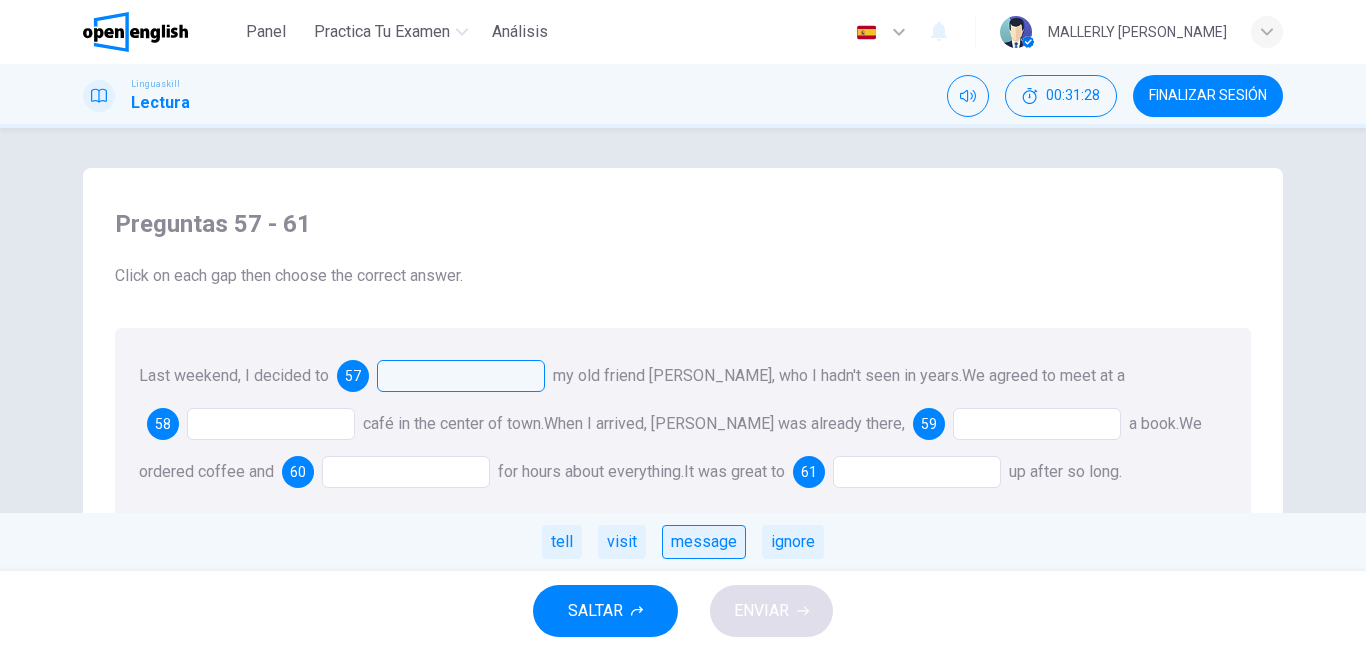 click on "message" at bounding box center (704, 542) 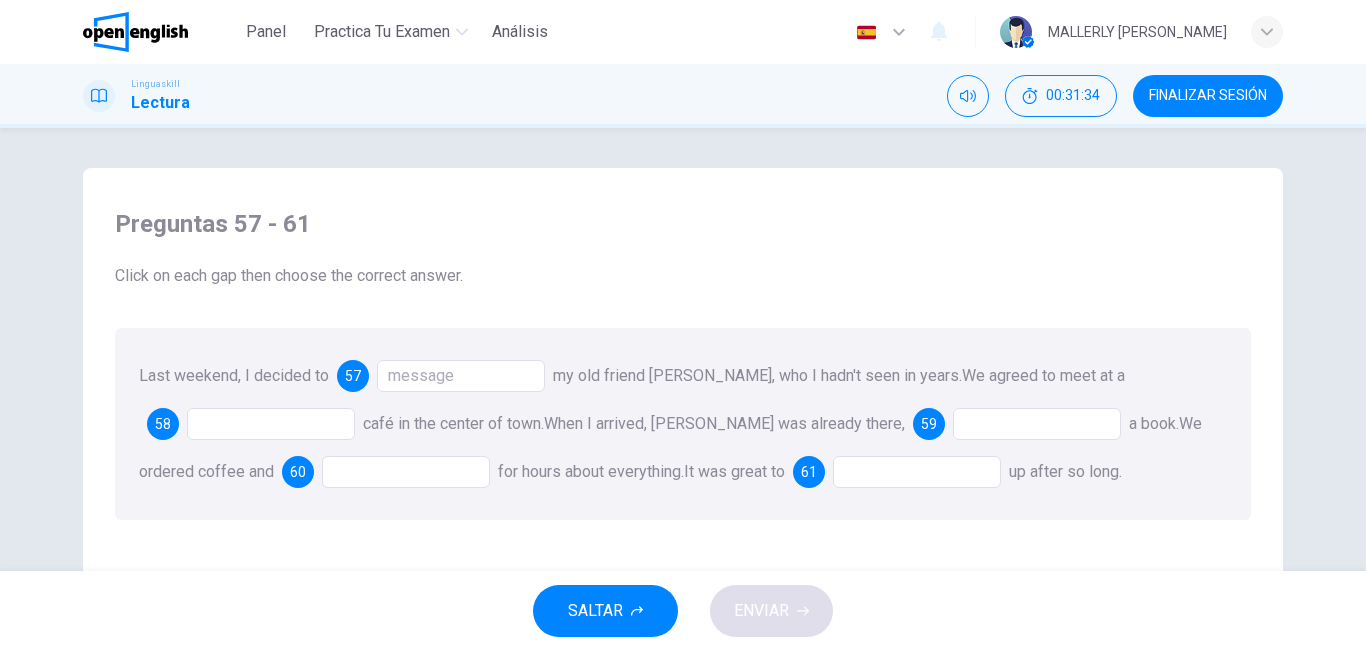 click at bounding box center [271, 424] 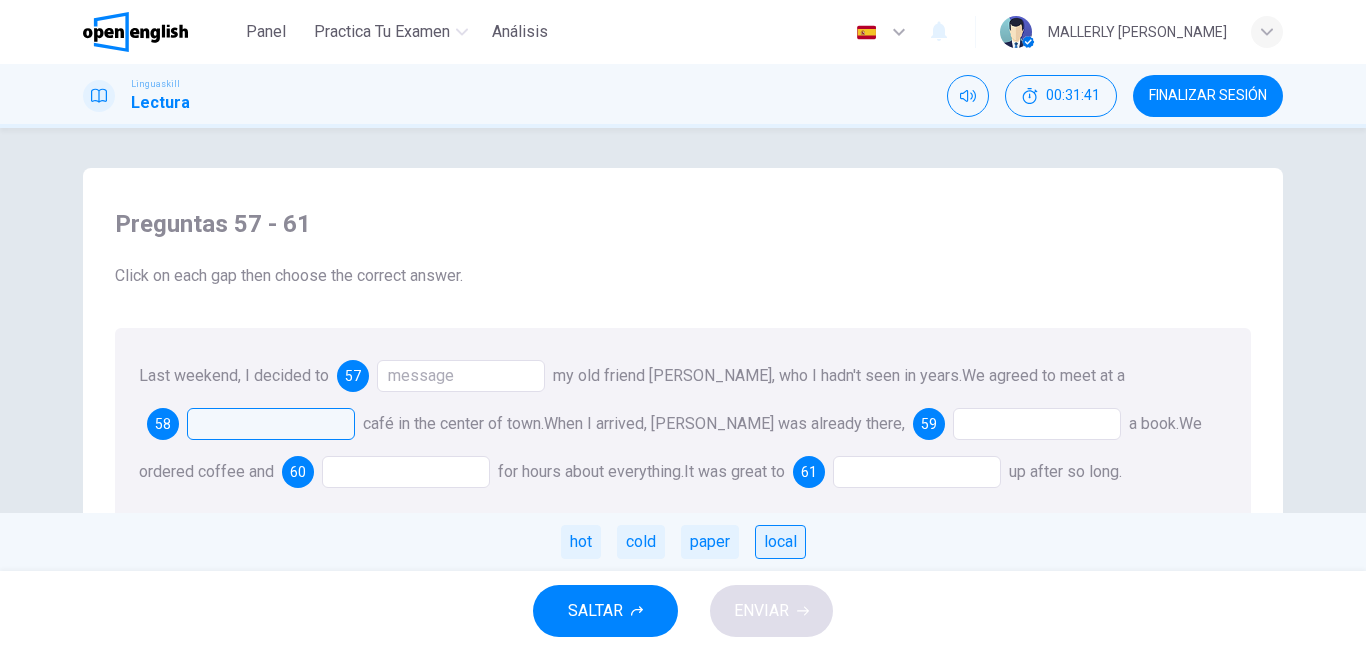 click on "local" at bounding box center [780, 542] 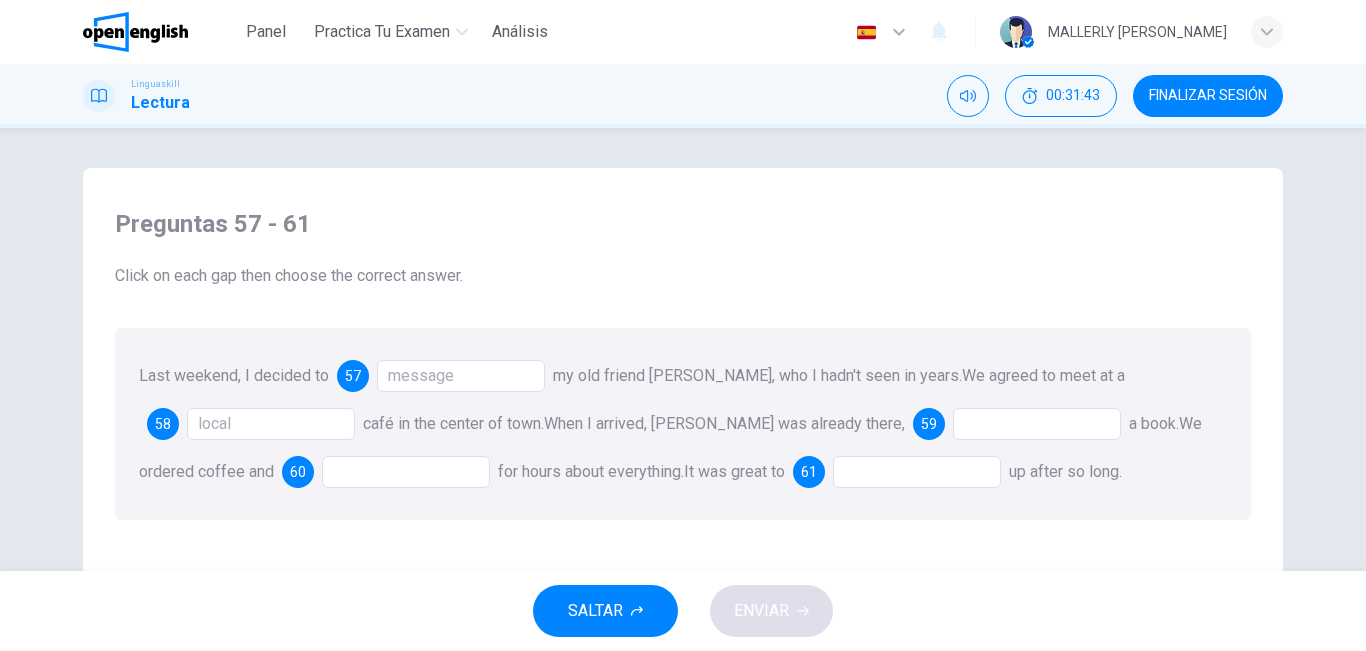 click at bounding box center [1037, 424] 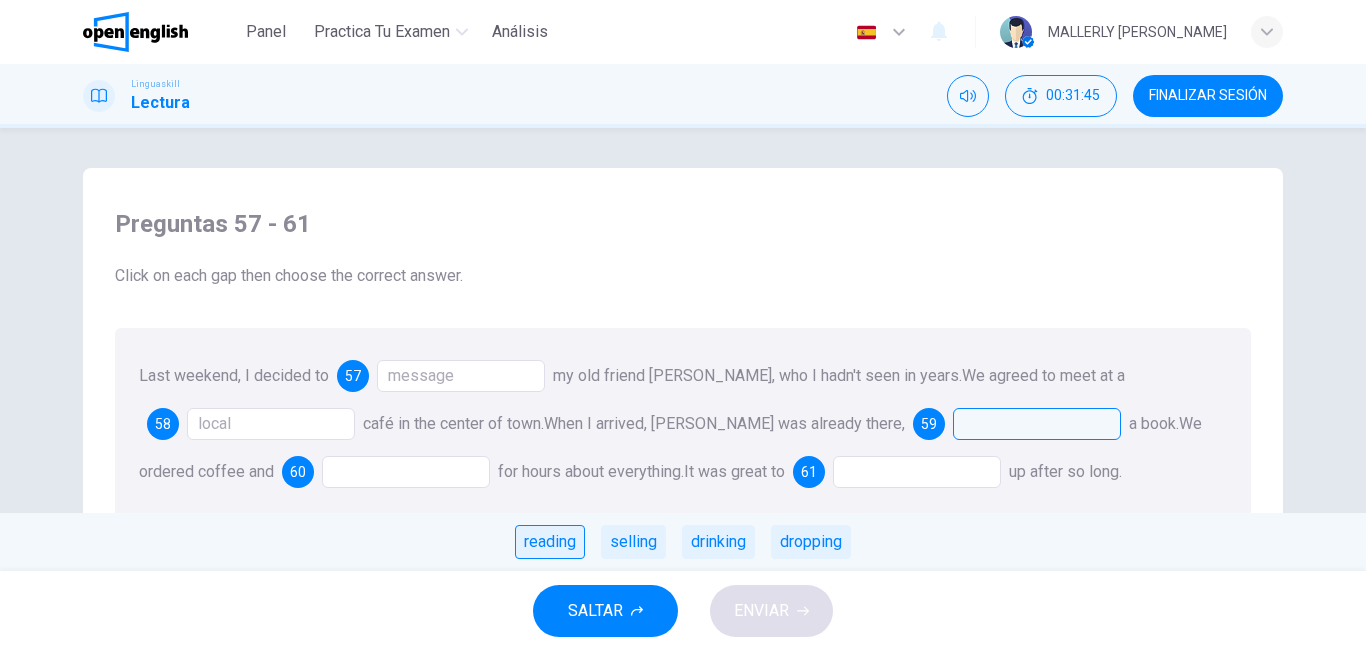 click on "reading" at bounding box center [550, 542] 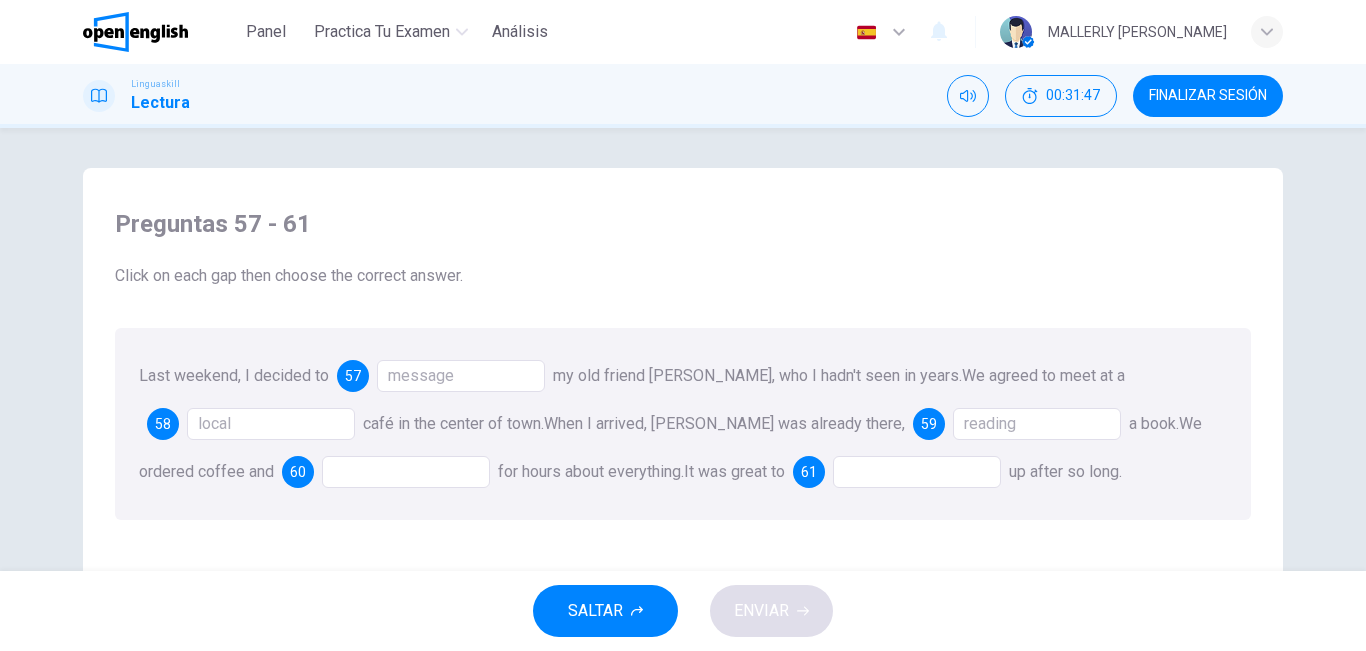click at bounding box center [406, 472] 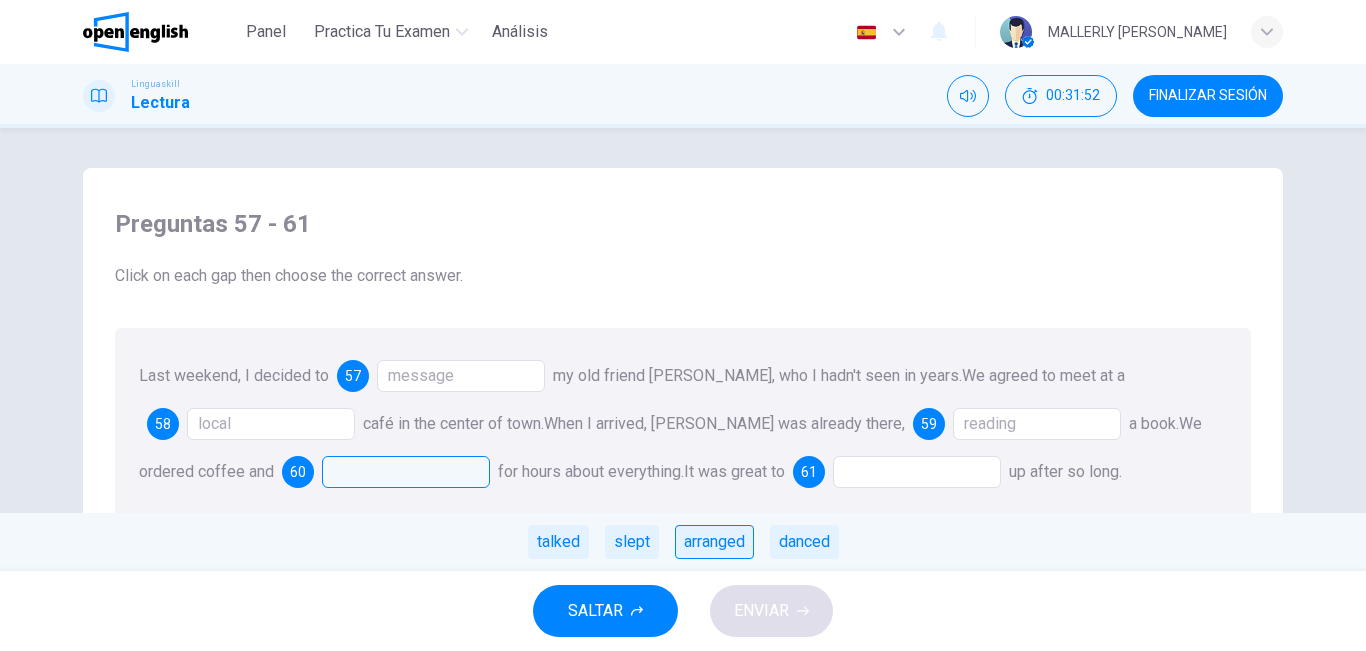 click on "arranged" at bounding box center (714, 542) 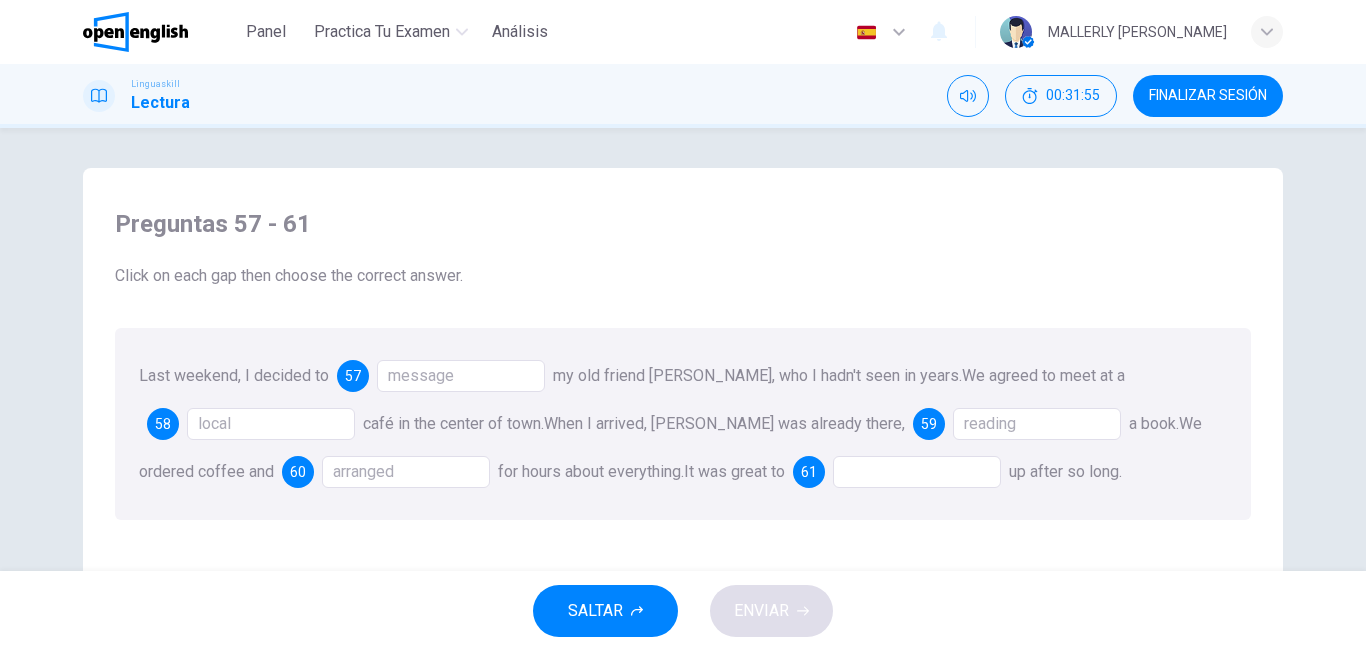 click at bounding box center (917, 472) 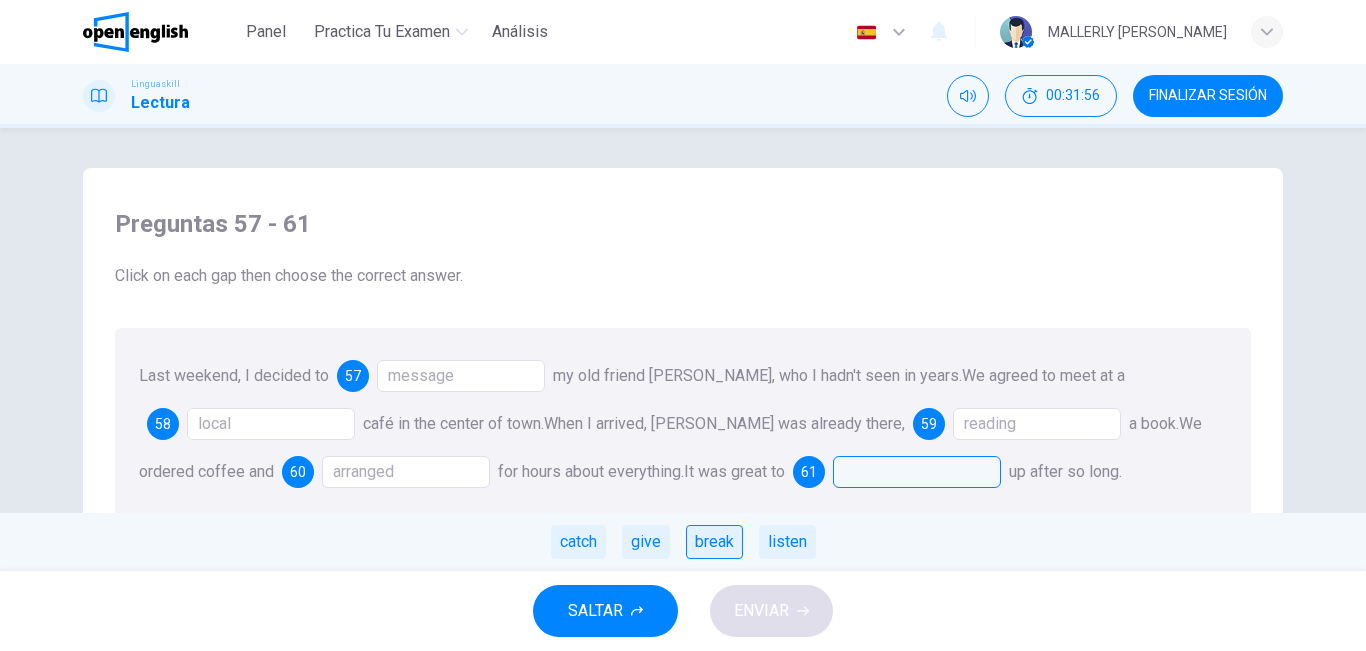 click on "break" at bounding box center [714, 542] 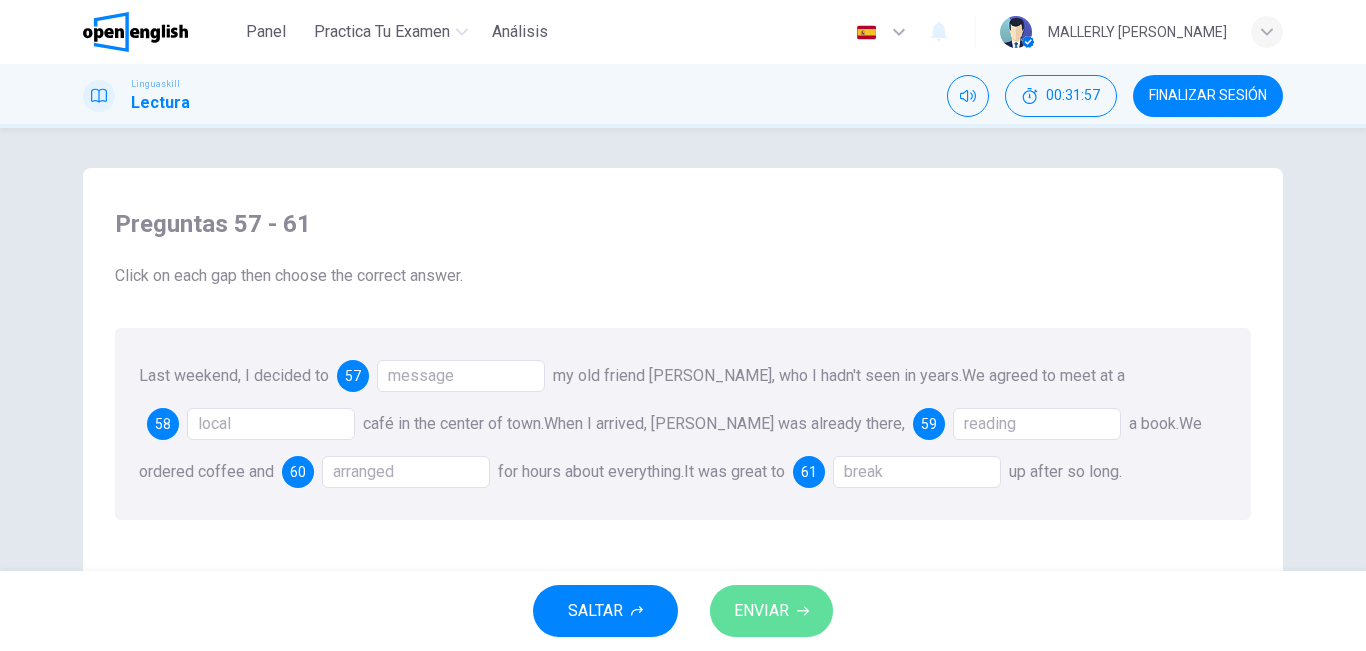 click on "ENVIAR" at bounding box center [771, 611] 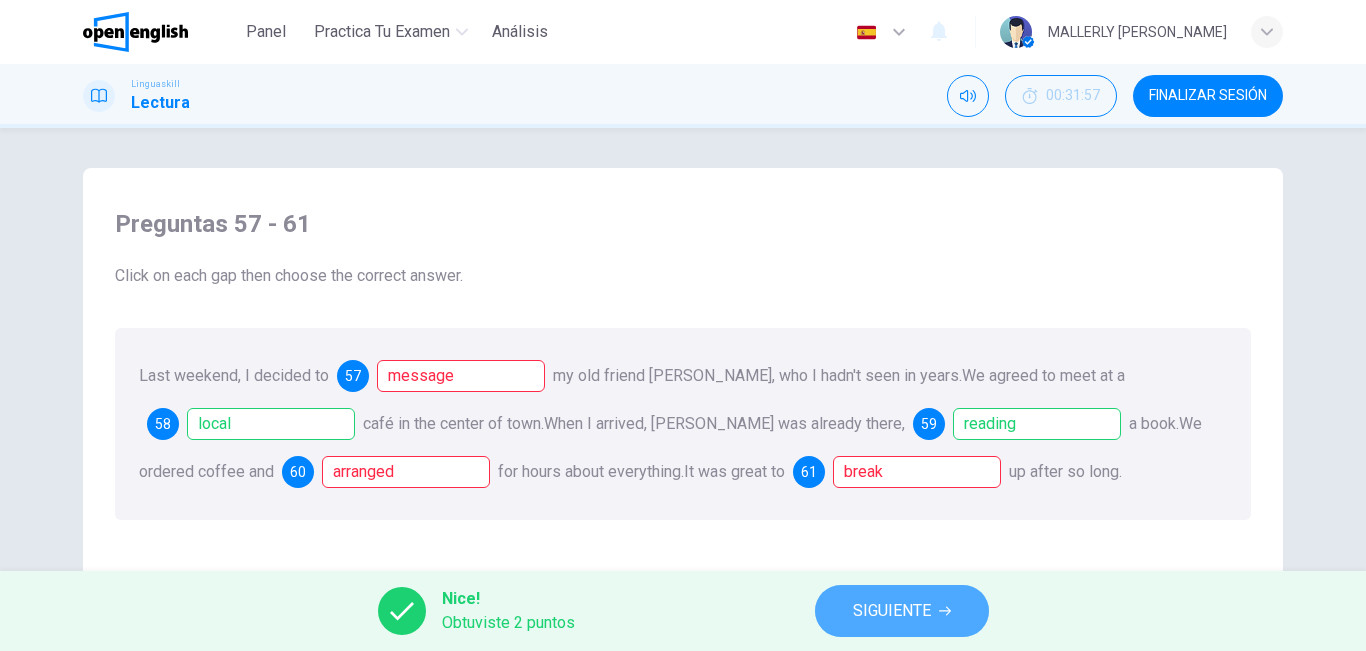 click on "SIGUIENTE" at bounding box center [892, 611] 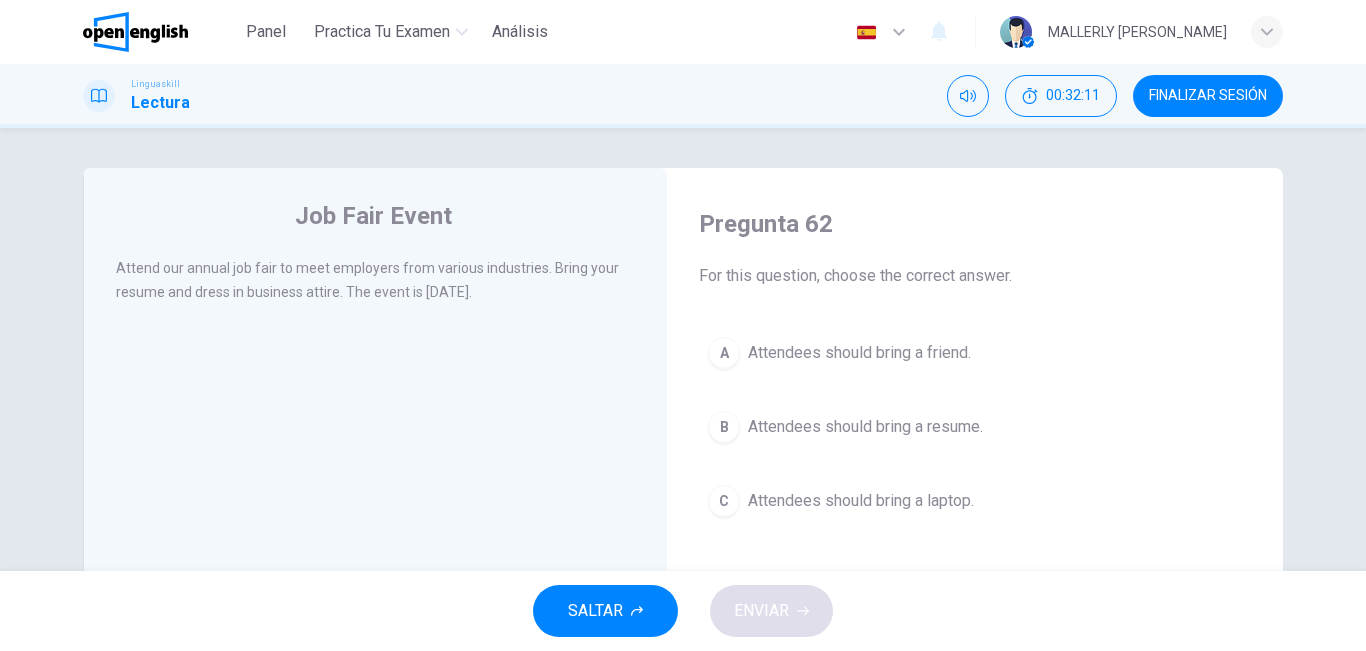 click on "B Attendees should bring a resume." at bounding box center (975, 427) 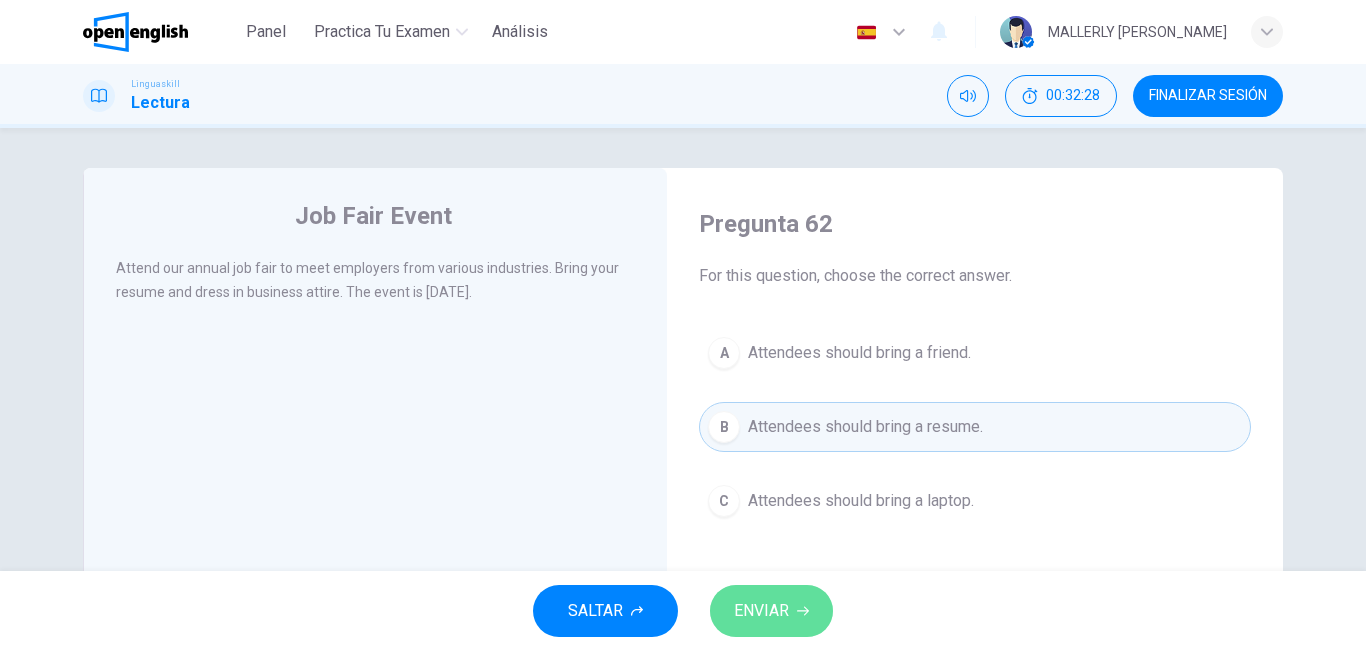 click on "ENVIAR" at bounding box center [761, 611] 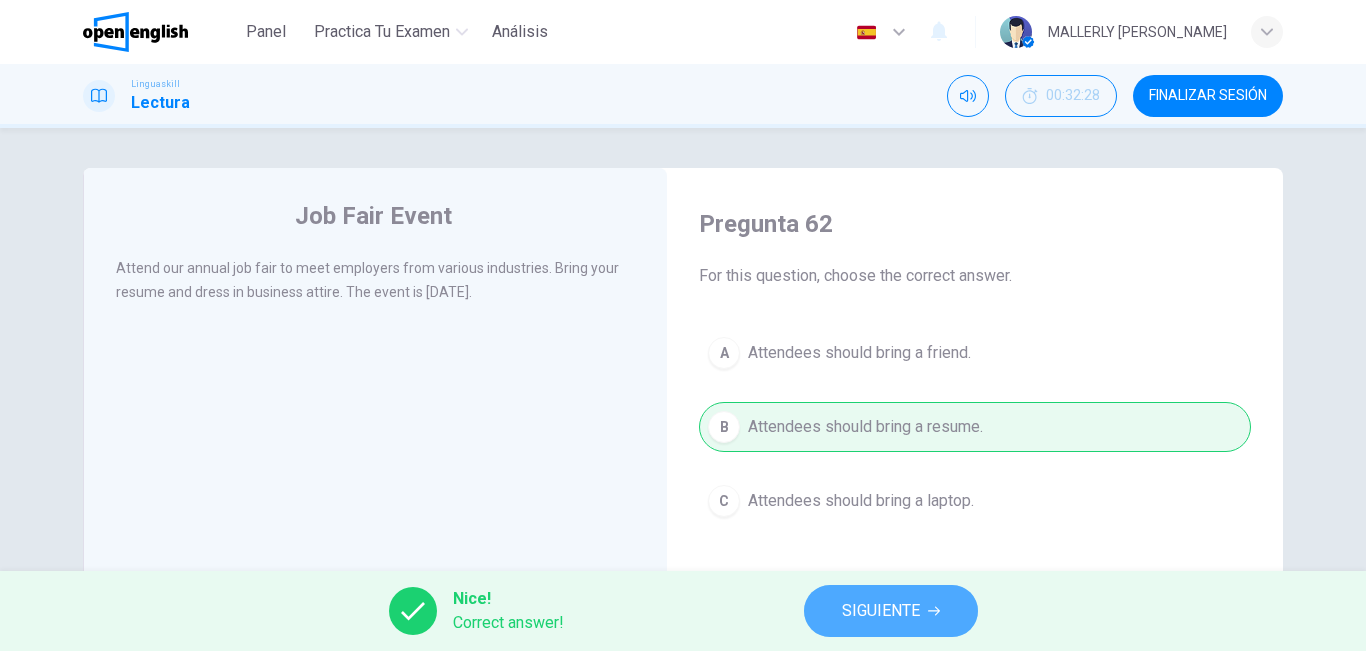 click on "SIGUIENTE" at bounding box center (881, 611) 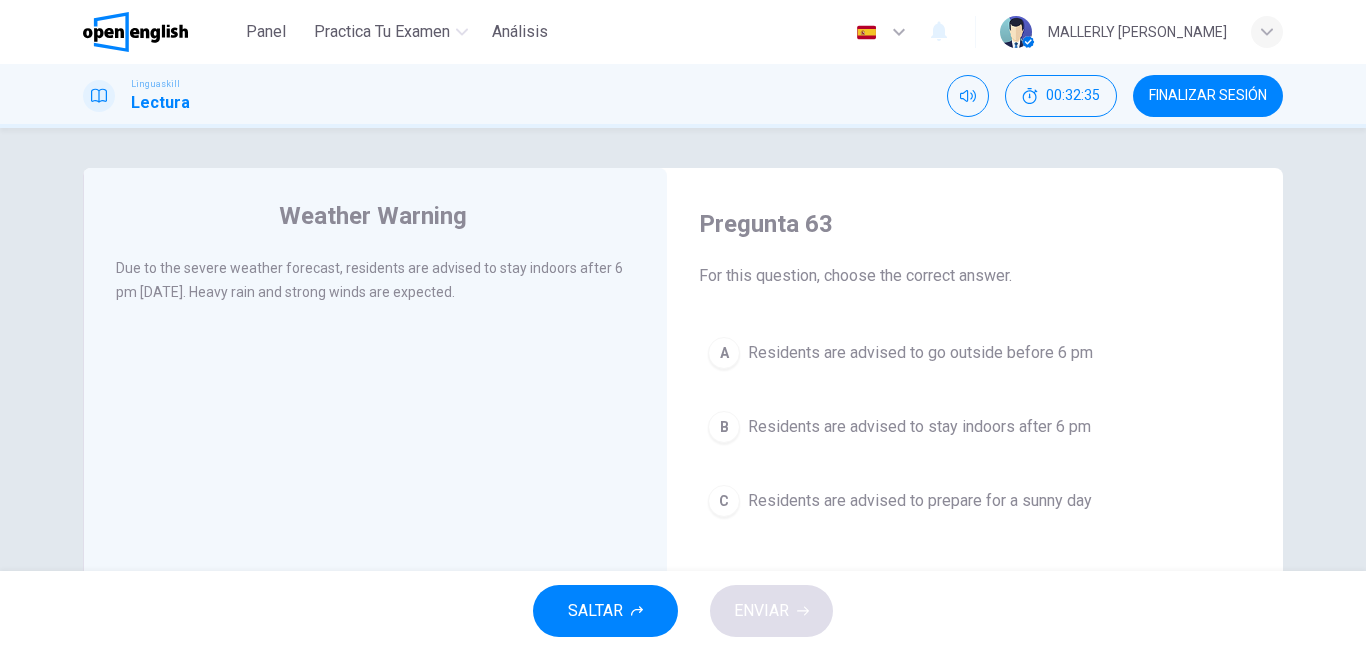 click on "B" at bounding box center [724, 427] 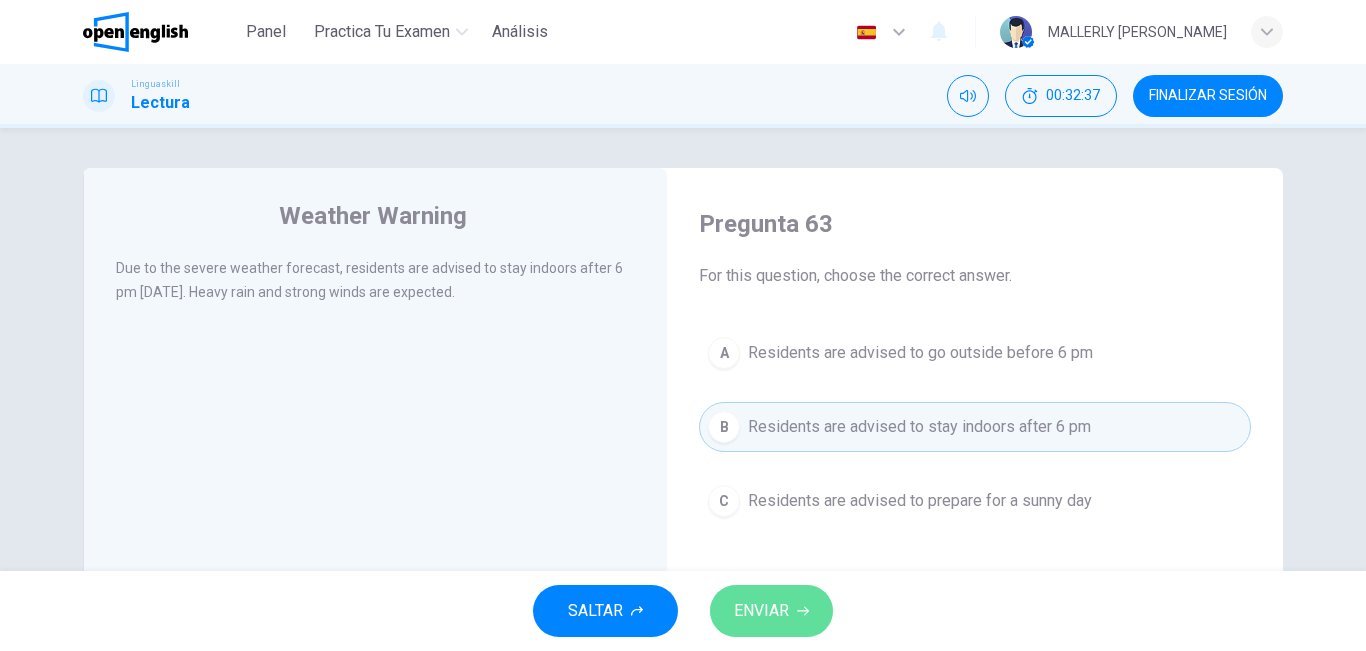 click on "ENVIAR" at bounding box center [761, 611] 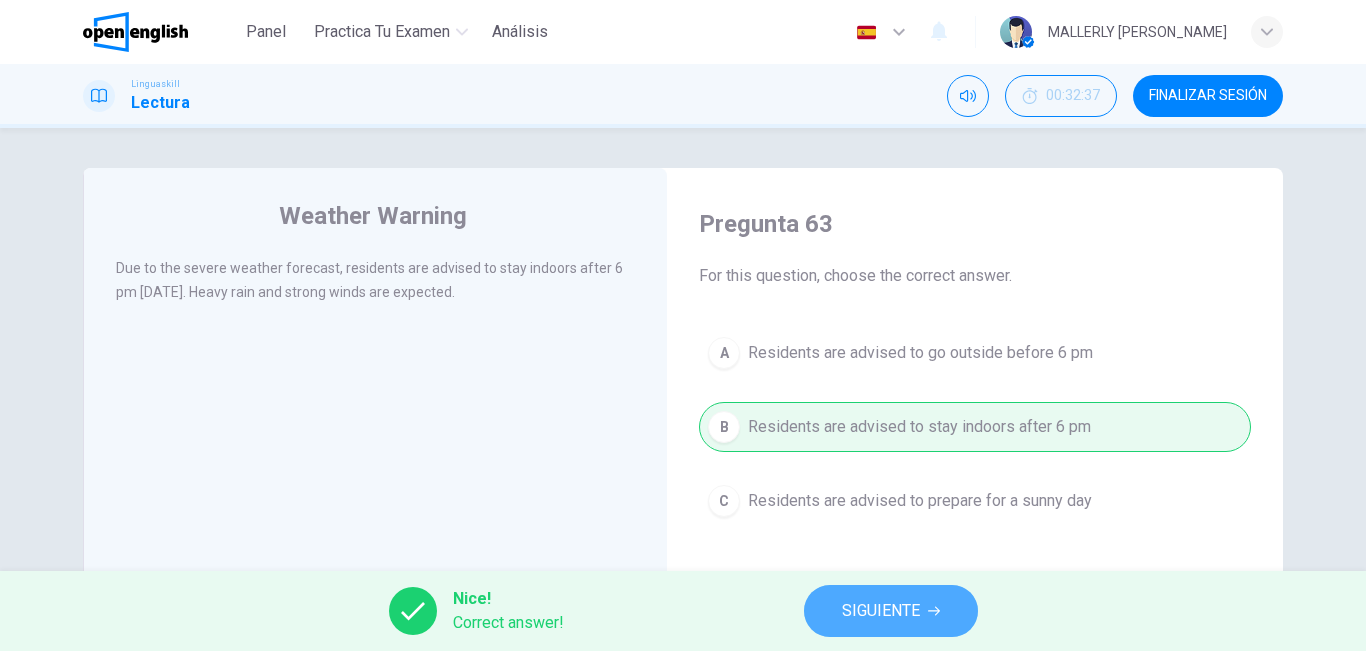 click on "SIGUIENTE" at bounding box center (891, 611) 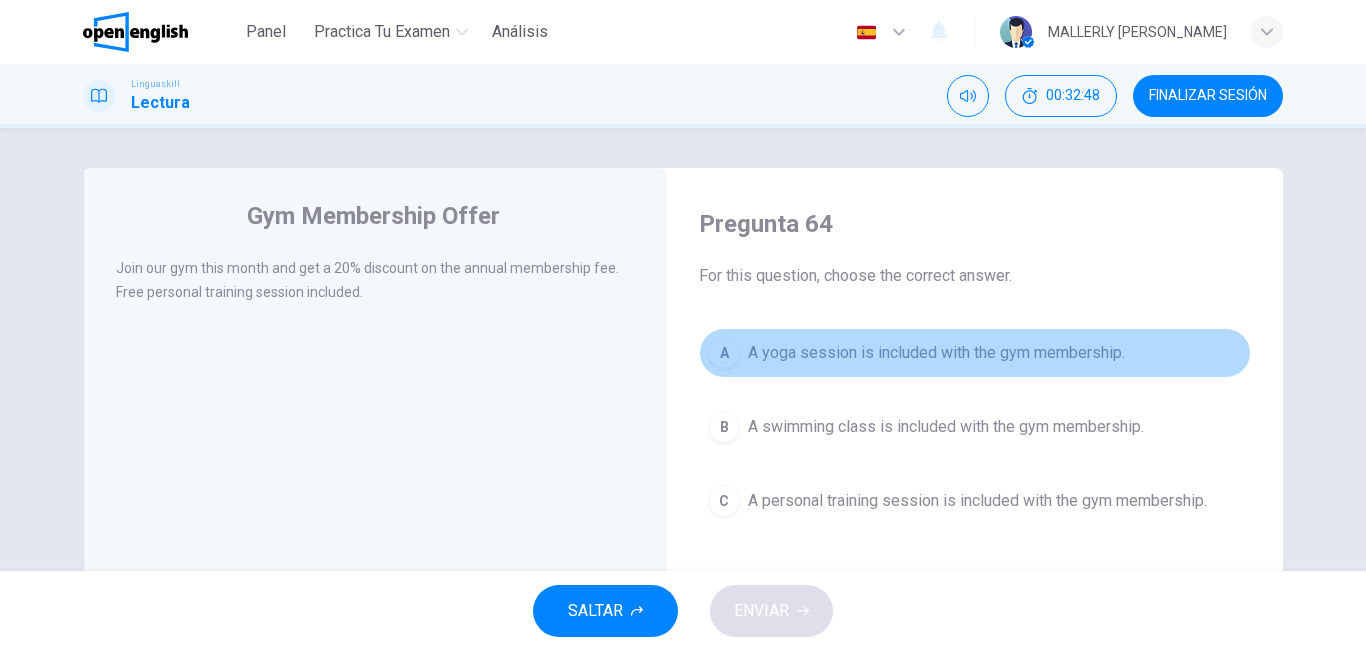 click on "A" at bounding box center [724, 353] 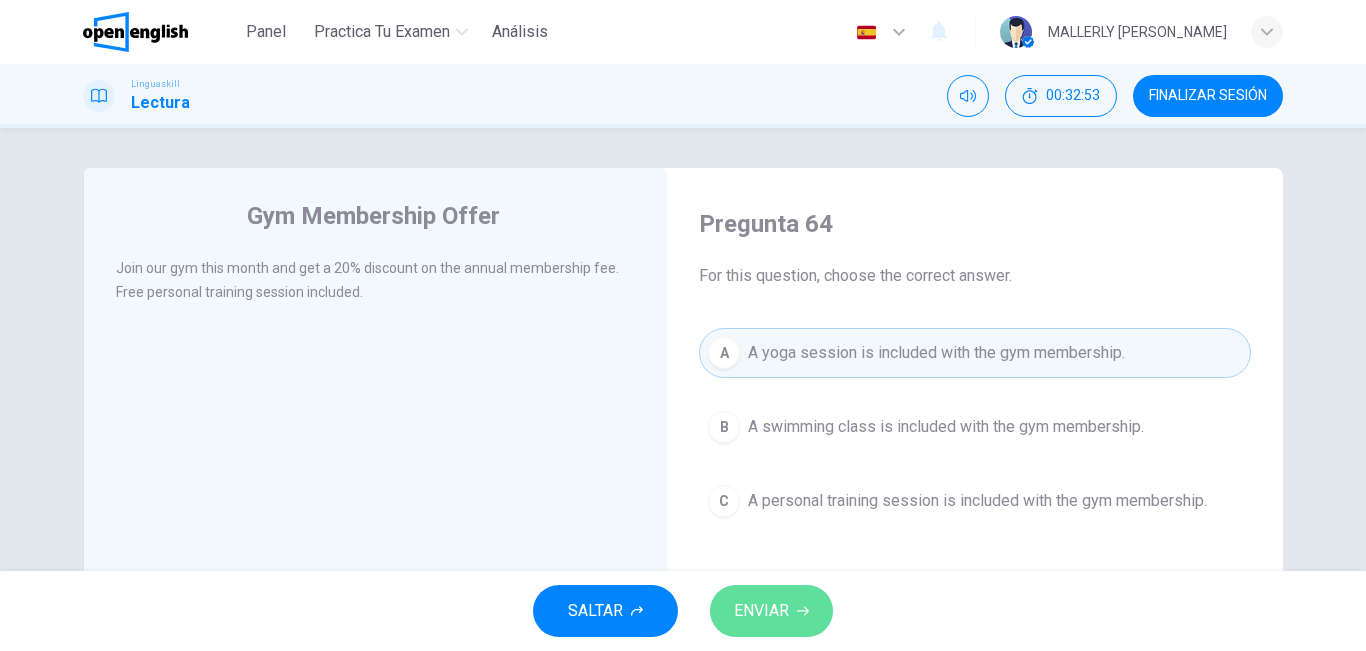 click on "ENVIAR" at bounding box center (761, 611) 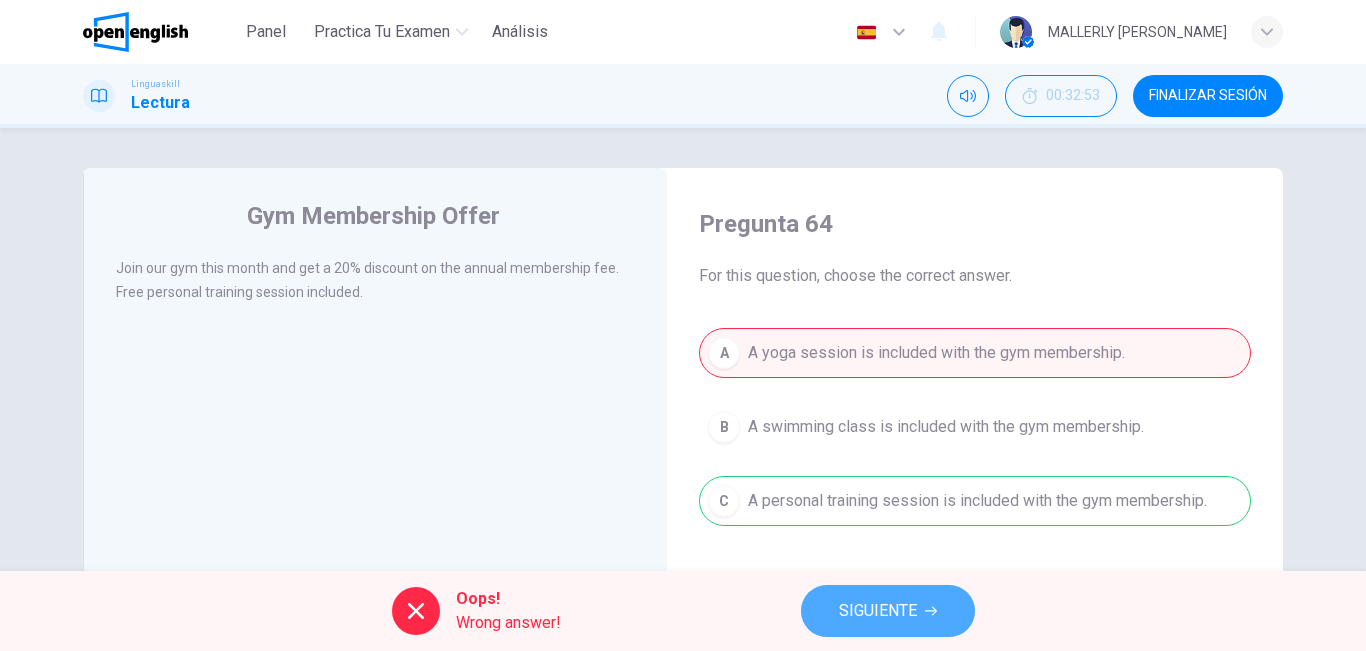 click on "SIGUIENTE" at bounding box center (878, 611) 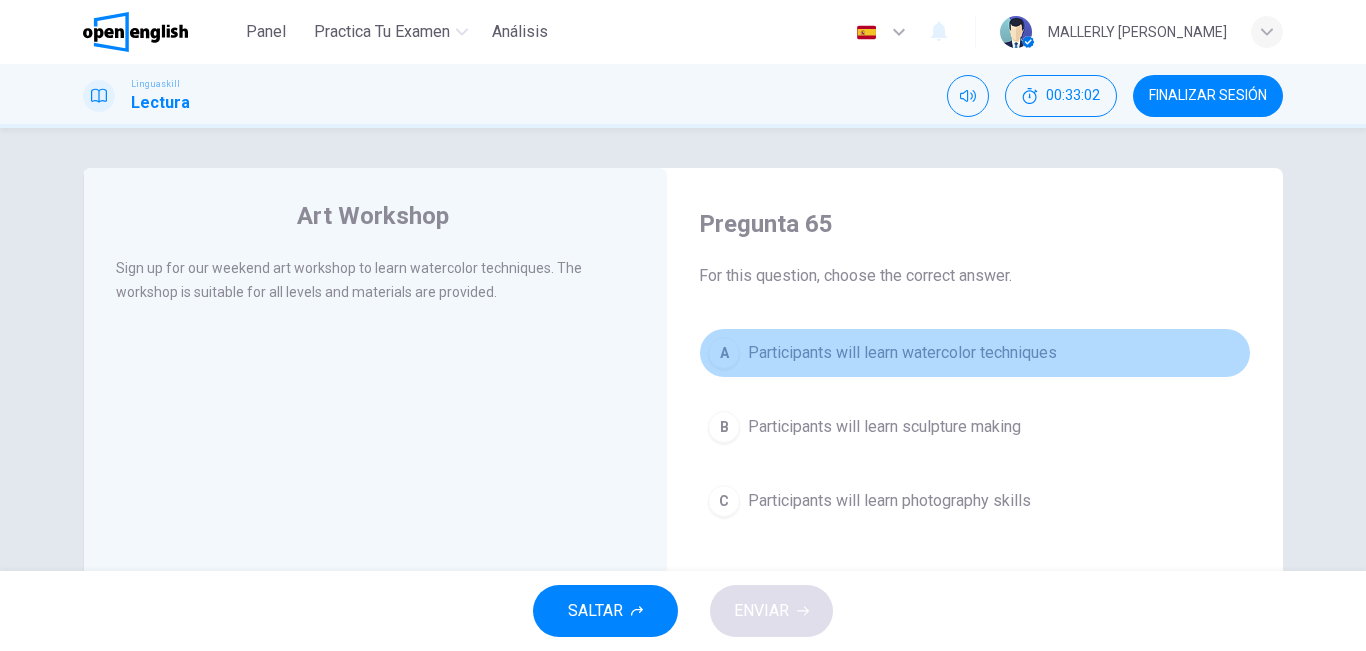 click on "A" at bounding box center [724, 353] 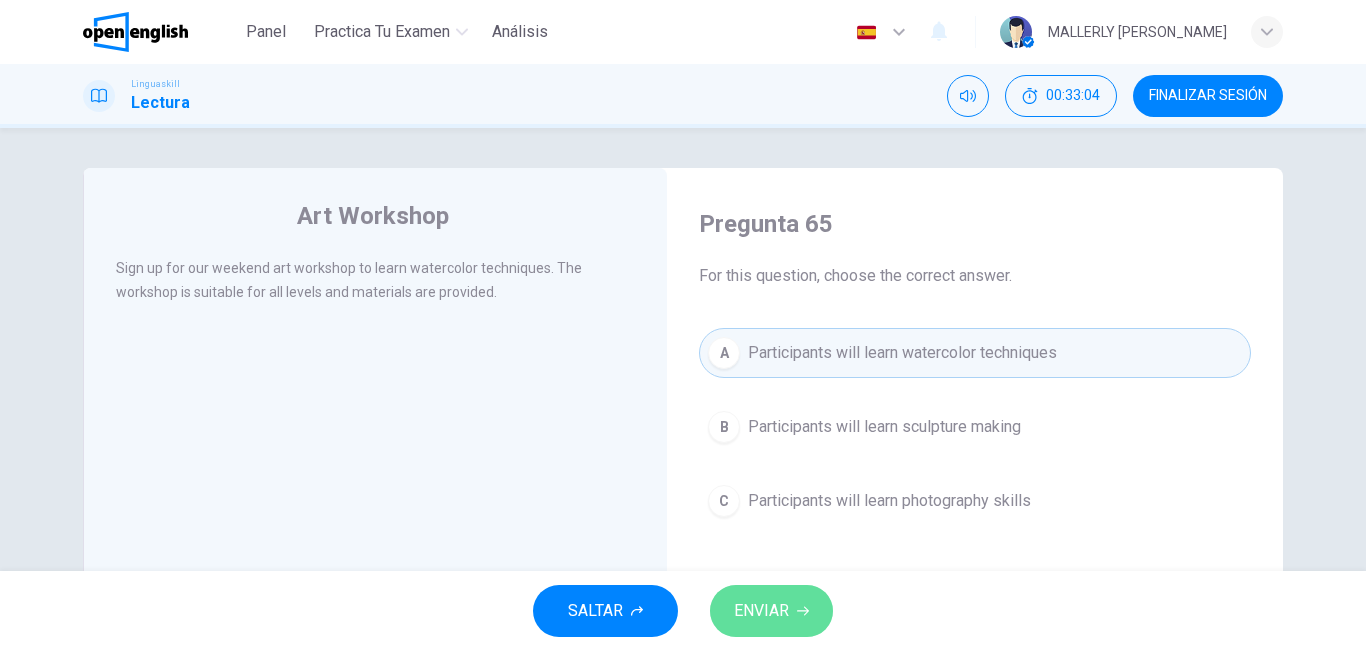 click on "ENVIAR" at bounding box center [761, 611] 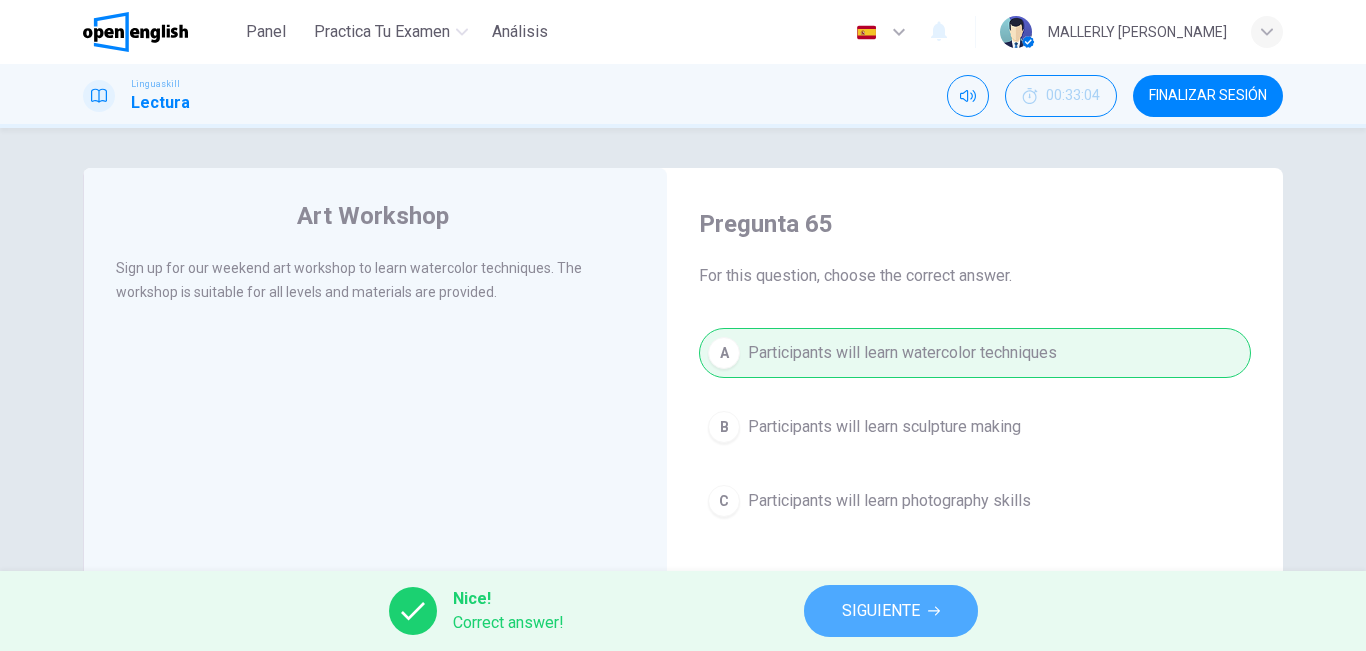 click on "SIGUIENTE" at bounding box center [881, 611] 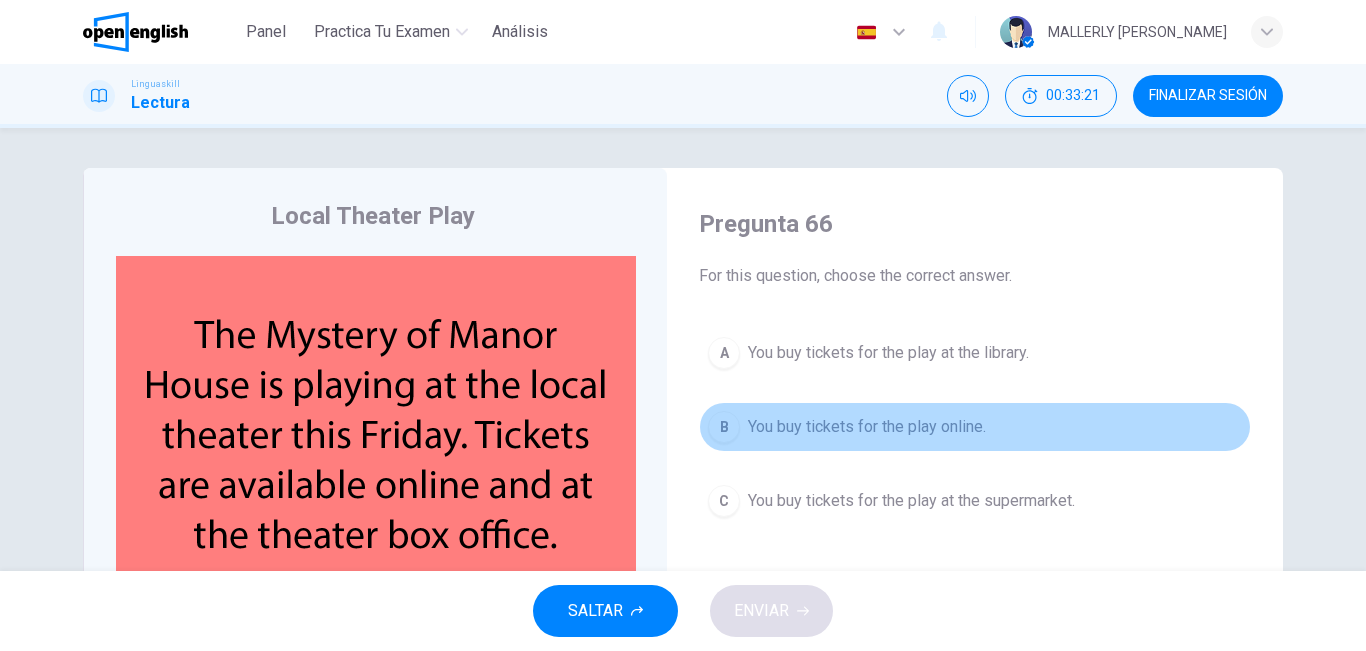 click on "B" at bounding box center (724, 427) 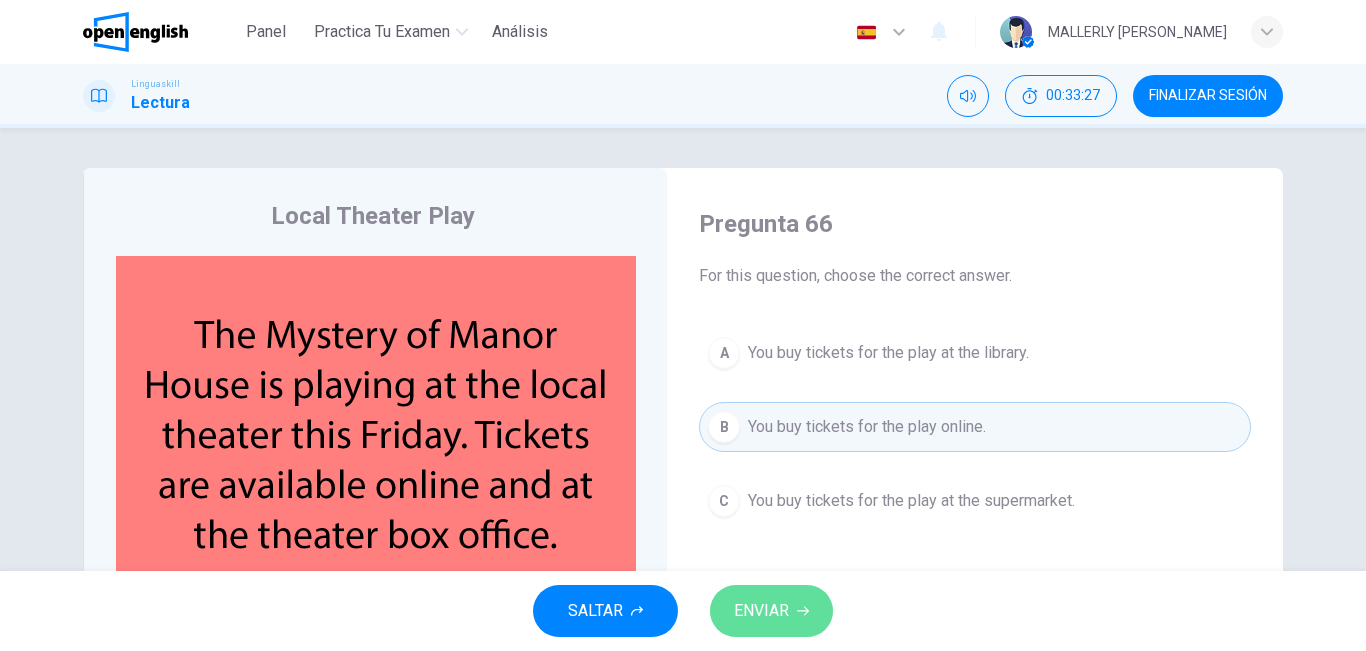click on "ENVIAR" at bounding box center (761, 611) 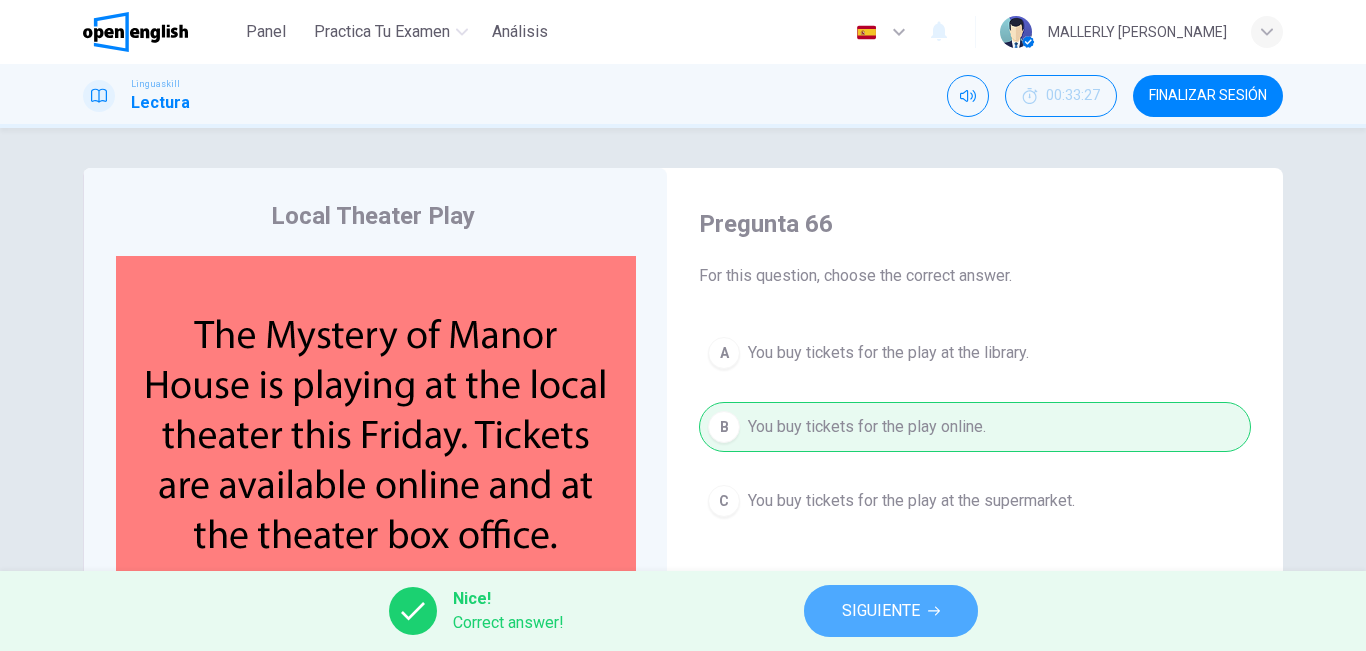 click on "SIGUIENTE" at bounding box center [881, 611] 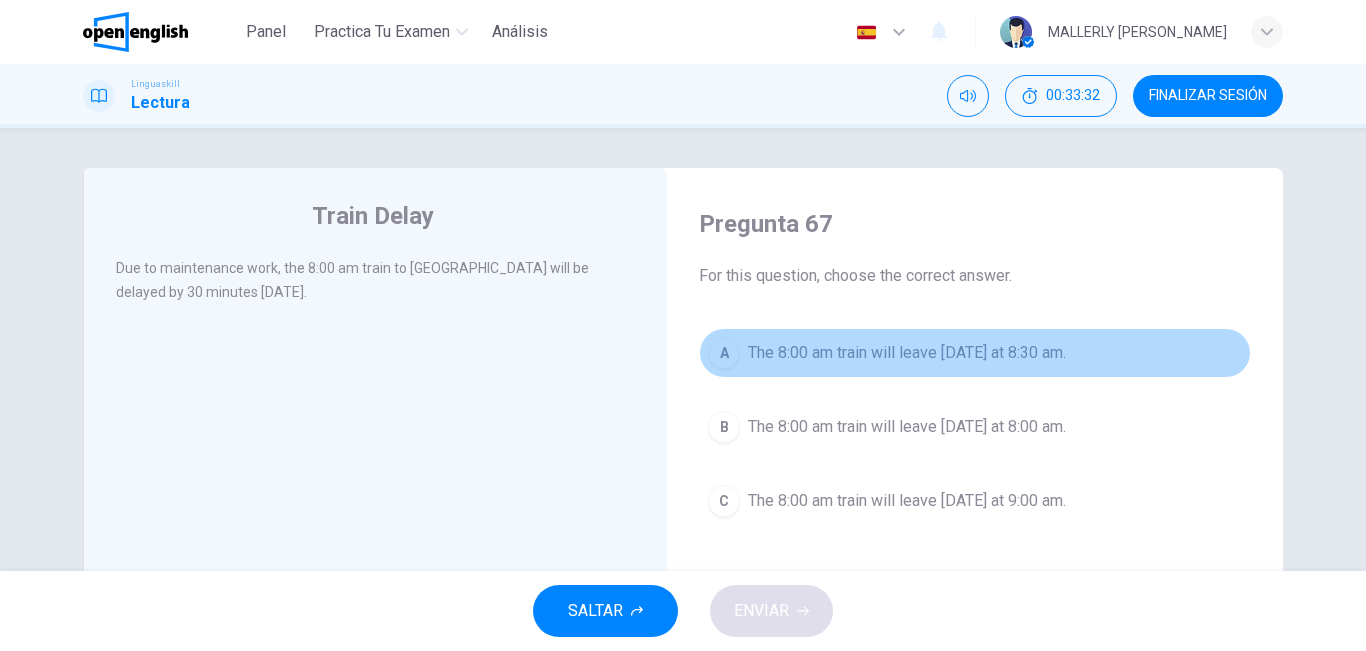 click on "A" at bounding box center (724, 353) 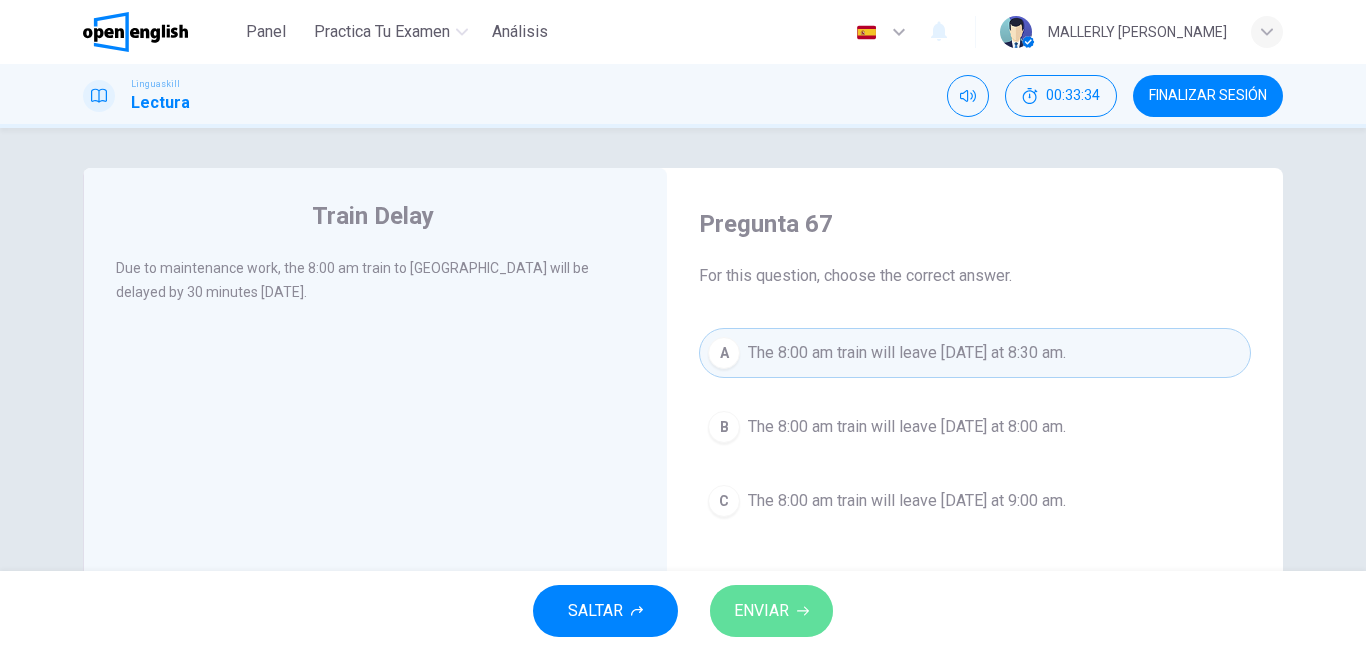 click on "ENVIAR" at bounding box center (761, 611) 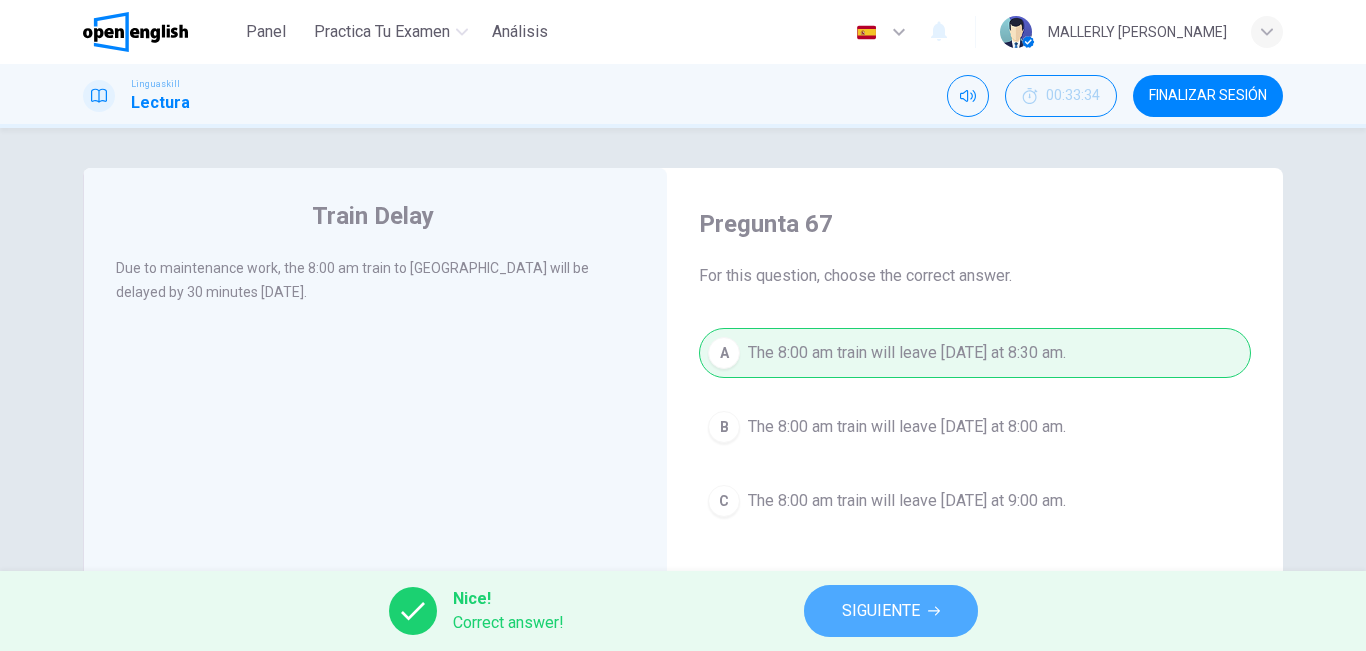 click on "SIGUIENTE" at bounding box center (891, 611) 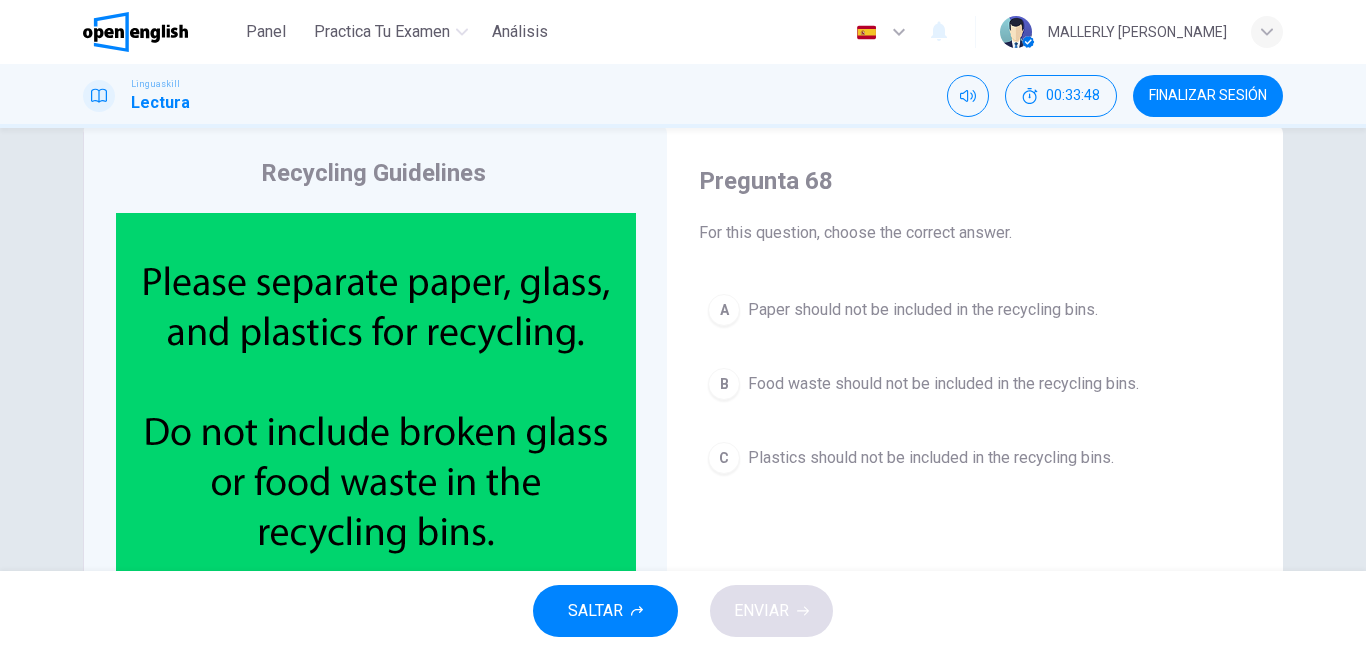 scroll, scrollTop: 45, scrollLeft: 0, axis: vertical 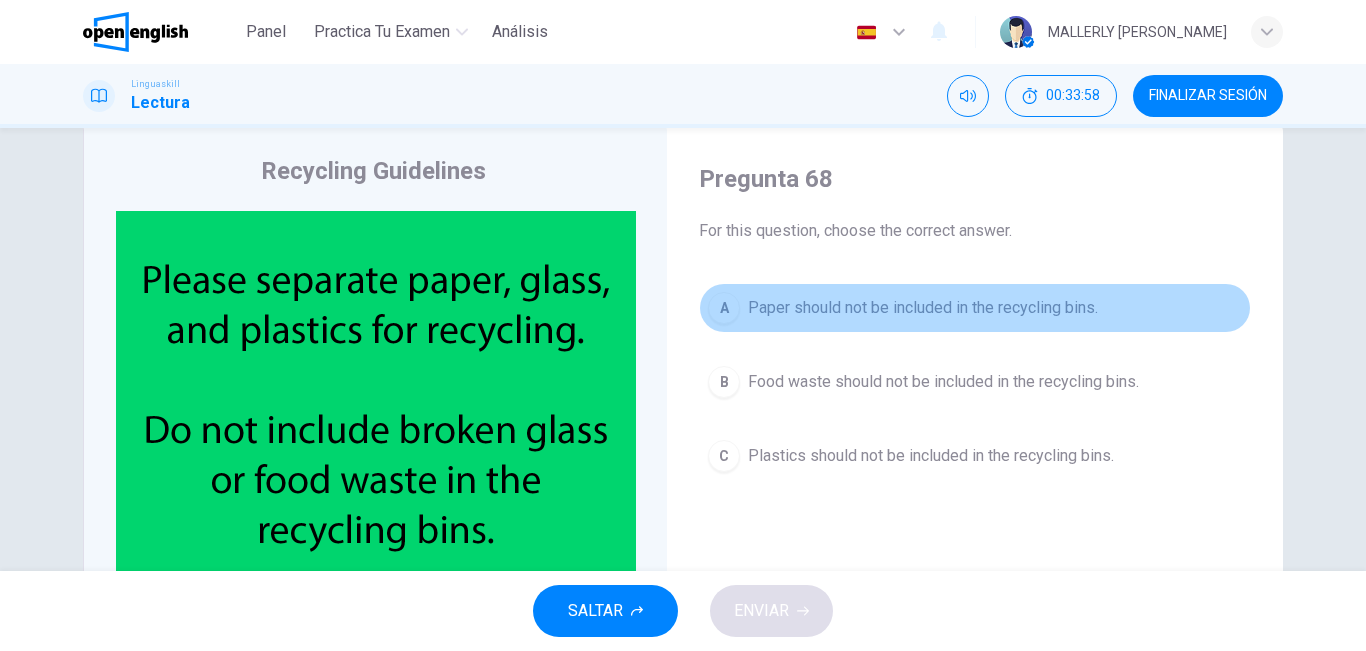 click on "A" at bounding box center [724, 308] 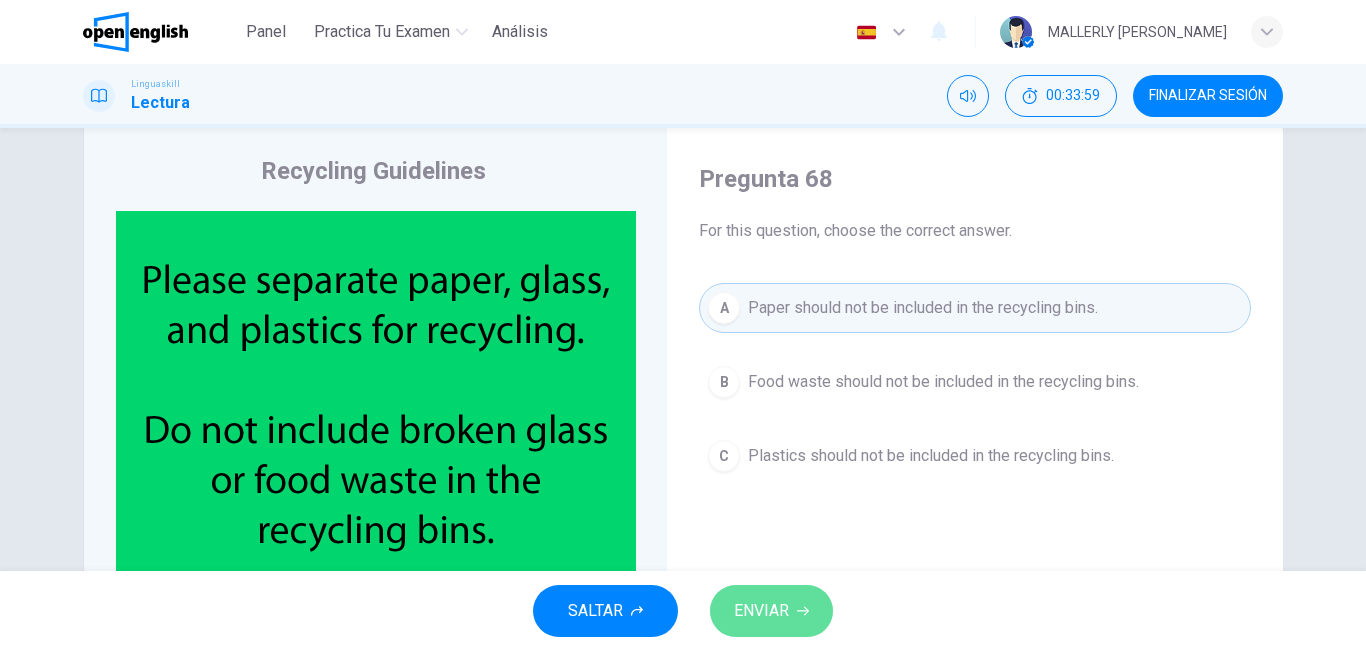 click on "ENVIAR" at bounding box center [761, 611] 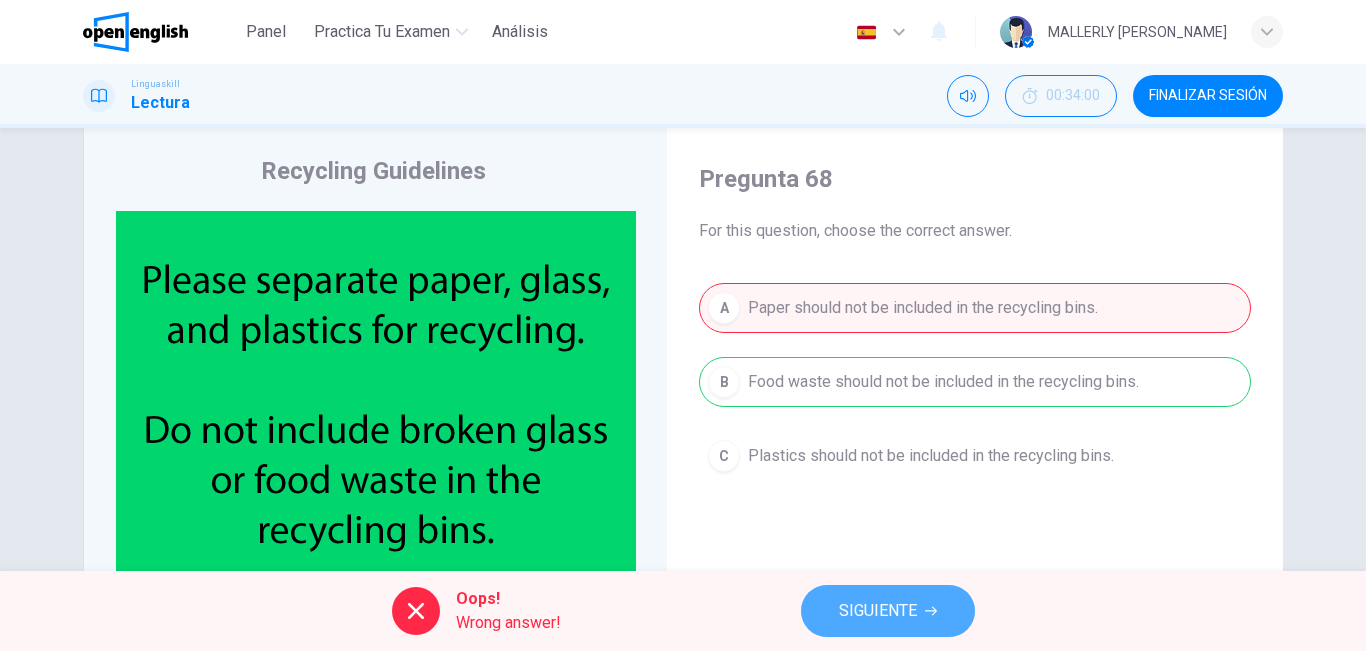 click on "SIGUIENTE" at bounding box center [888, 611] 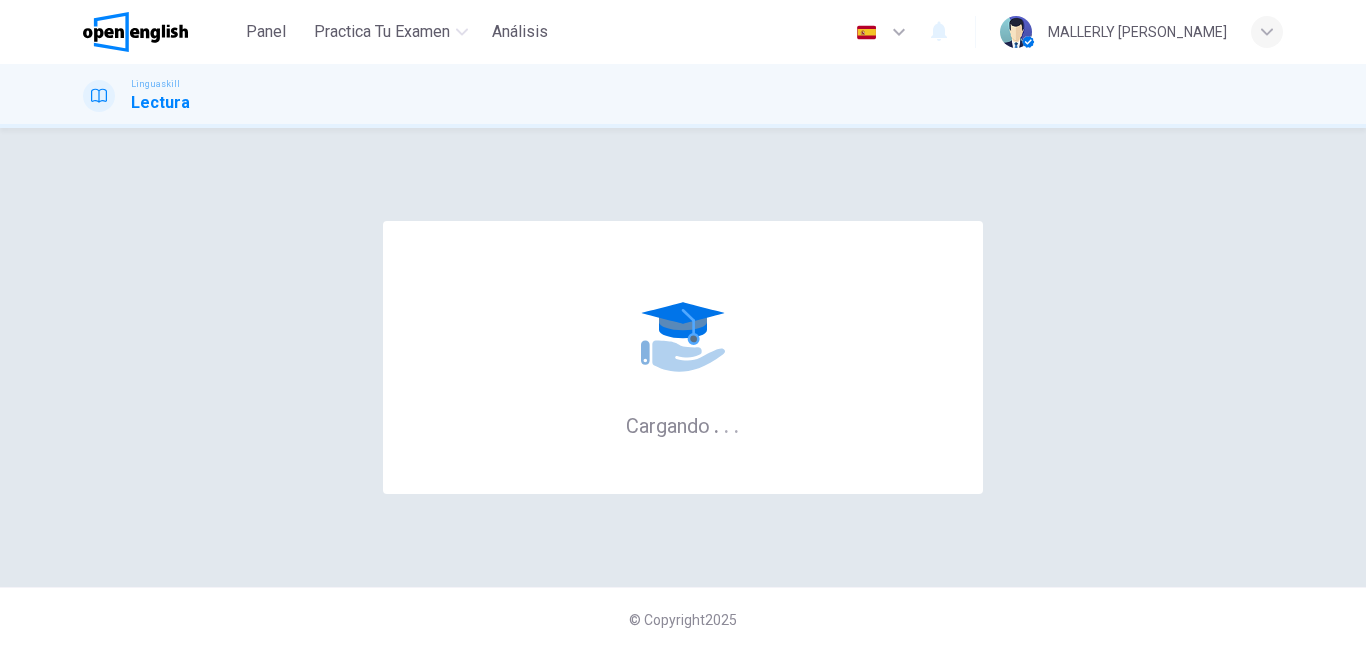 scroll, scrollTop: 0, scrollLeft: 0, axis: both 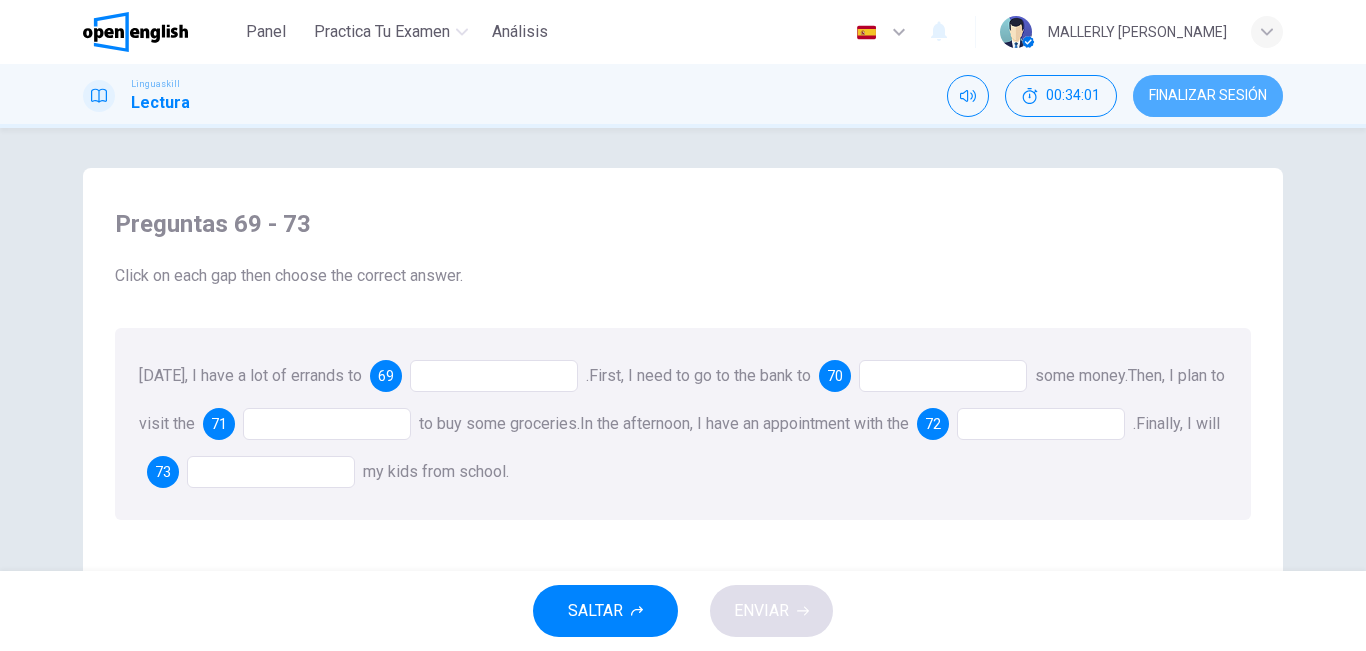 click on "FINALIZAR SESIÓN" at bounding box center [1208, 96] 